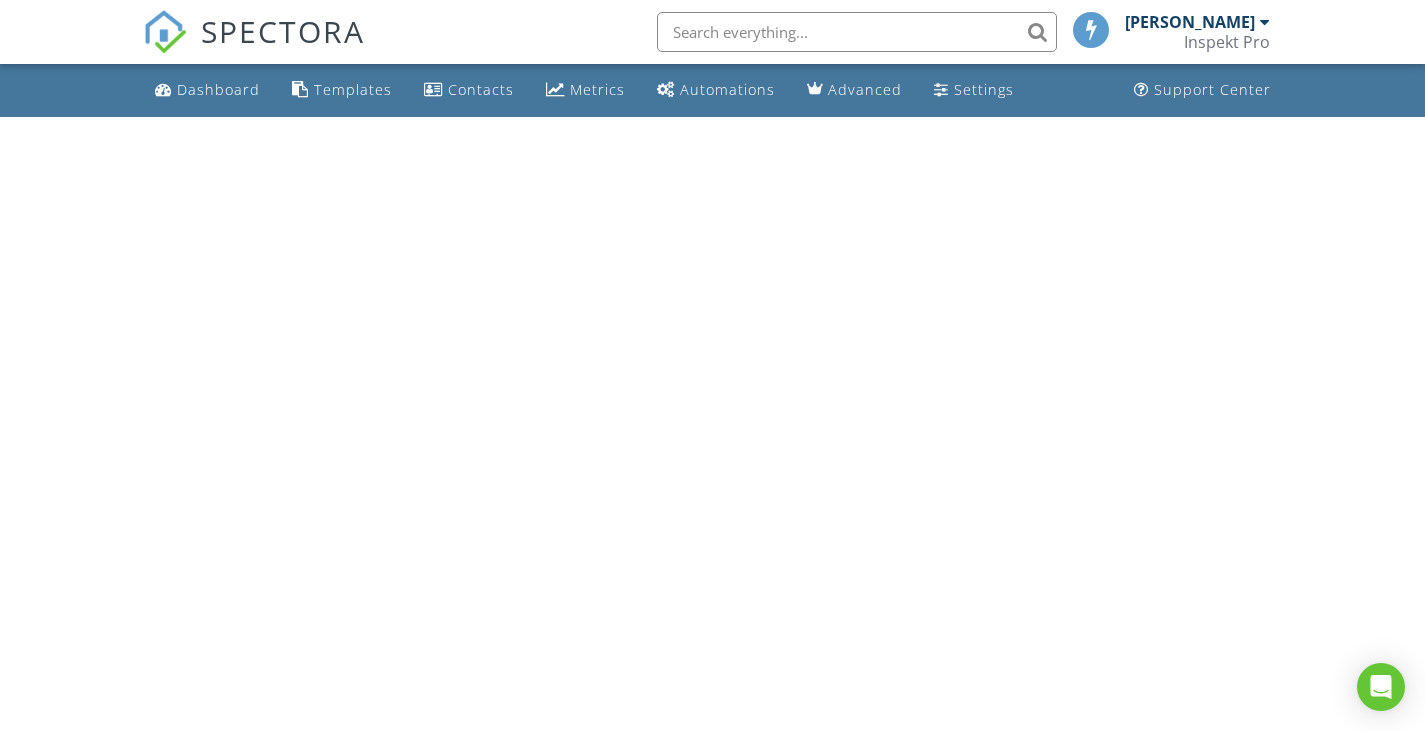 scroll, scrollTop: 0, scrollLeft: 0, axis: both 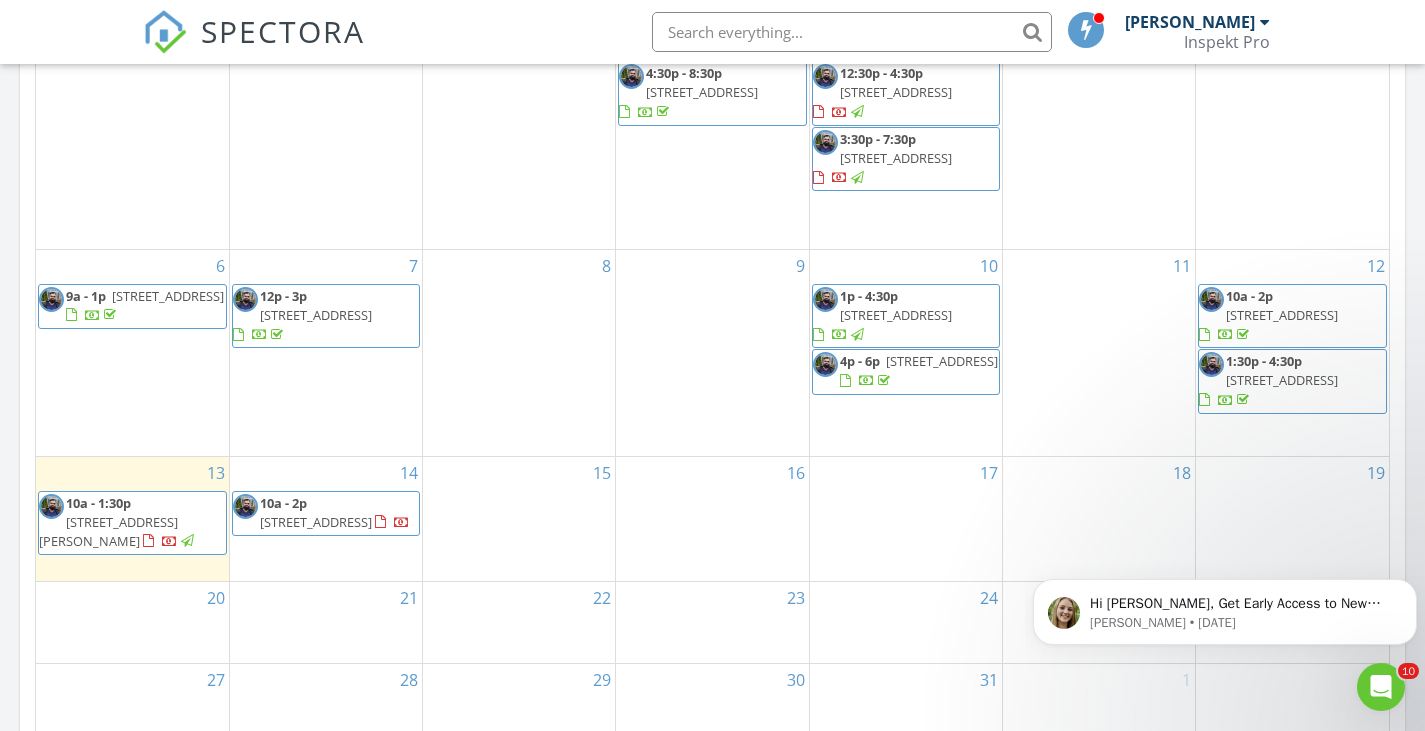 click on "14
10a - 2p
[STREET_ADDRESS]" at bounding box center [326, 519] 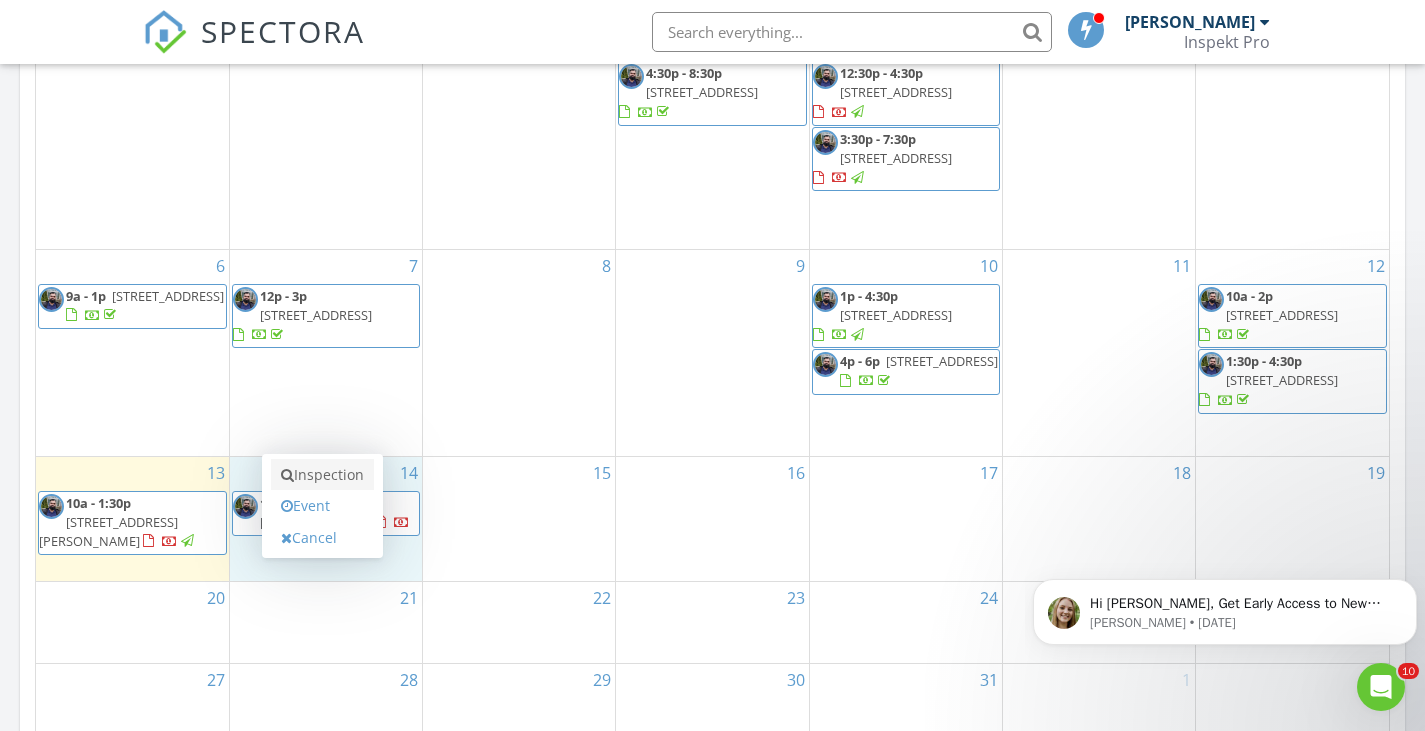 click on "Inspection" at bounding box center [322, 475] 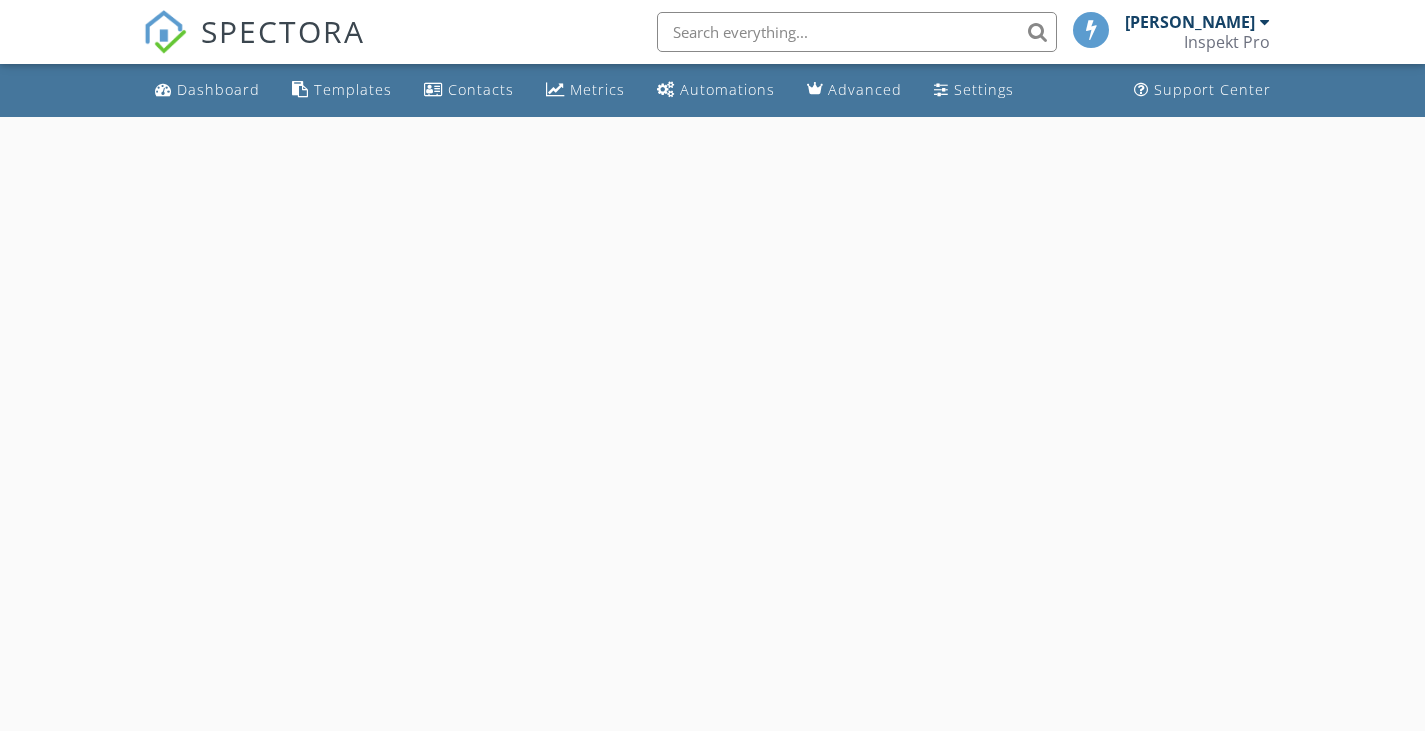 scroll, scrollTop: 0, scrollLeft: 0, axis: both 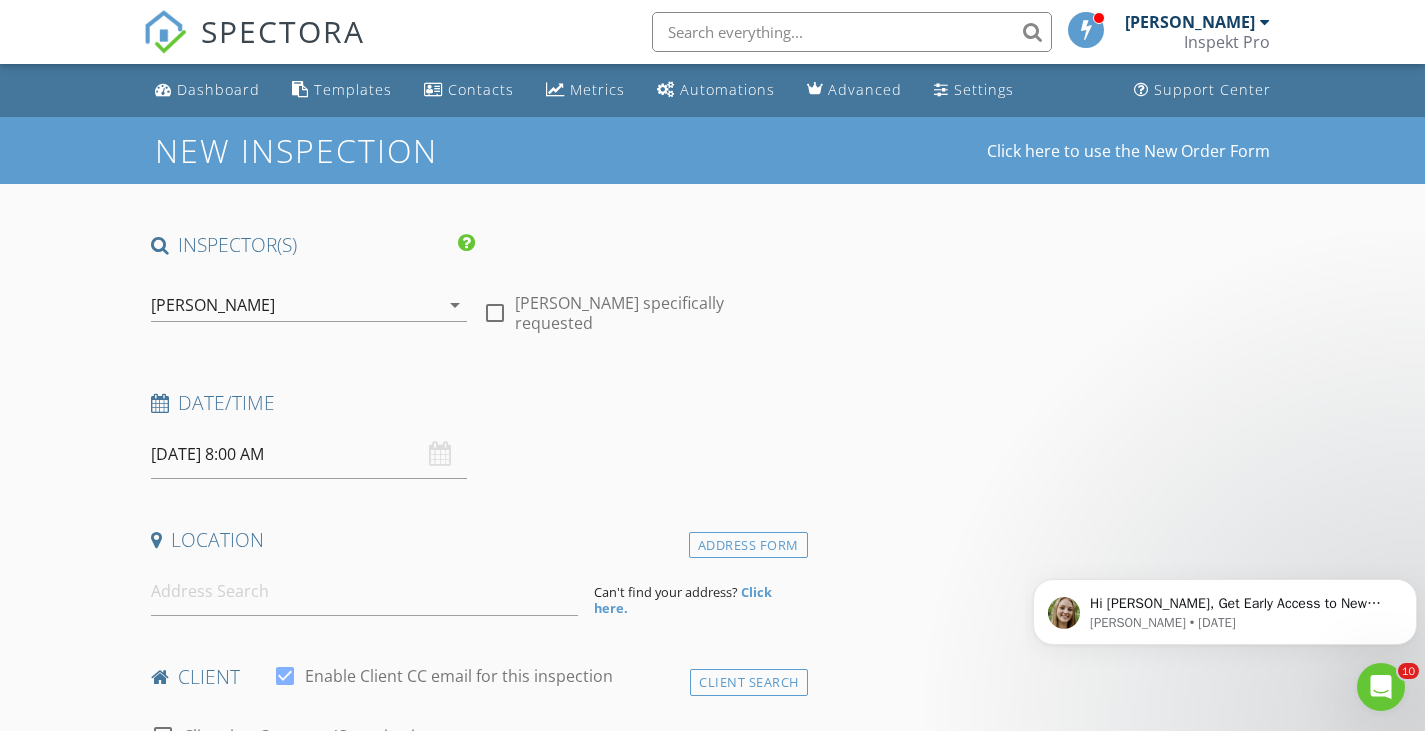 click on "07/14/2025 8:00 AM" at bounding box center [309, 454] 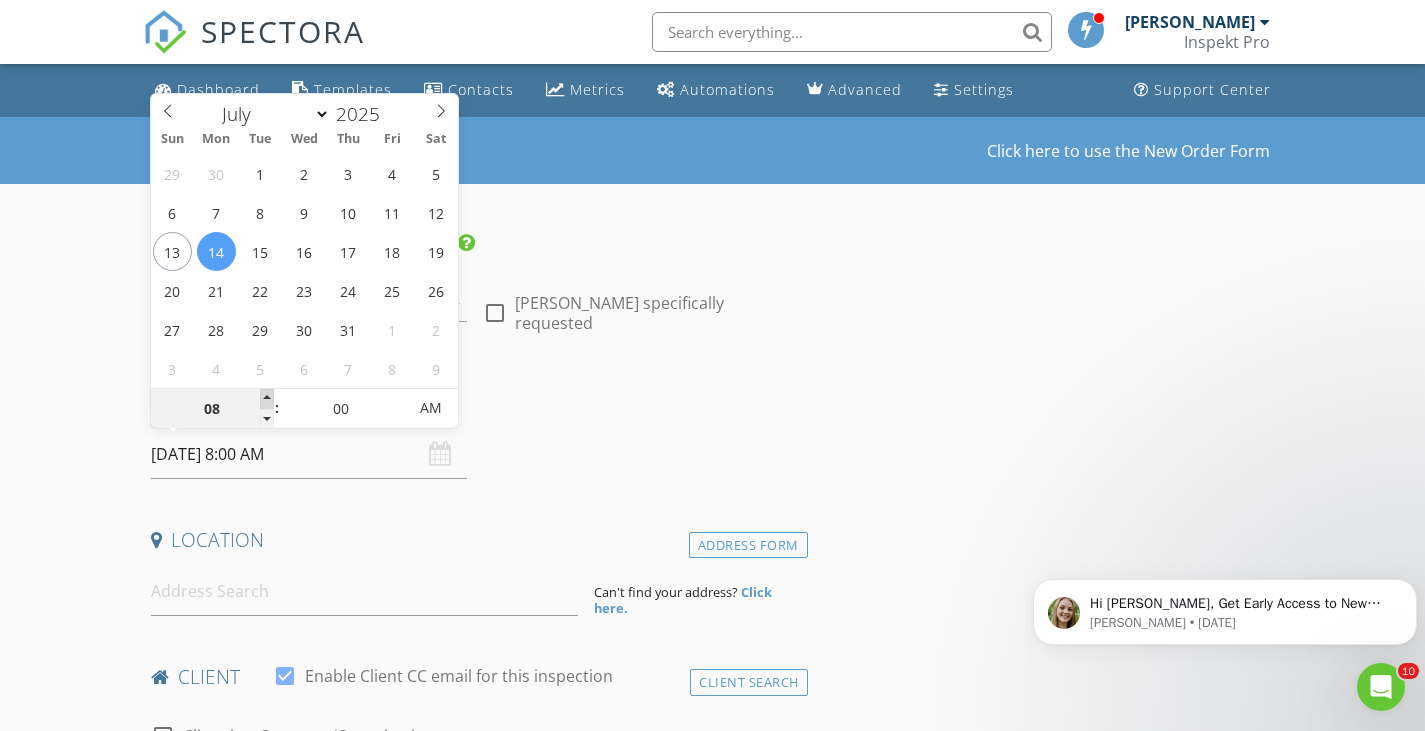 type on "09" 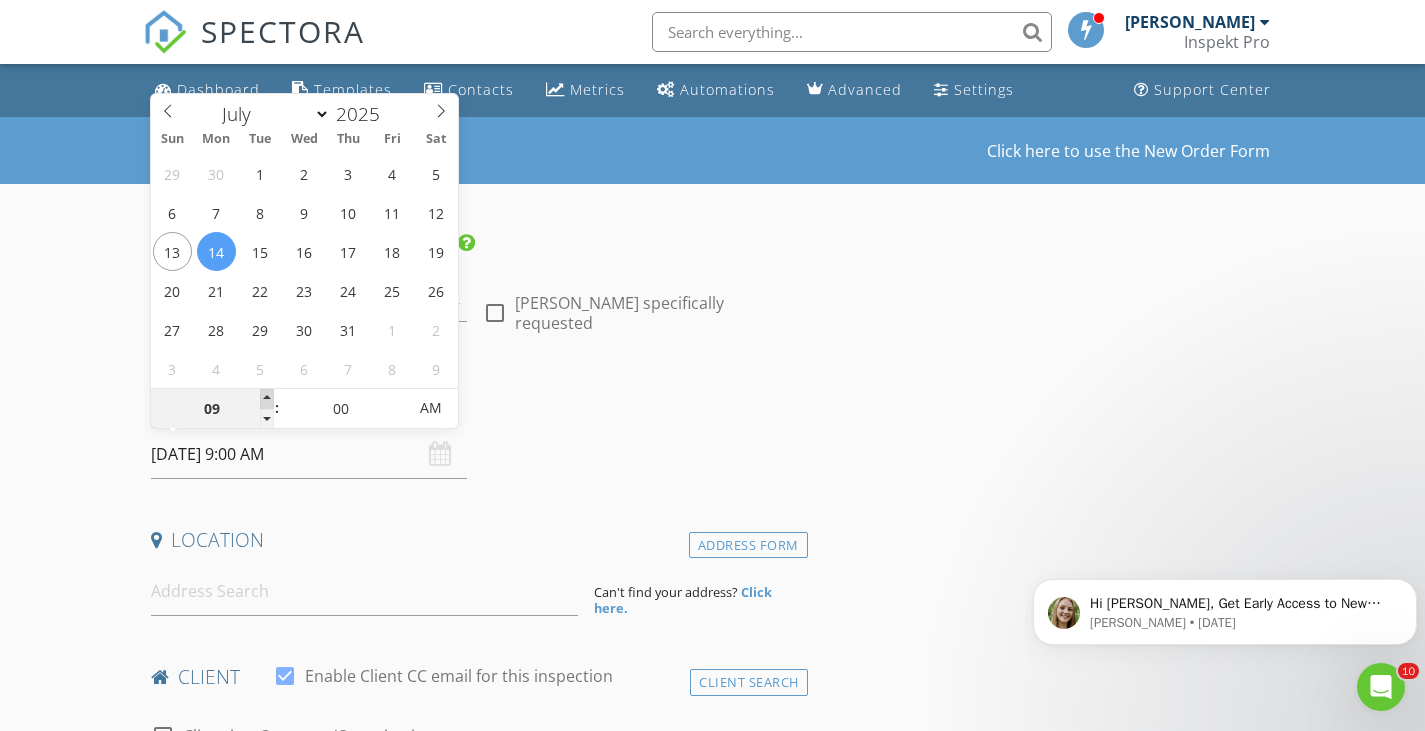 click at bounding box center (267, 399) 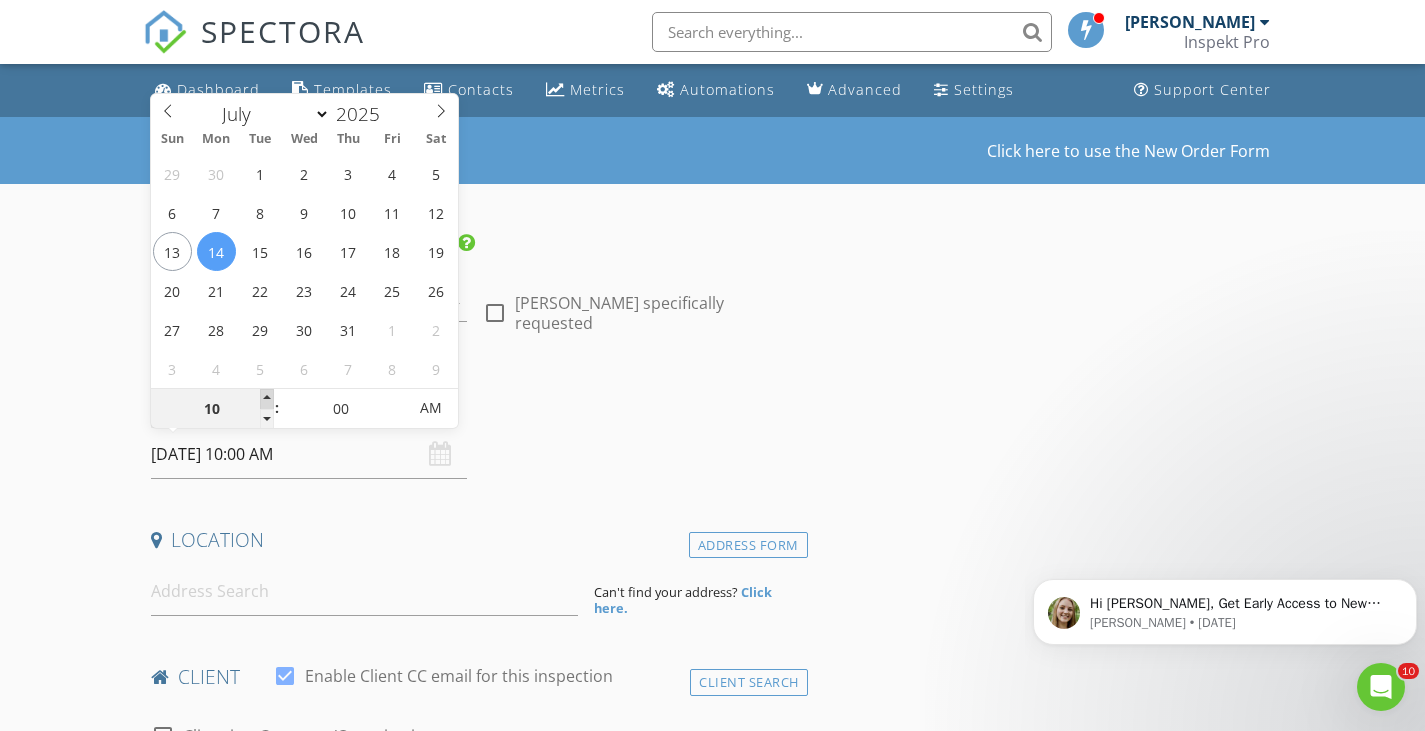 click at bounding box center [267, 399] 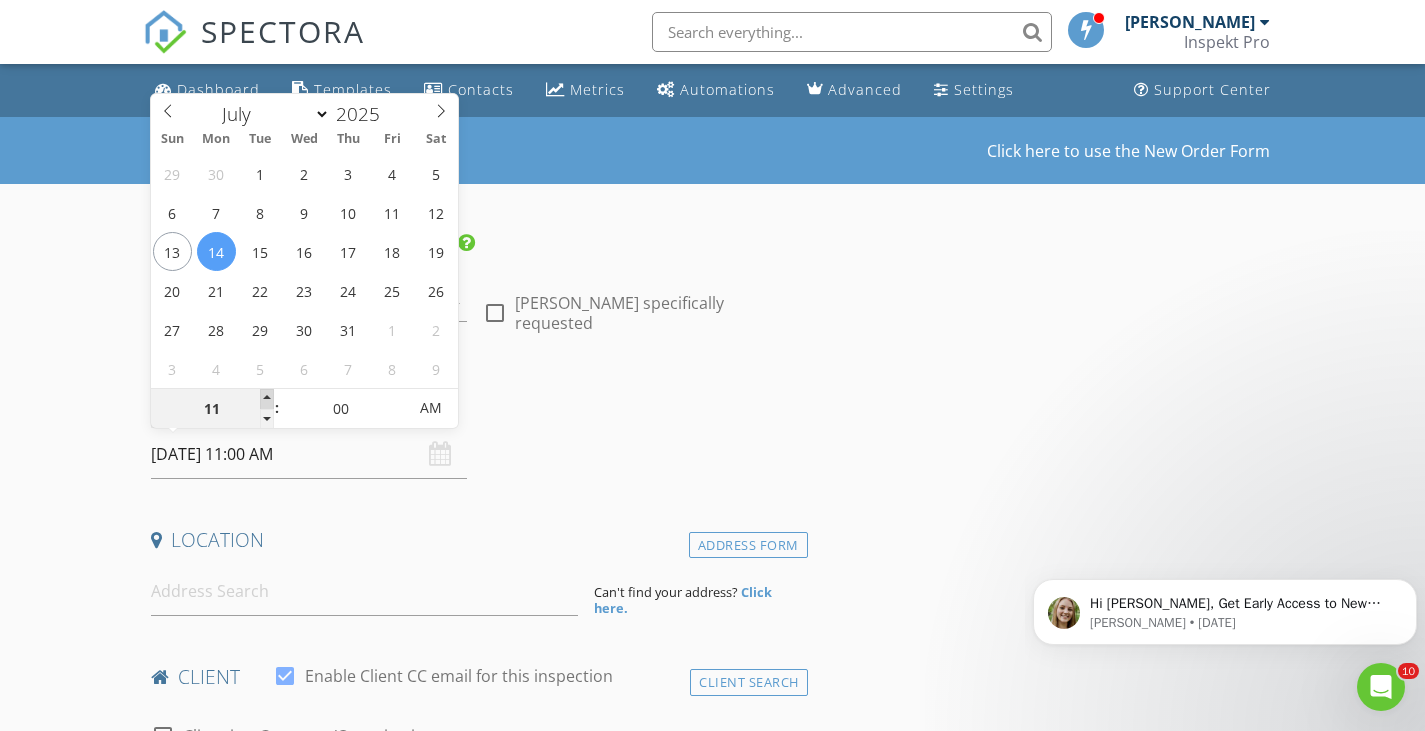 click at bounding box center [267, 399] 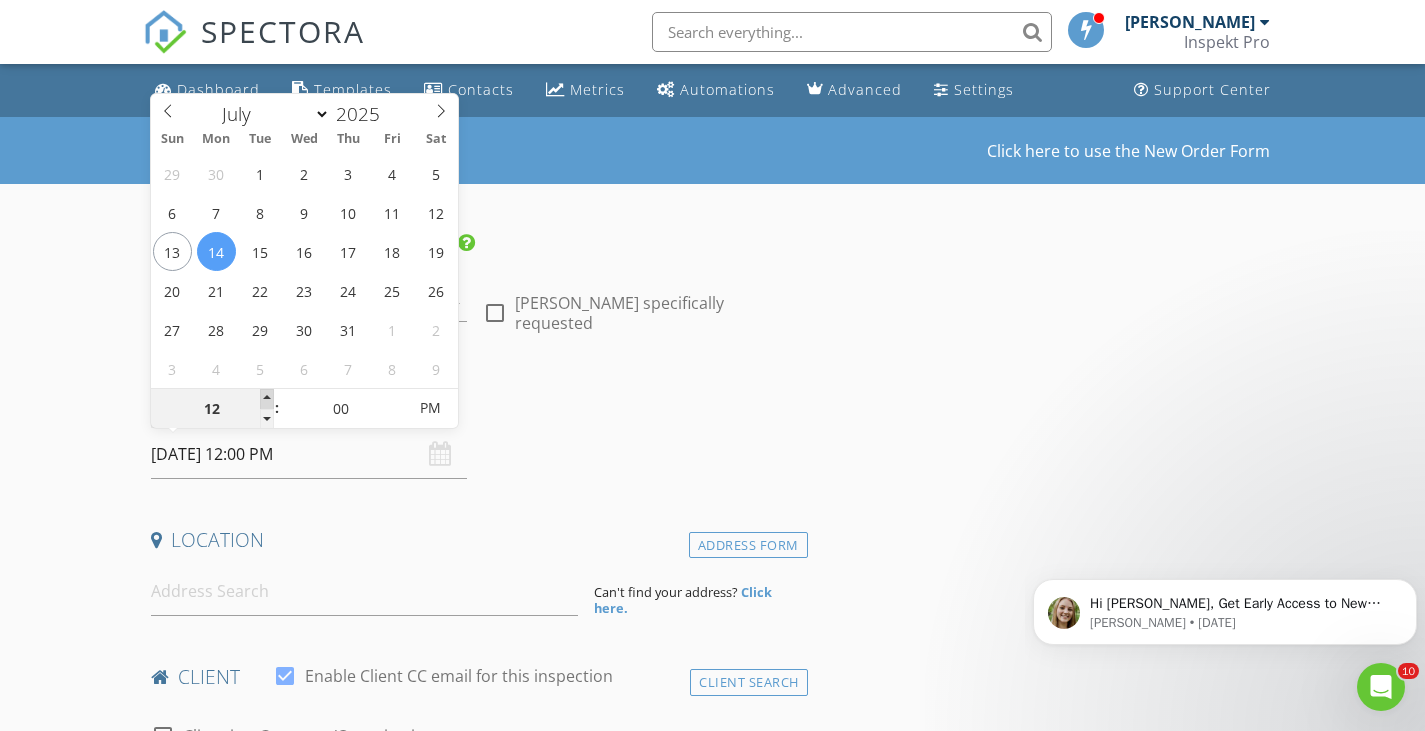 click at bounding box center [267, 399] 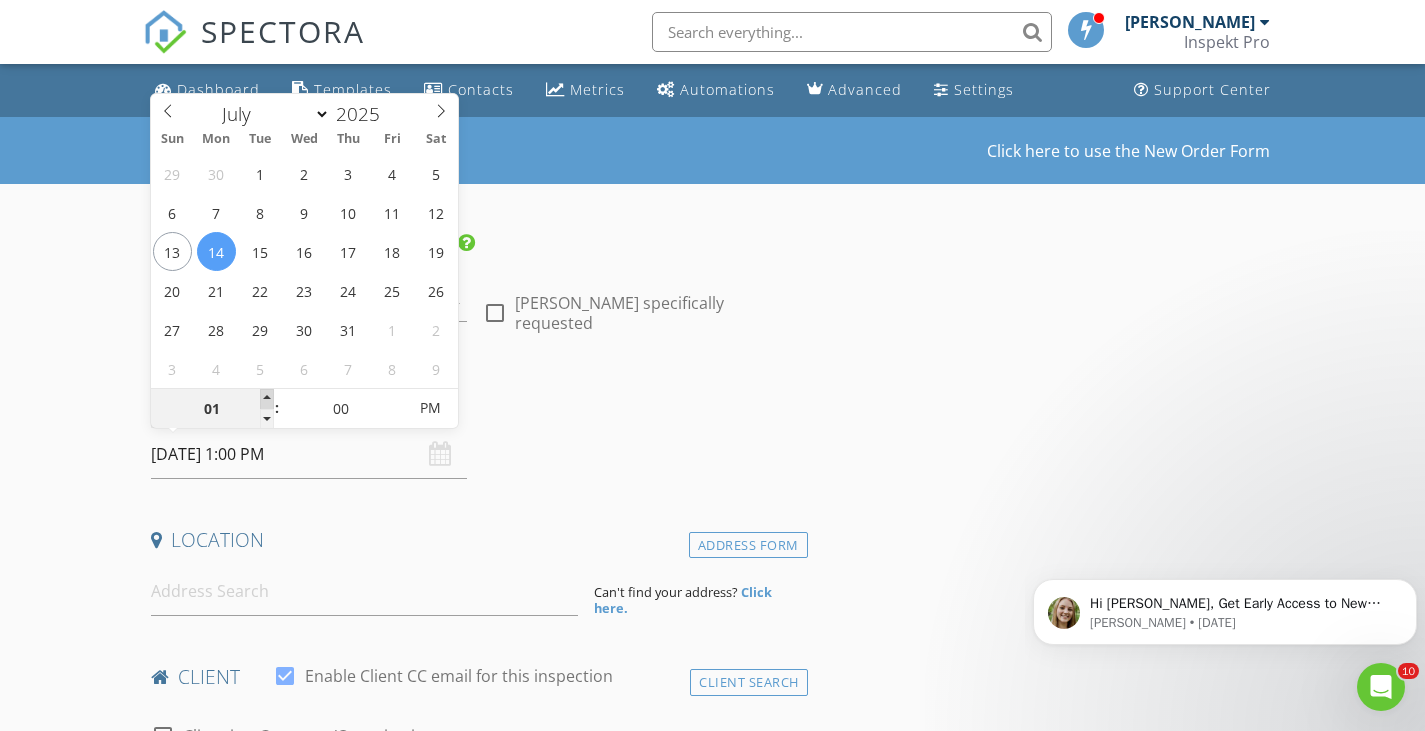 click at bounding box center (267, 399) 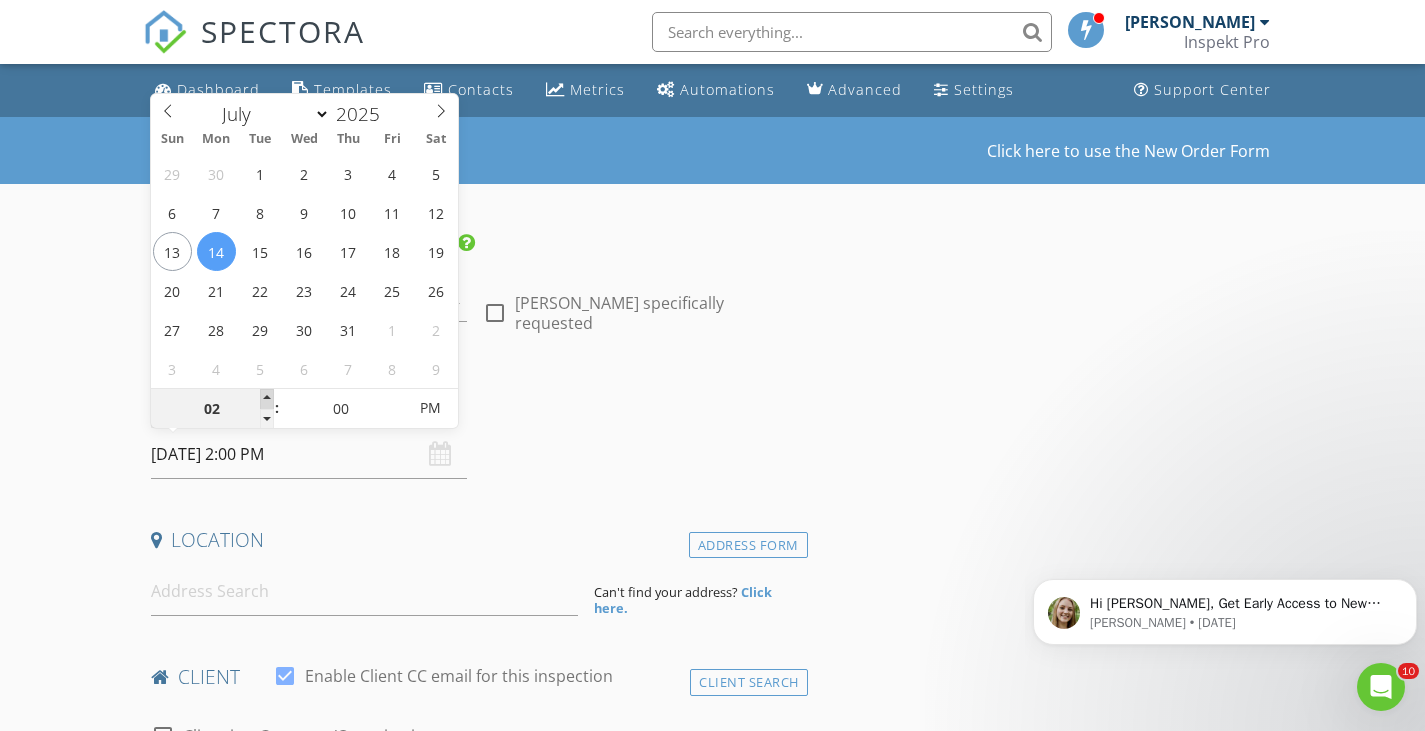click at bounding box center [267, 399] 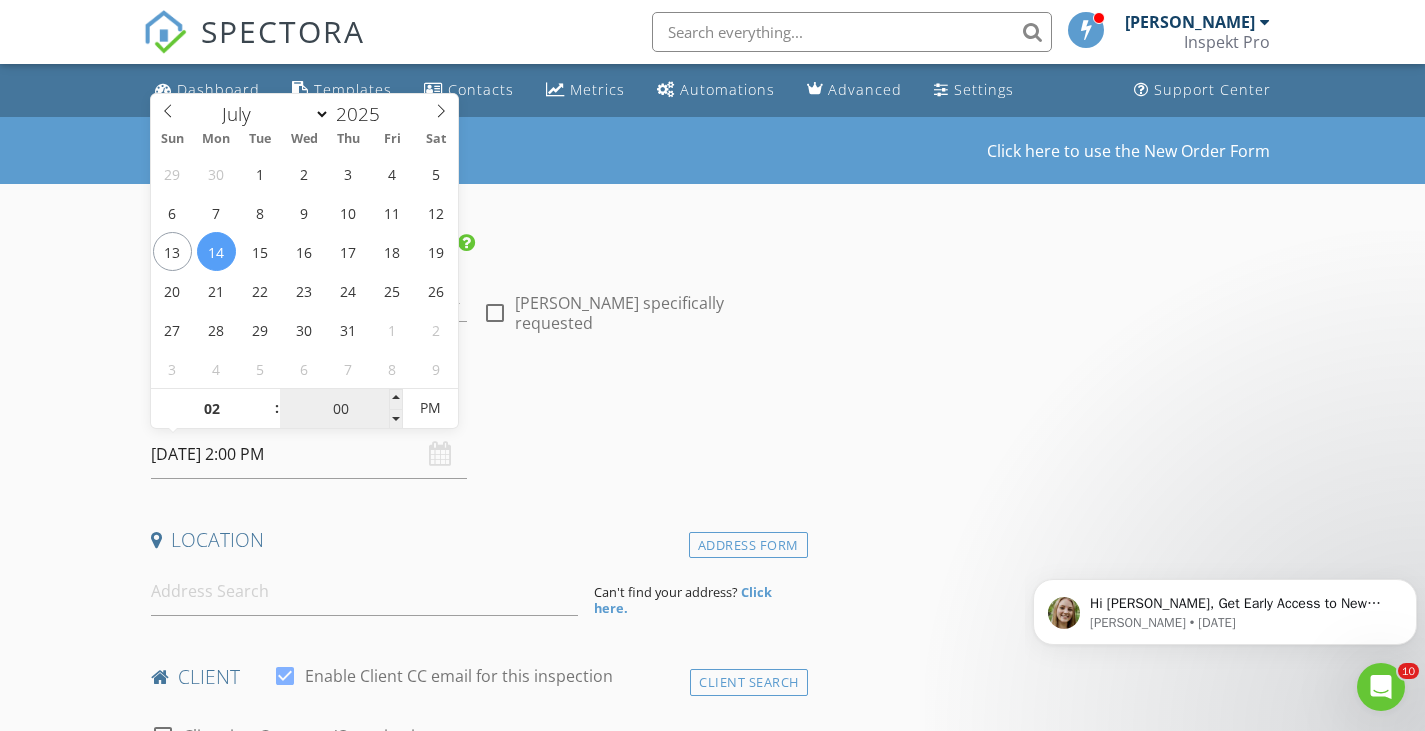 click on "00" at bounding box center (341, 409) 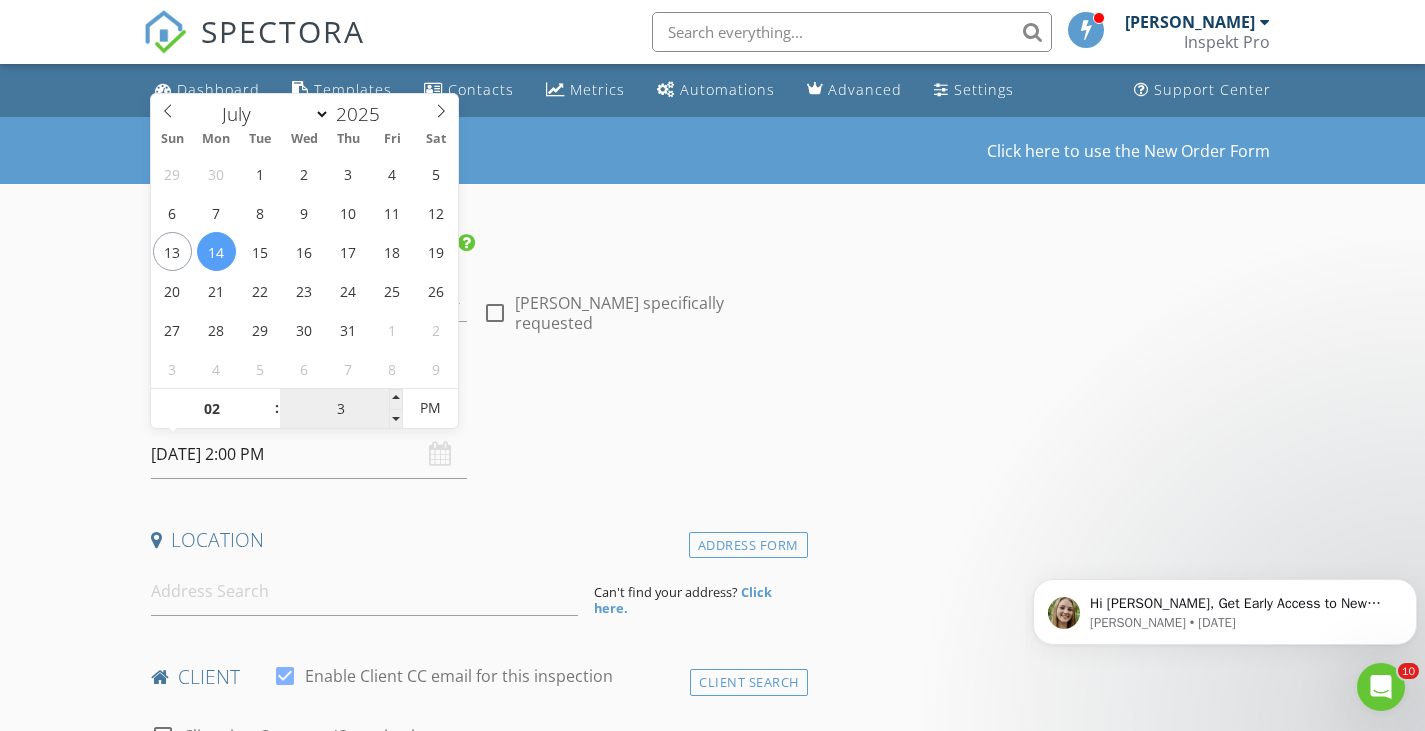 type on "30" 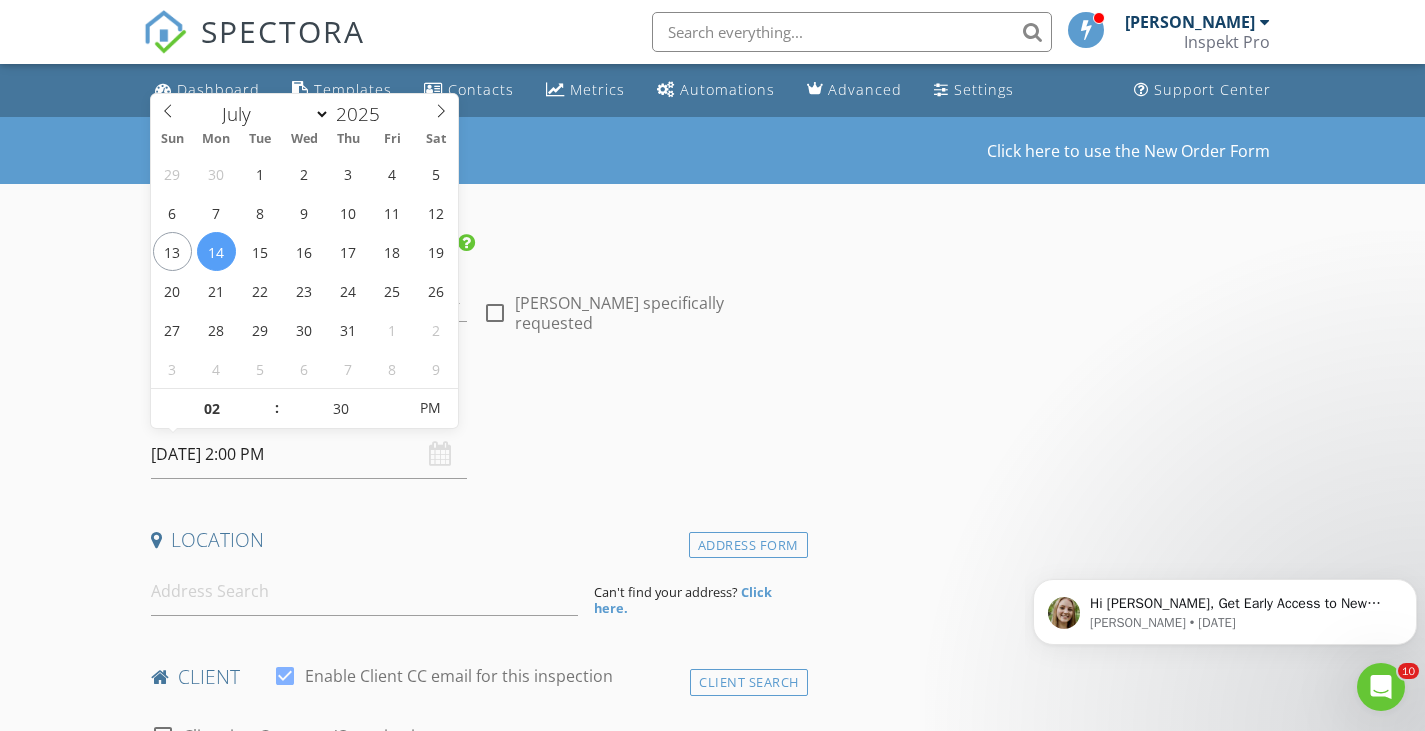 type on "07/14/2025 2:30 PM" 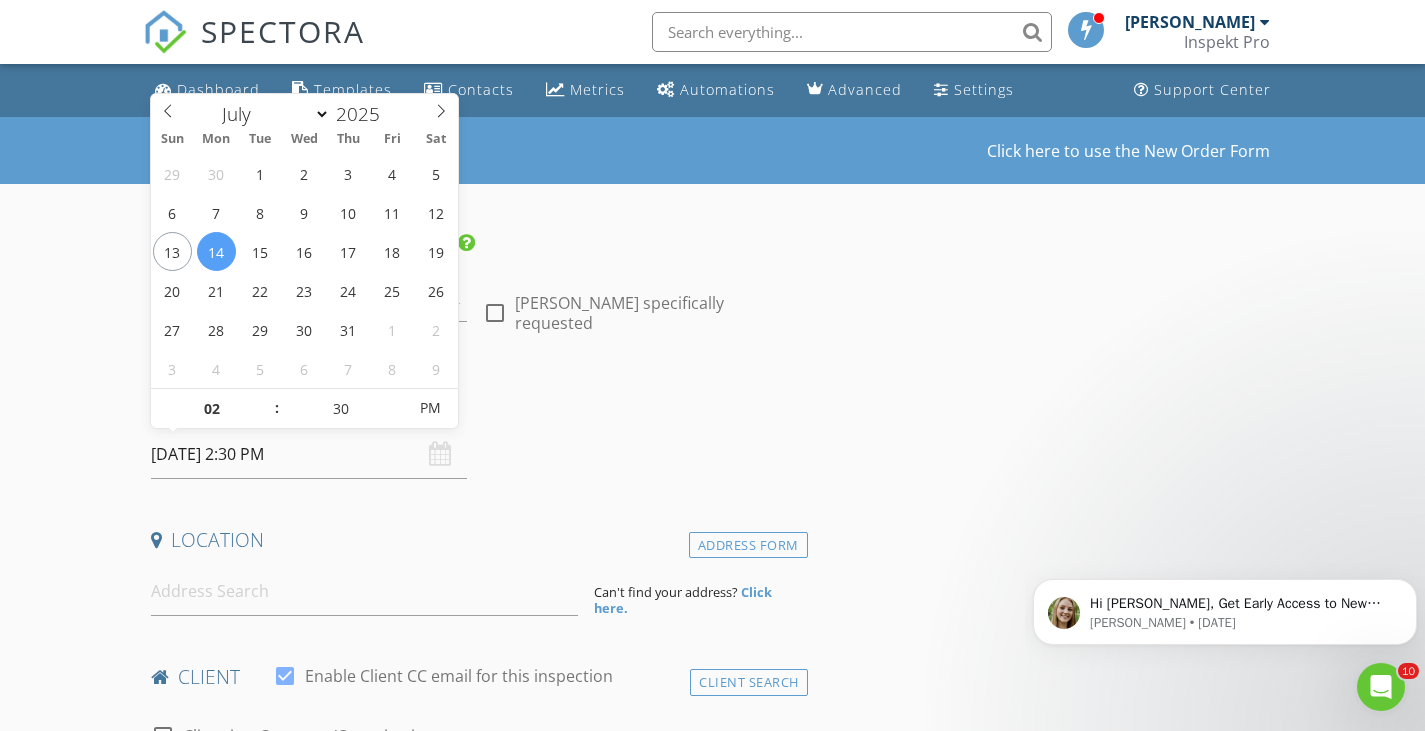 click on "New Inspection
Click here to use the New Order Form
INSPECTOR(S)
check_box   Charlie Rattan   PRIMARY   Charlie Rattan arrow_drop_down   check_box_outline_blank Charlie Rattan specifically requested
Date/Time
07/14/2025 2:30 PM
Location
Address Form       Can't find your address?   Click here.
client
check_box Enable Client CC email for this inspection   Client Search     check_box_outline_blank Client is a Company/Organization     First Name   Last Name   Email   CC Email   Phone           Notes   Private Notes
ADD ADDITIONAL client
SERVICES
check_box_outline_blank   House Inspection 0-3000 sqft   Detached Home 0- 3000 sqft check_box_outline_blank   Townhouse Inspection   Townhouse check_box_outline_blank   Detached- Duplex Inspection   Duplex   Re- Inspection" at bounding box center (712, 1633) 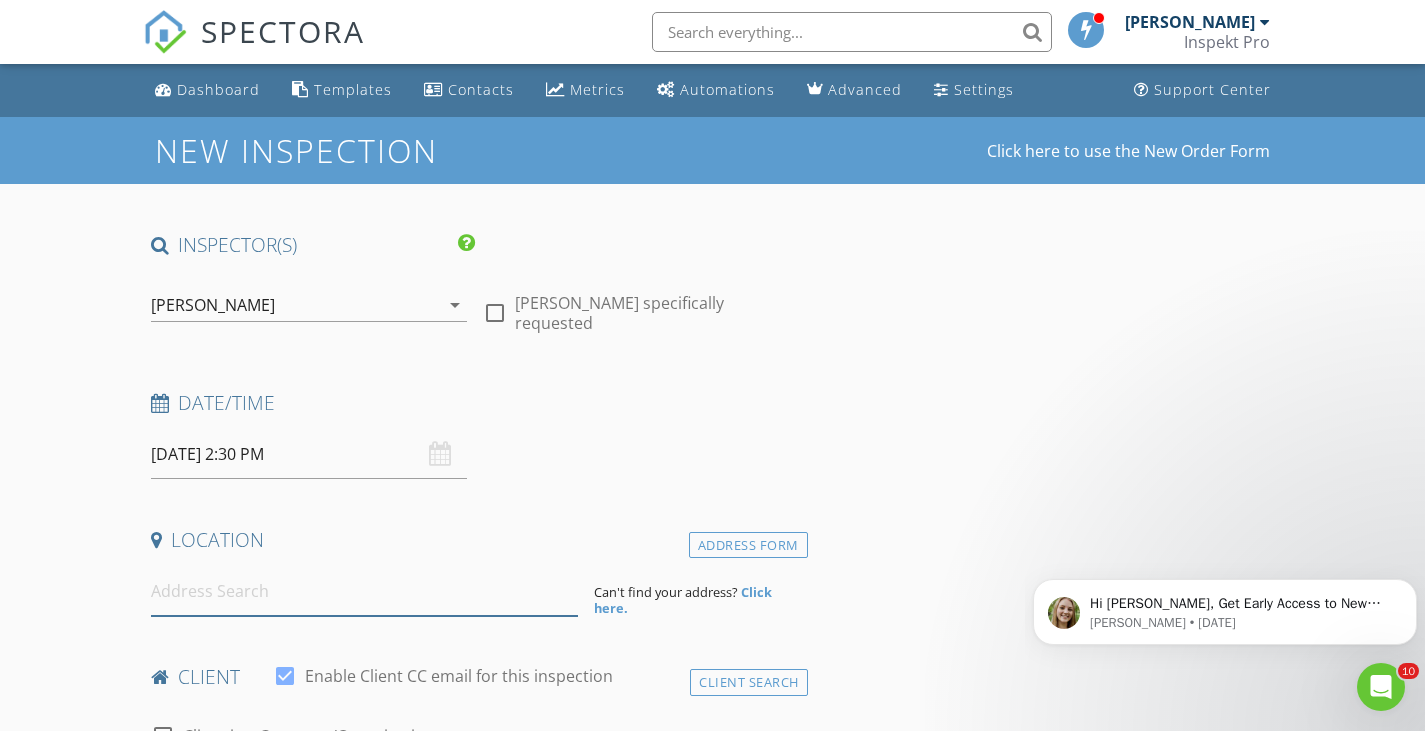 click at bounding box center (364, 591) 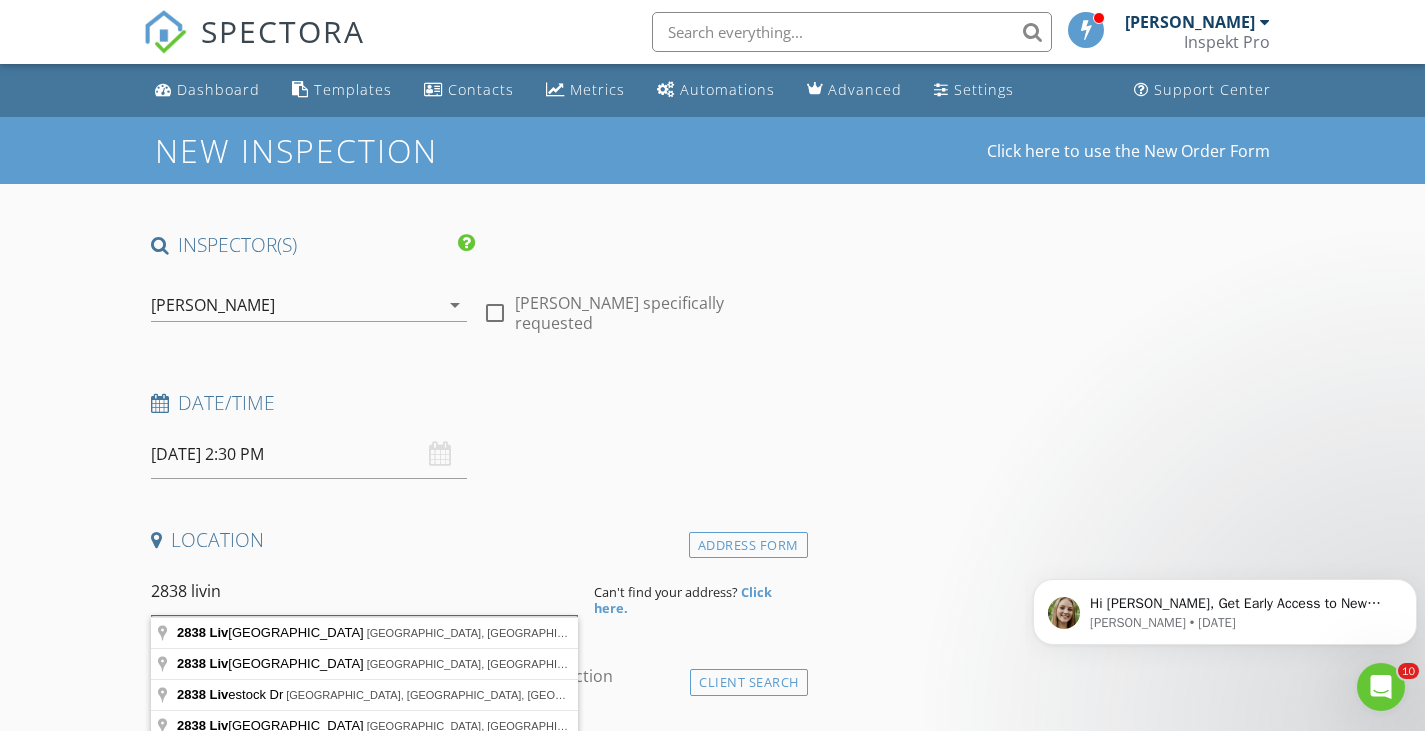 type on "2838 living" 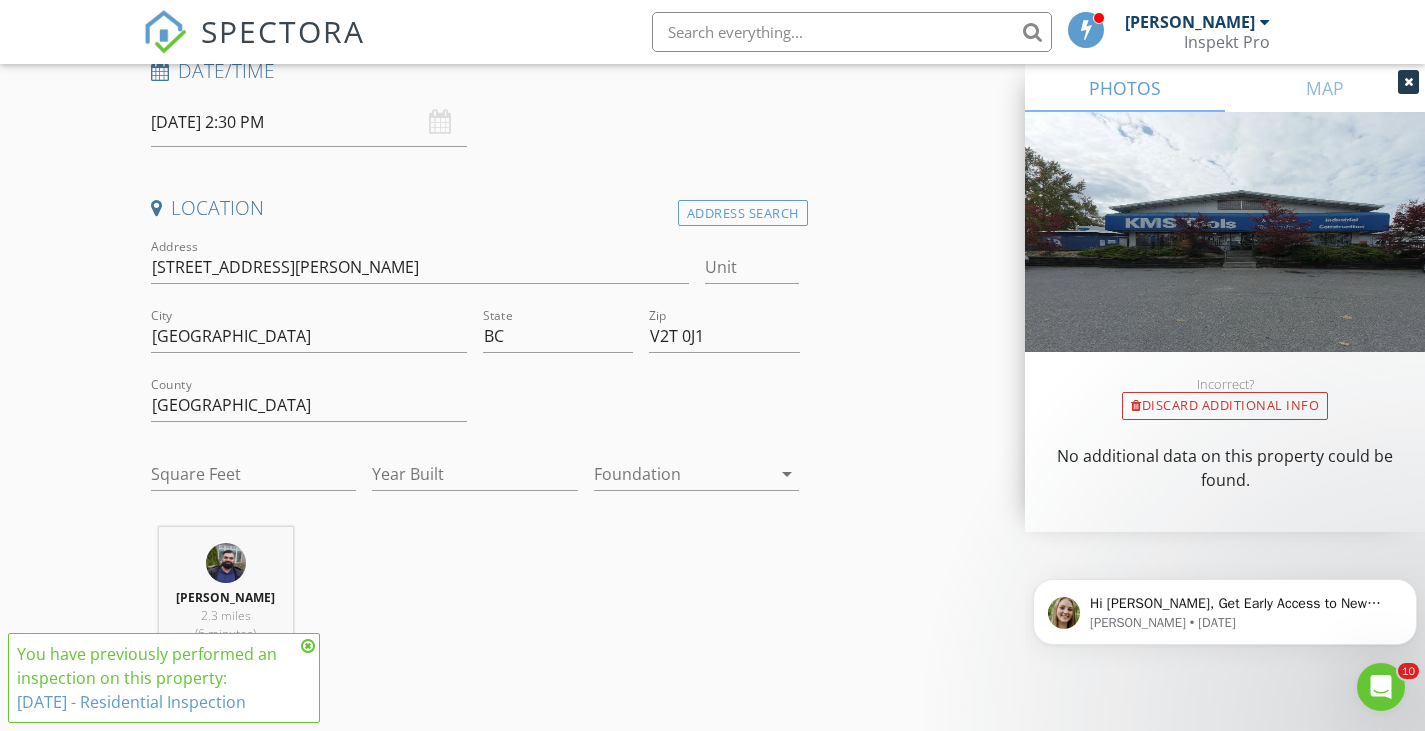 scroll, scrollTop: 337, scrollLeft: 0, axis: vertical 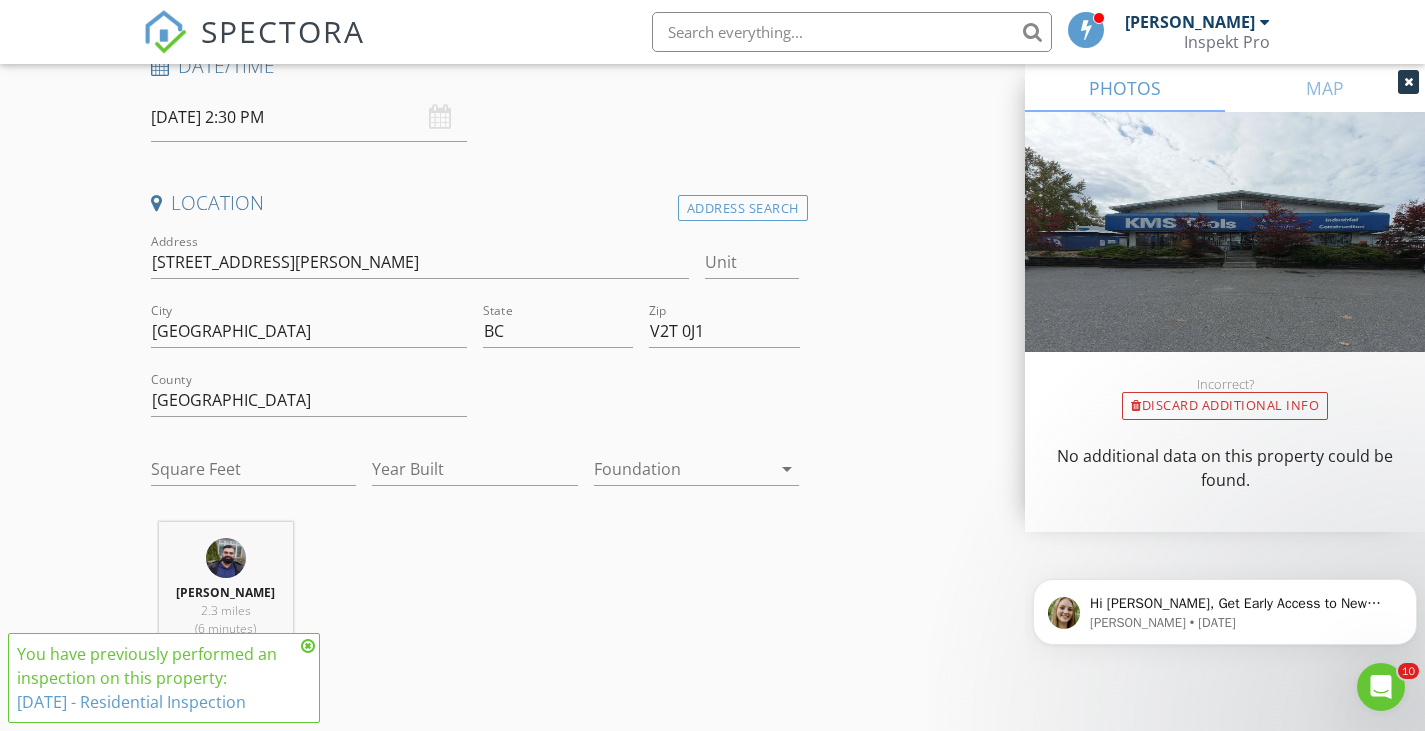 click on "11/11/2024 - Residential Inspection" at bounding box center (131, 702) 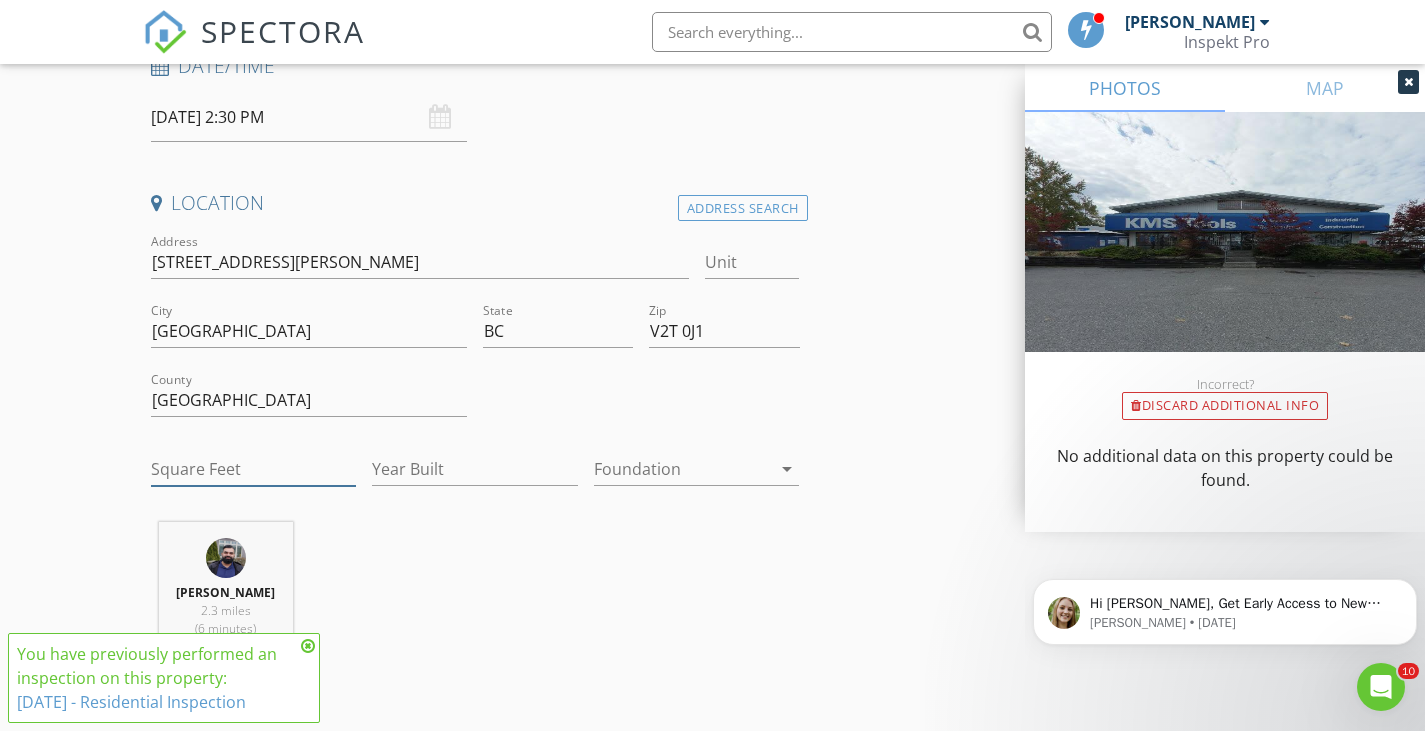 click on "Square Feet" at bounding box center [254, 469] 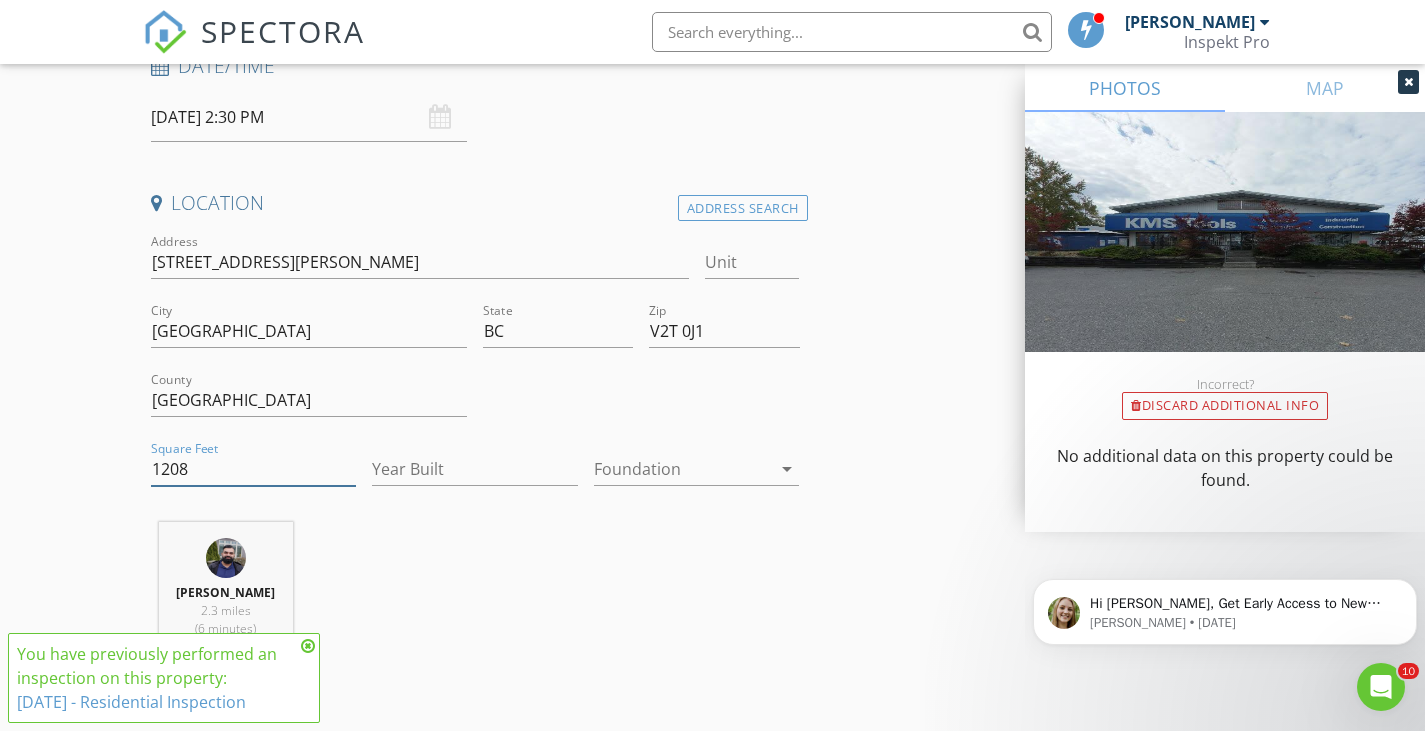 type on "1208" 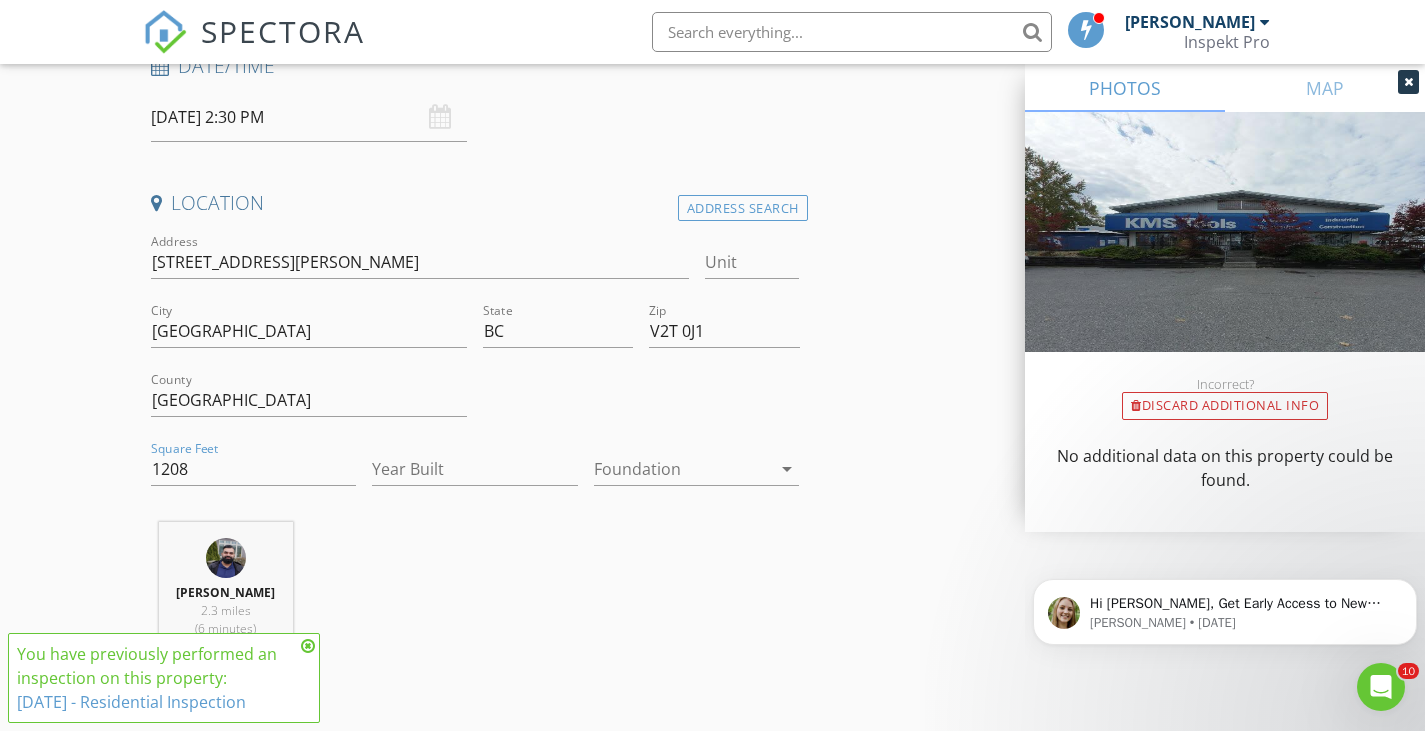 click on "Year Built" at bounding box center (475, 473) 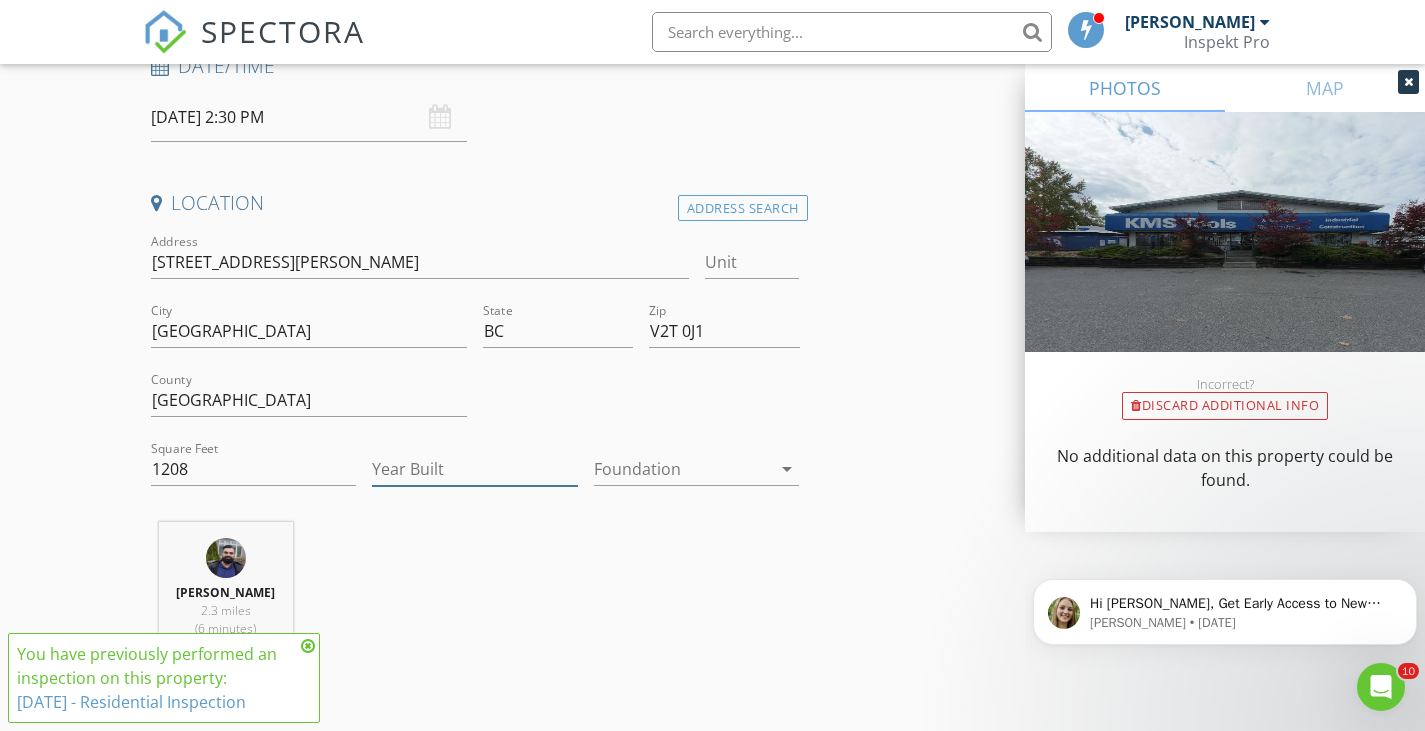 click on "Year Built" at bounding box center [475, 469] 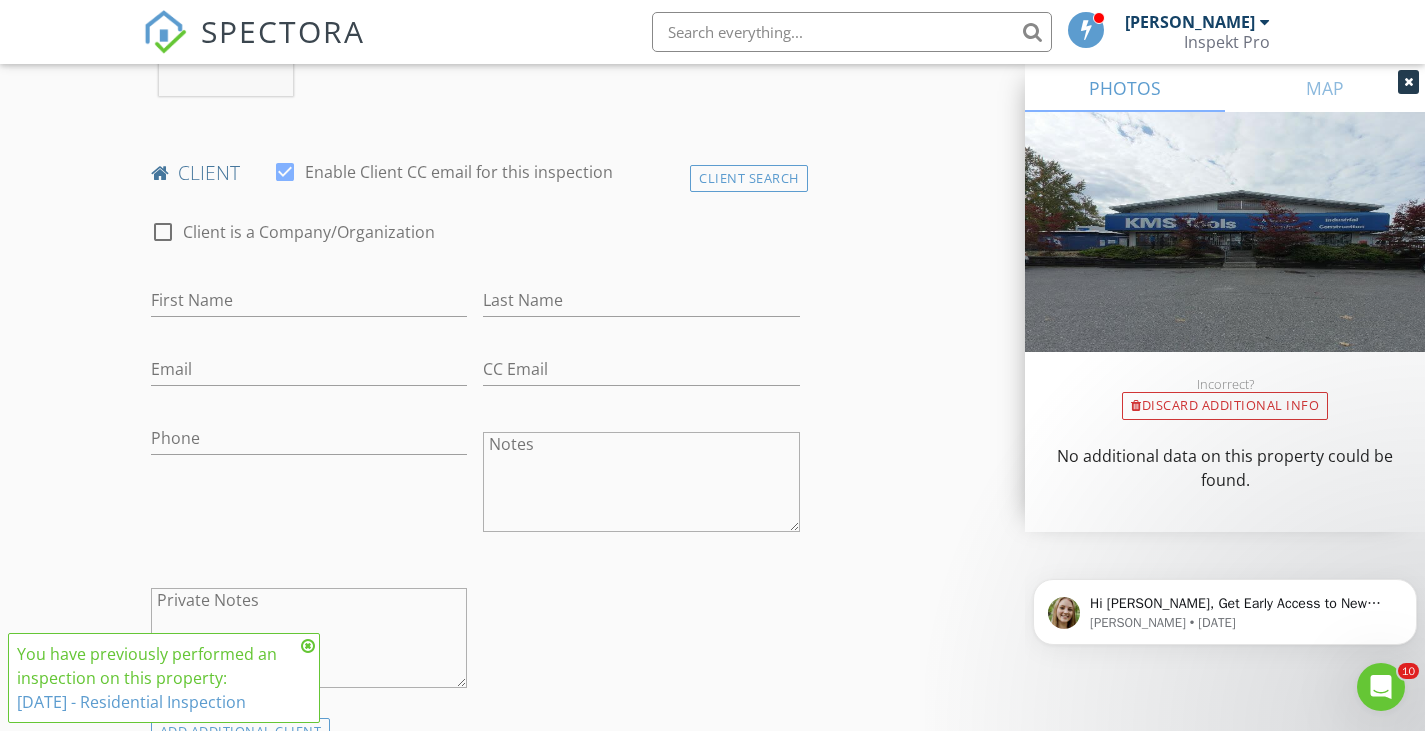 scroll, scrollTop: 927, scrollLeft: 0, axis: vertical 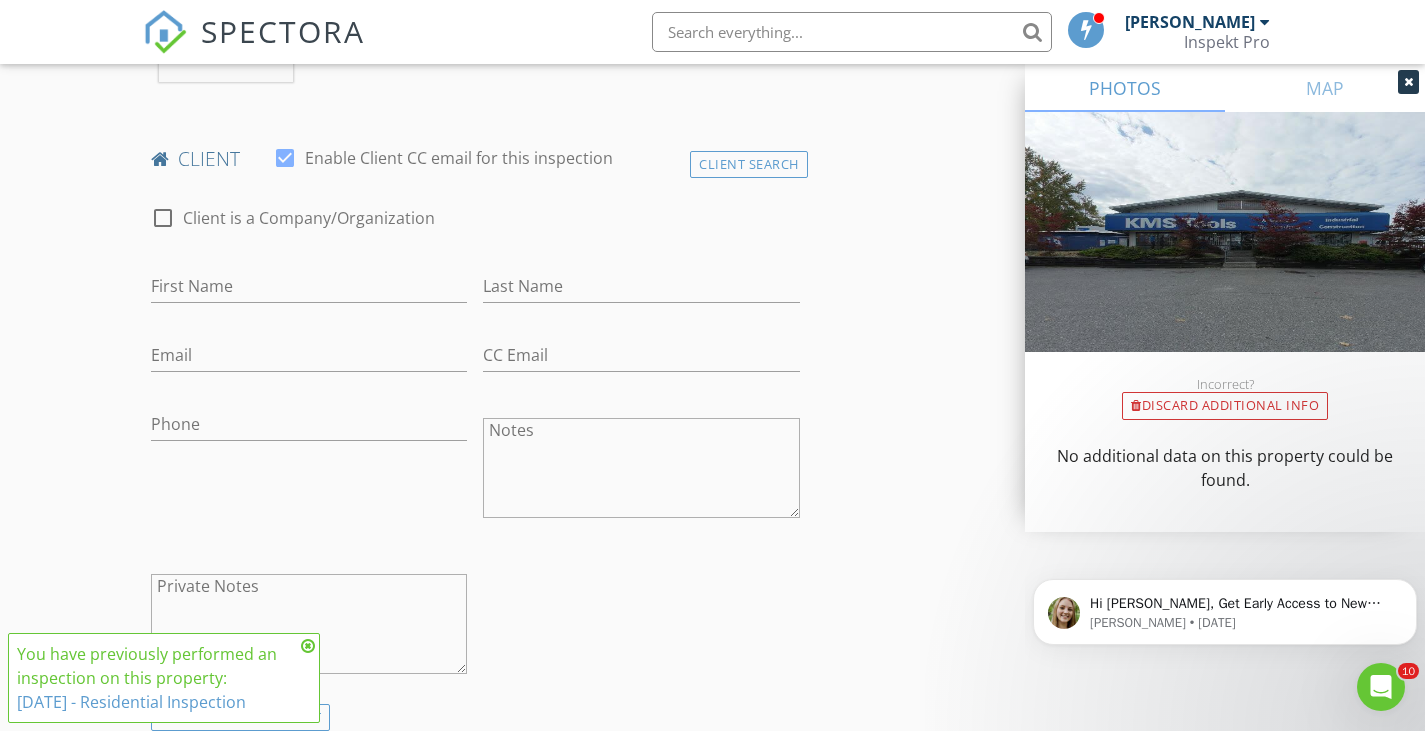 type on "2019" 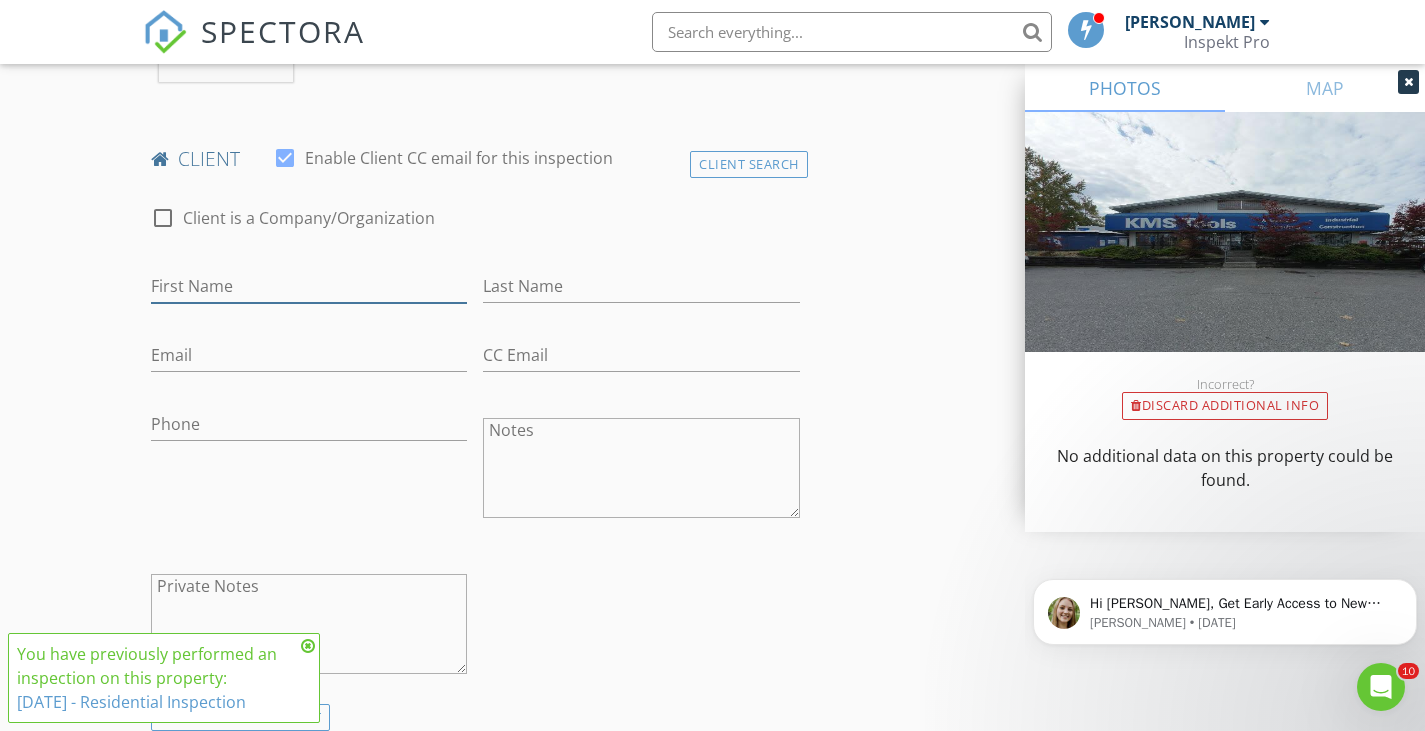 click on "First Name" at bounding box center (309, 286) 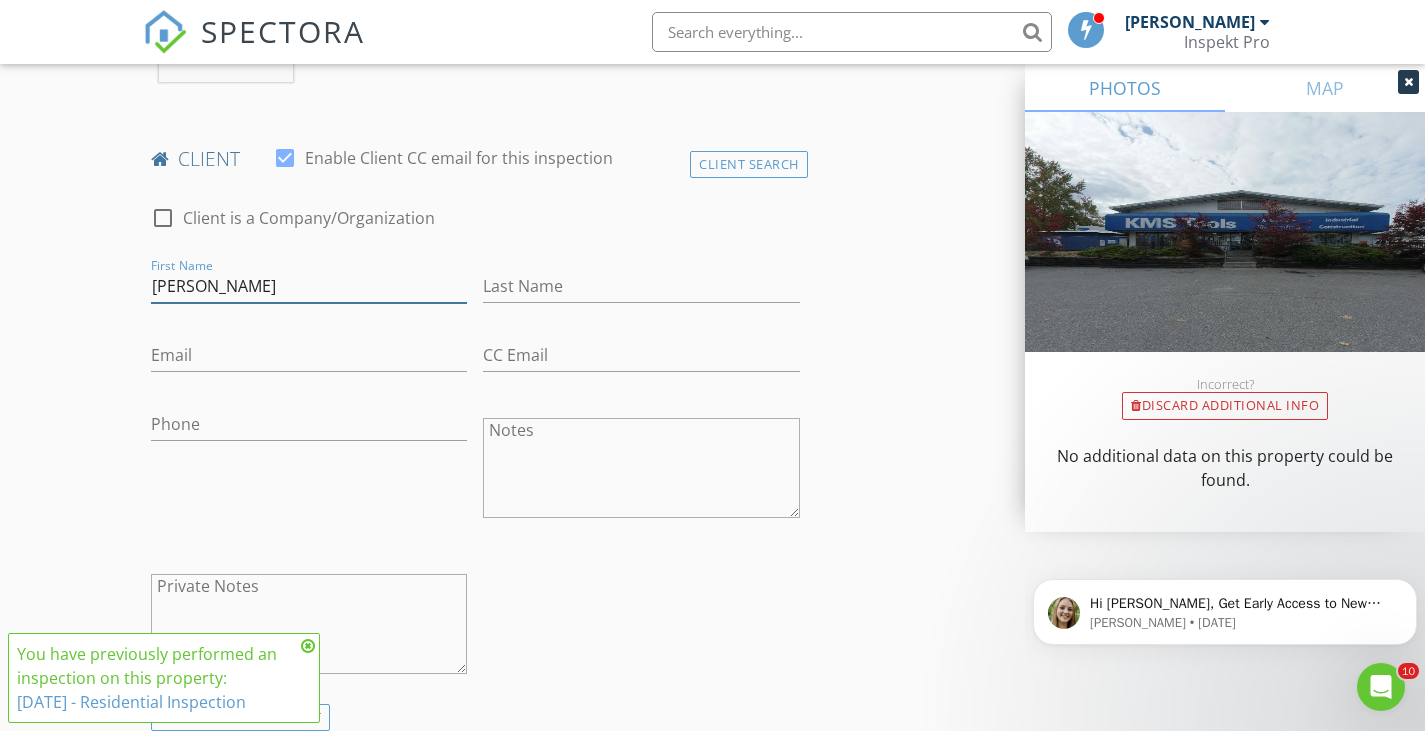 type on "Jeffrey" 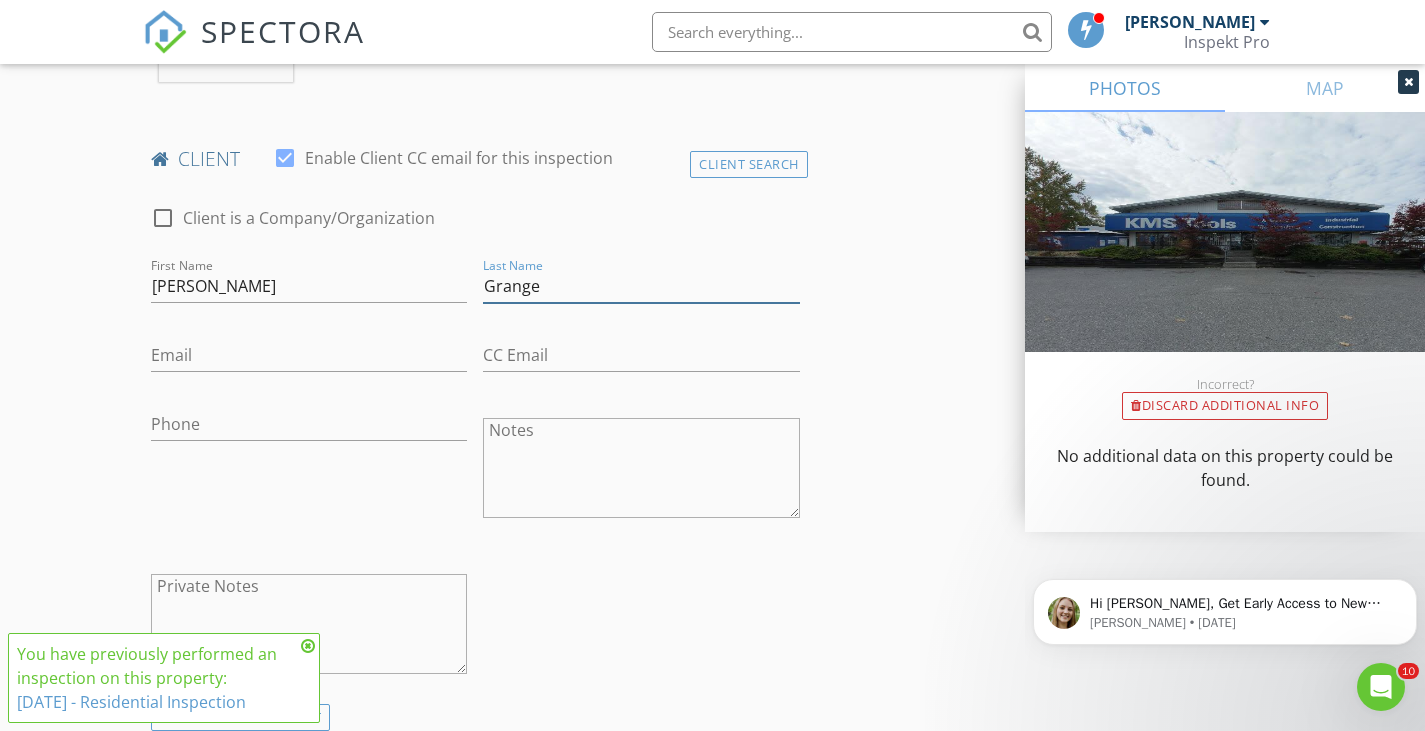 type on "Grange" 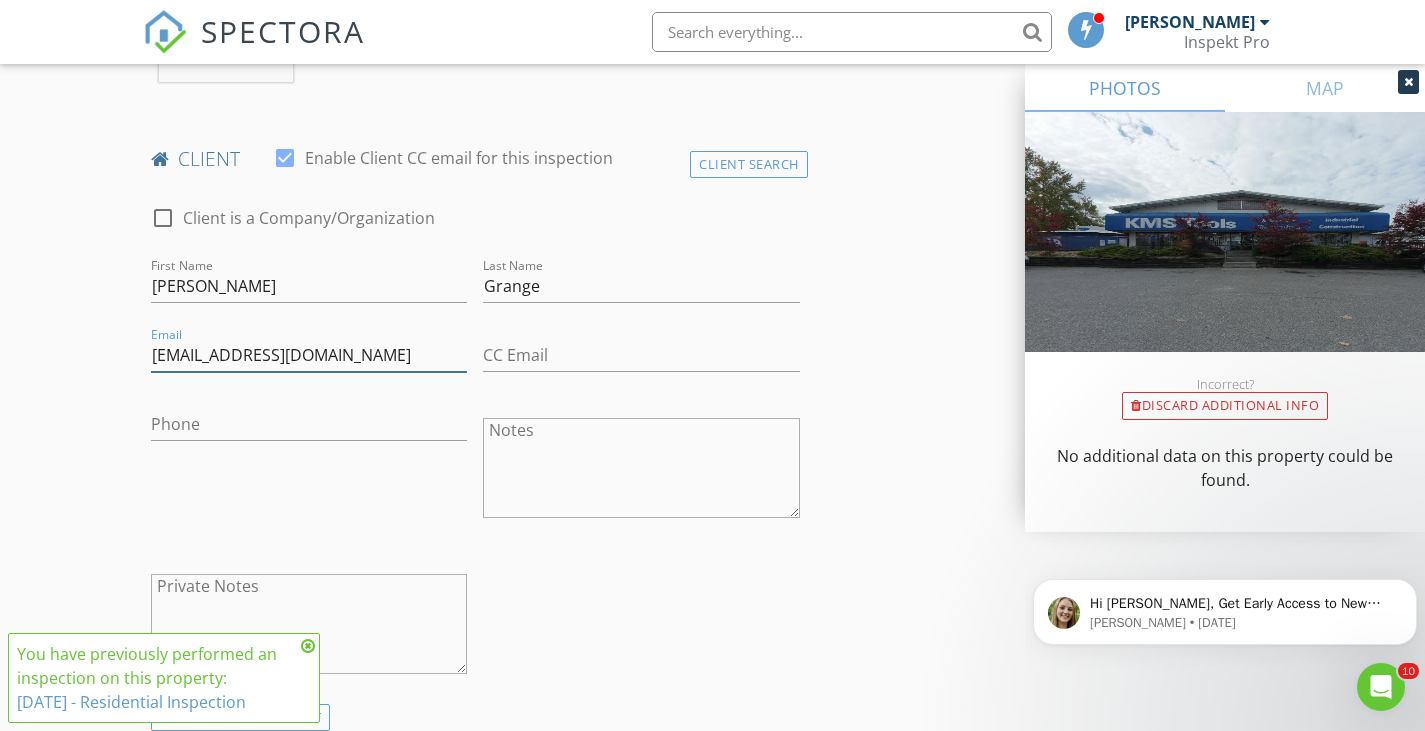 type on "jeffgrange24@gmail.com" 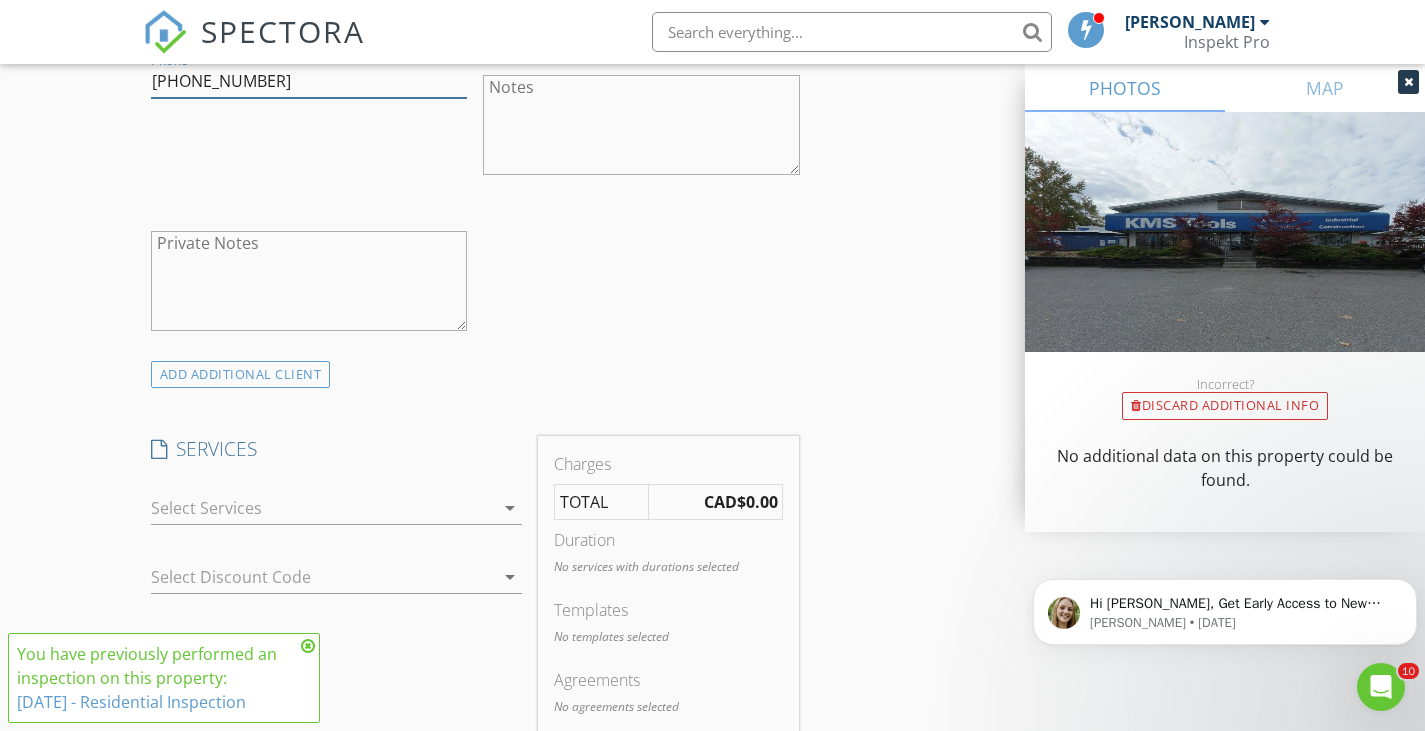 scroll, scrollTop: 1270, scrollLeft: 0, axis: vertical 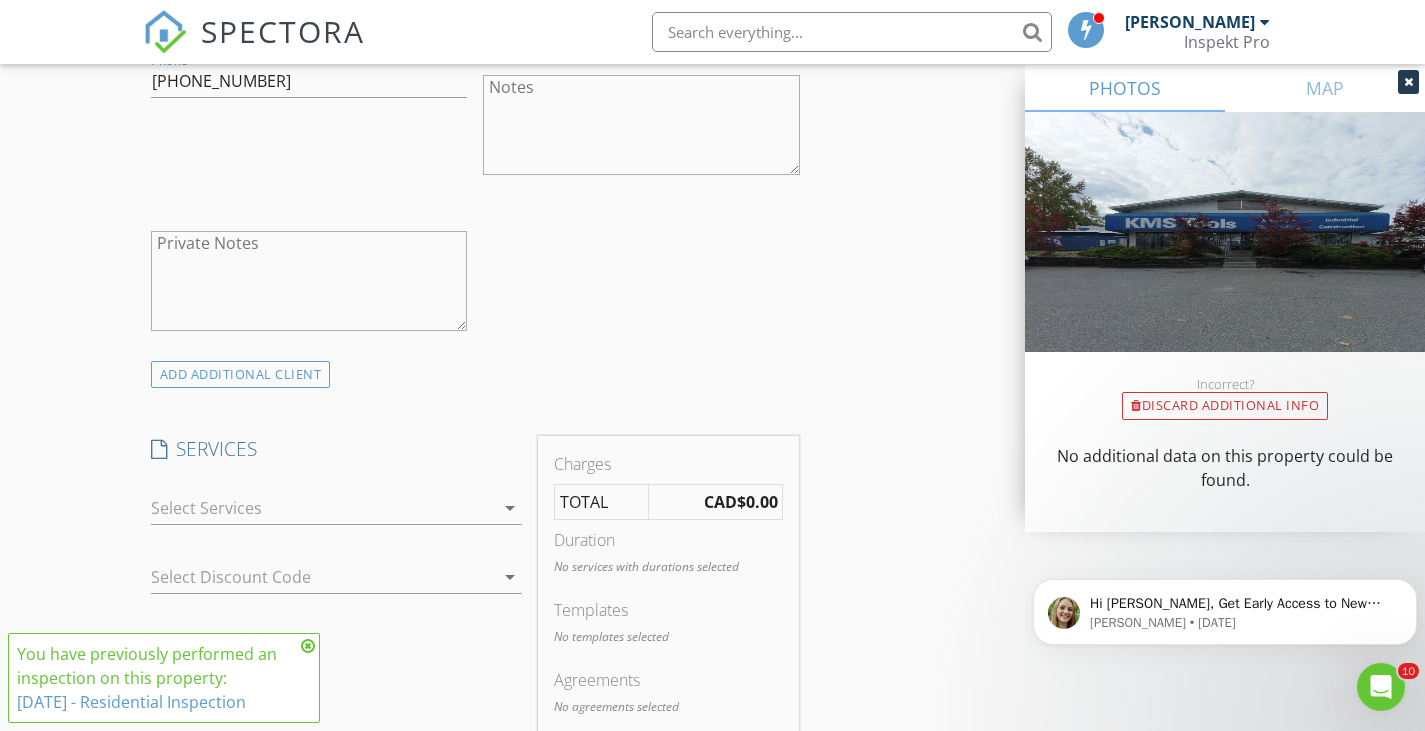 click at bounding box center [323, 508] 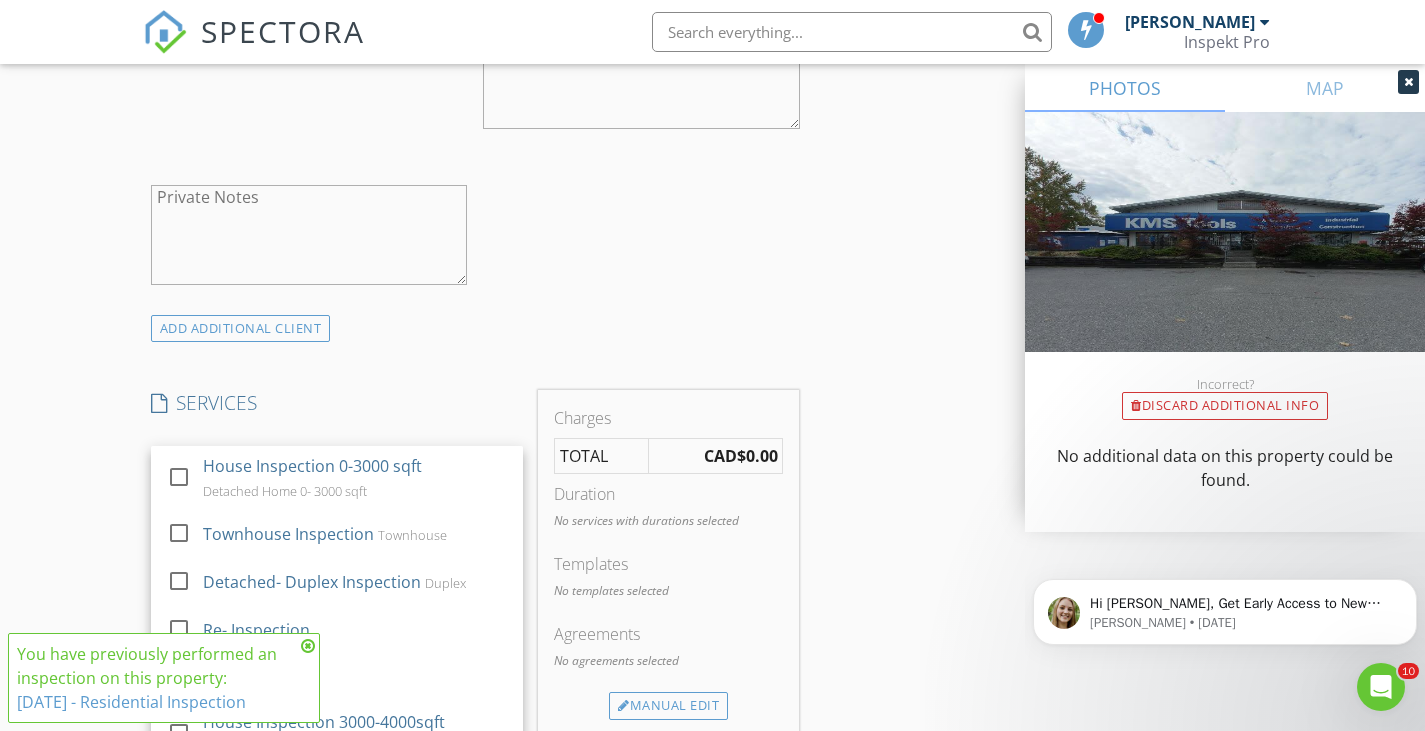 scroll, scrollTop: 1465, scrollLeft: 0, axis: vertical 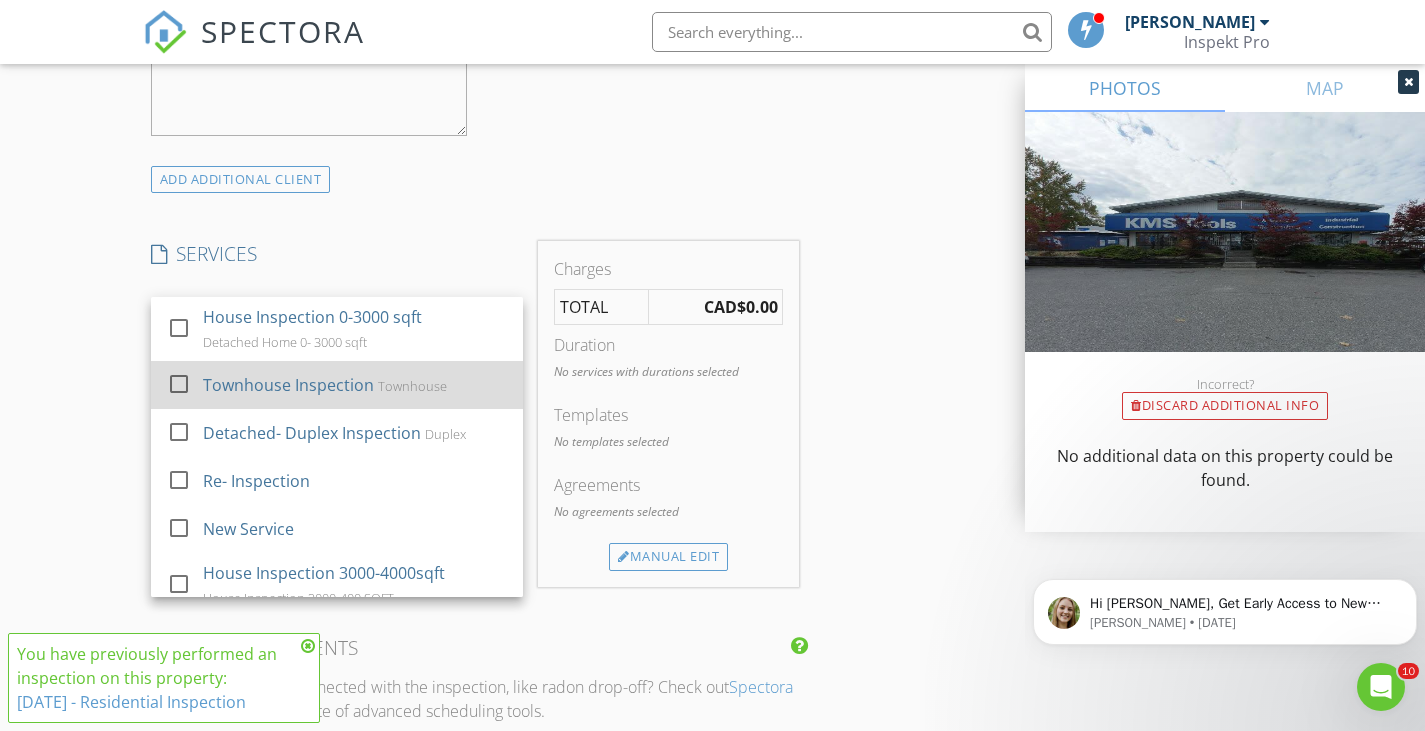 click at bounding box center [179, 384] 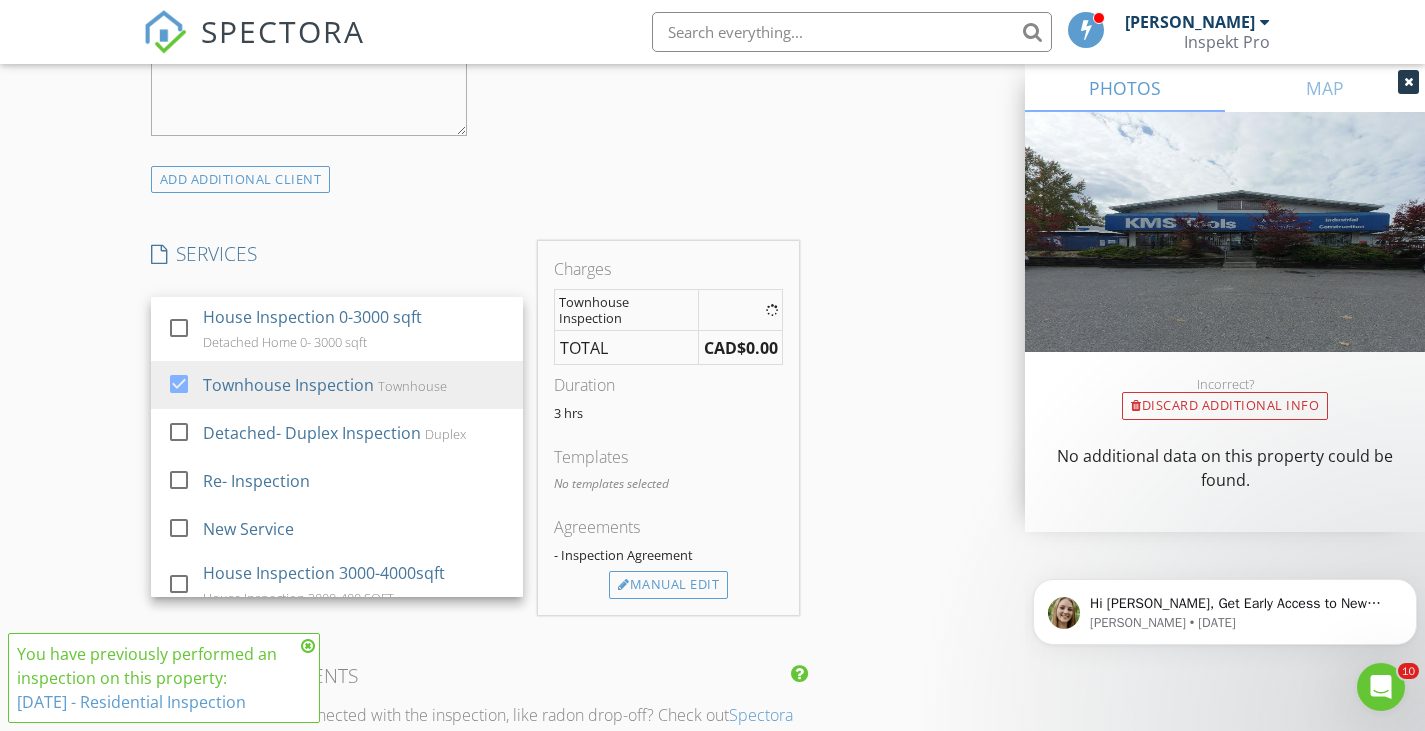 click on "New Inspection
Click here to use the New Order Form
INSPECTOR(S)
check_box   Charlie Rattan   PRIMARY   Charlie Rattan arrow_drop_down   check_box_outline_blank Charlie Rattan specifically requested
Date/Time
07/14/2025 2:30 PM
Location
Address Search       Address 2838 Livingstone Ave   Unit   City Abbotsford   State BC   Zip V2T 0J1   County Fraser Valley     Square Feet 1208   Year Built 2019   Foundation arrow_drop_down     Charlie Rattan     2.3 miles     (6 minutes)
client
check_box Enable Client CC email for this inspection   Client Search     check_box_outline_blank Client is a Company/Organization     First Name Jeffrey   Last Name Grange   Email jeffgrange24@gmail.com   CC Email   Phone 778-552-9883           Notes   Private Notes
ADD ADDITIONAL client
check_box_outline_blank" at bounding box center (712, 387) 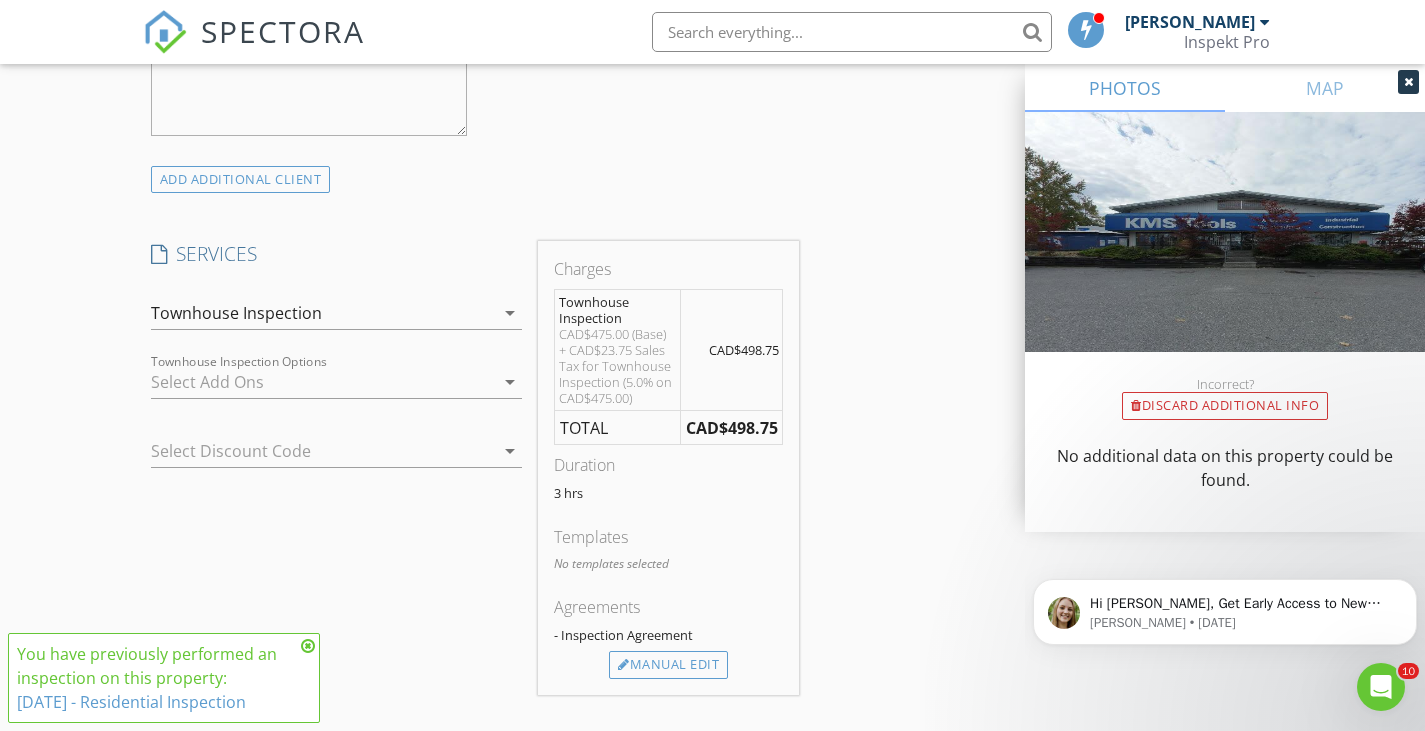 click at bounding box center [309, 451] 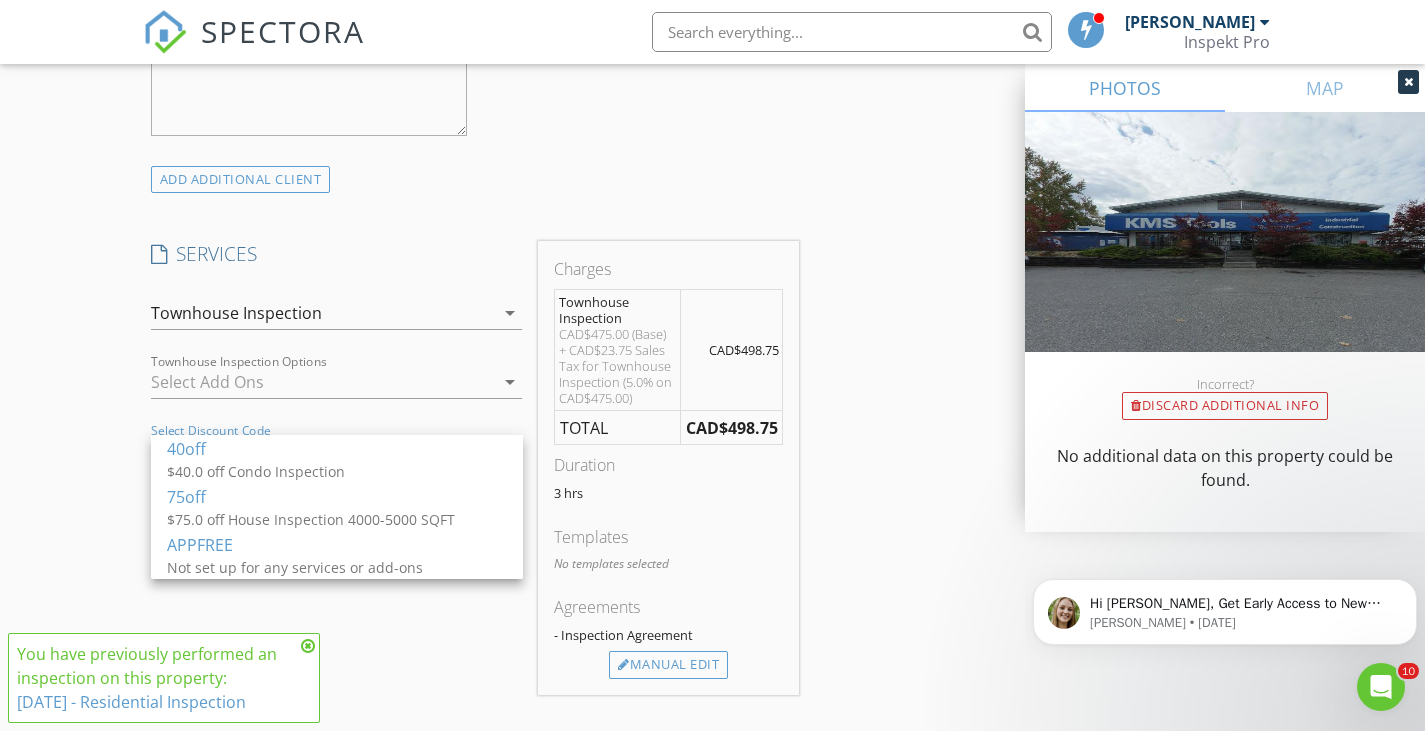 click at bounding box center (323, 382) 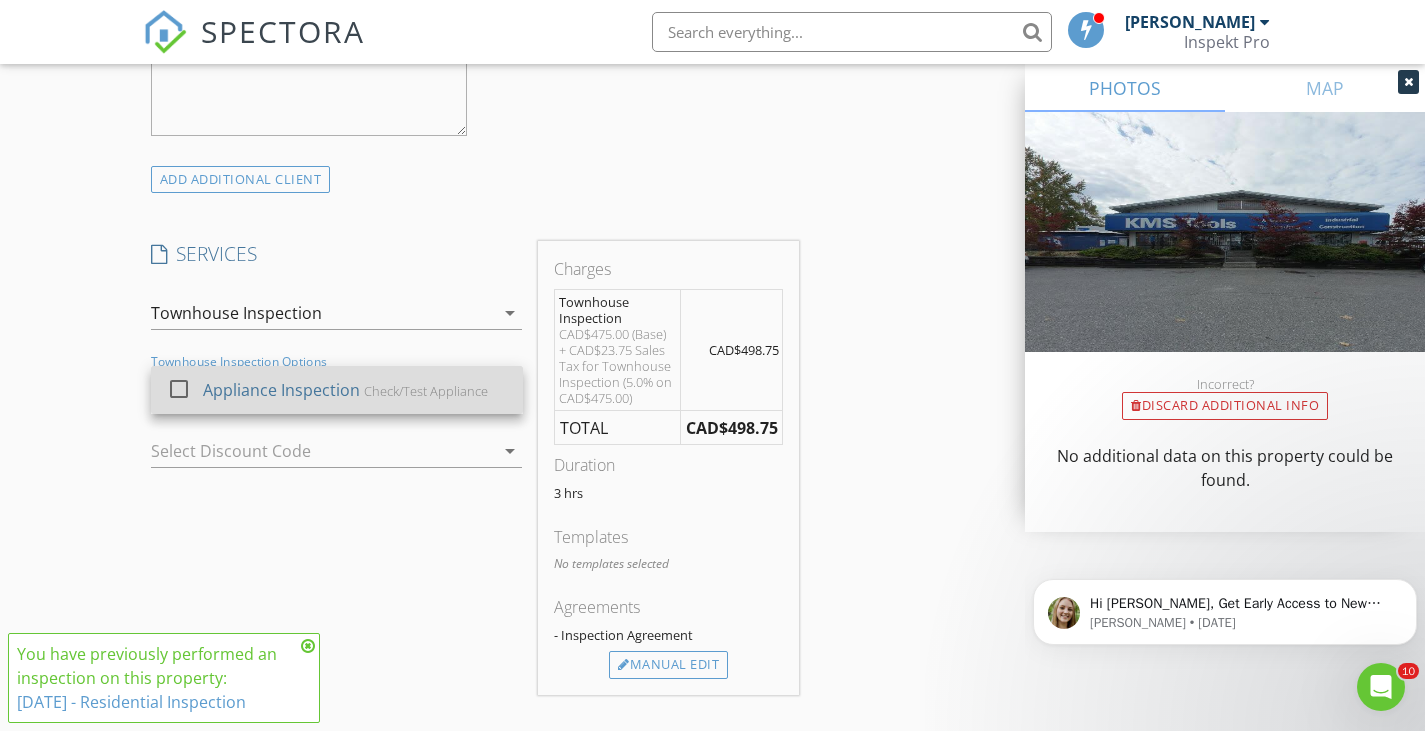 click at bounding box center (179, 389) 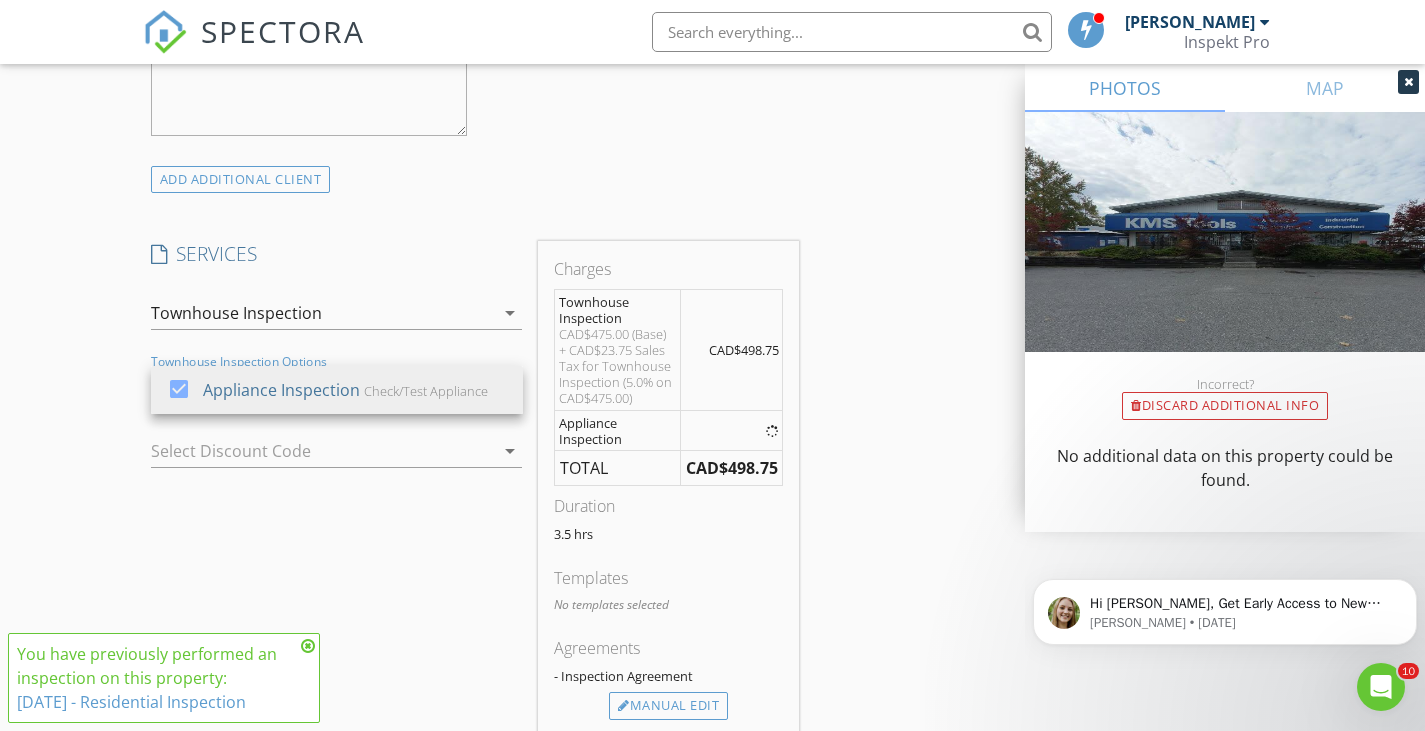 click on "New Inspection
Click here to use the New Order Form
INSPECTOR(S)
check_box   Charlie Rattan   PRIMARY   Charlie Rattan arrow_drop_down   check_box_outline_blank Charlie Rattan specifically requested
Date/Time
07/14/2025 2:30 PM
Location
Address Search       Address 2838 Livingstone Ave   Unit   City Abbotsford   State BC   Zip V2T 0J1   County Fraser Valley     Square Feet 1208   Year Built 2019   Foundation arrow_drop_down     Charlie Rattan     2.3 miles     (6 minutes)
client
check_box Enable Client CC email for this inspection   Client Search     check_box_outline_blank Client is a Company/Organization     First Name Jeffrey   Last Name Grange   Email jeffgrange24@gmail.com   CC Email   Phone 778-552-9883           Notes   Private Notes
ADD ADDITIONAL client
check_box_outline_blank" at bounding box center (712, 447) 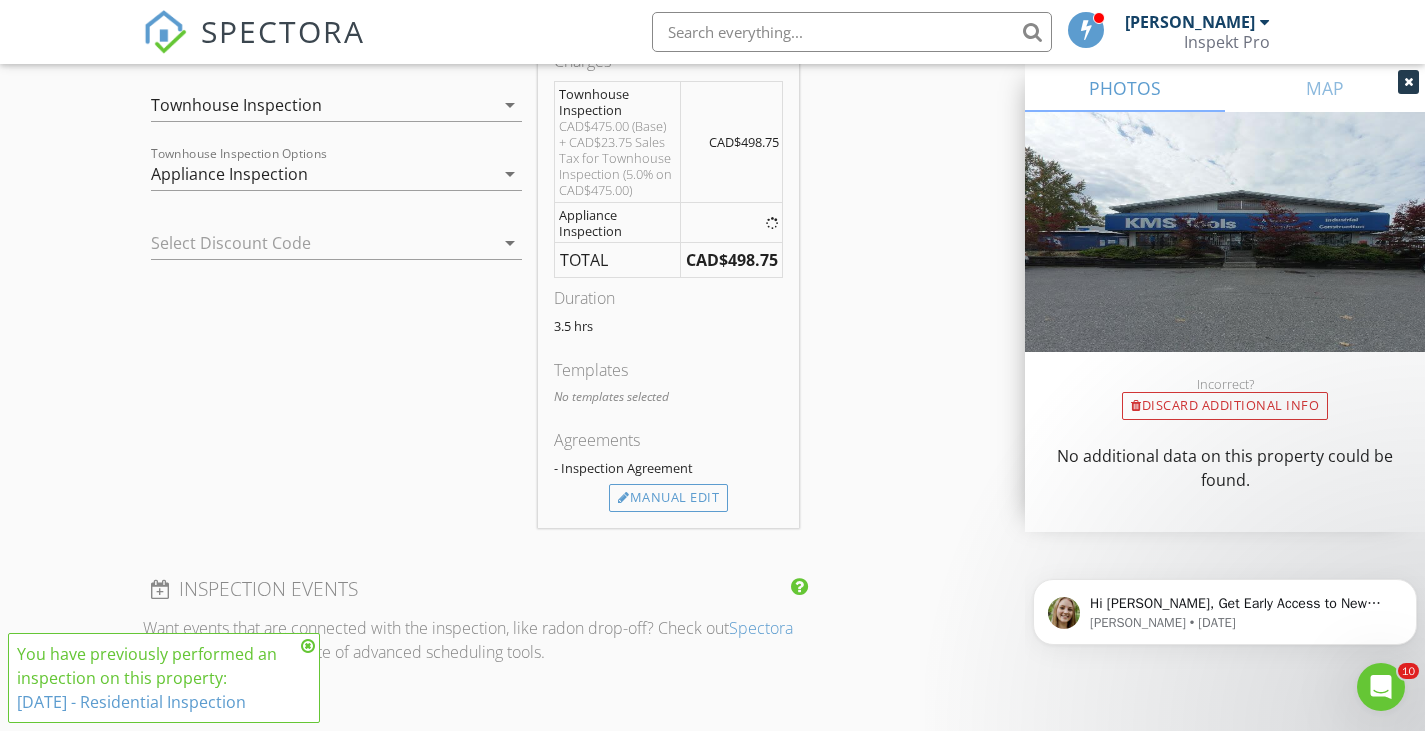 scroll, scrollTop: 1685, scrollLeft: 0, axis: vertical 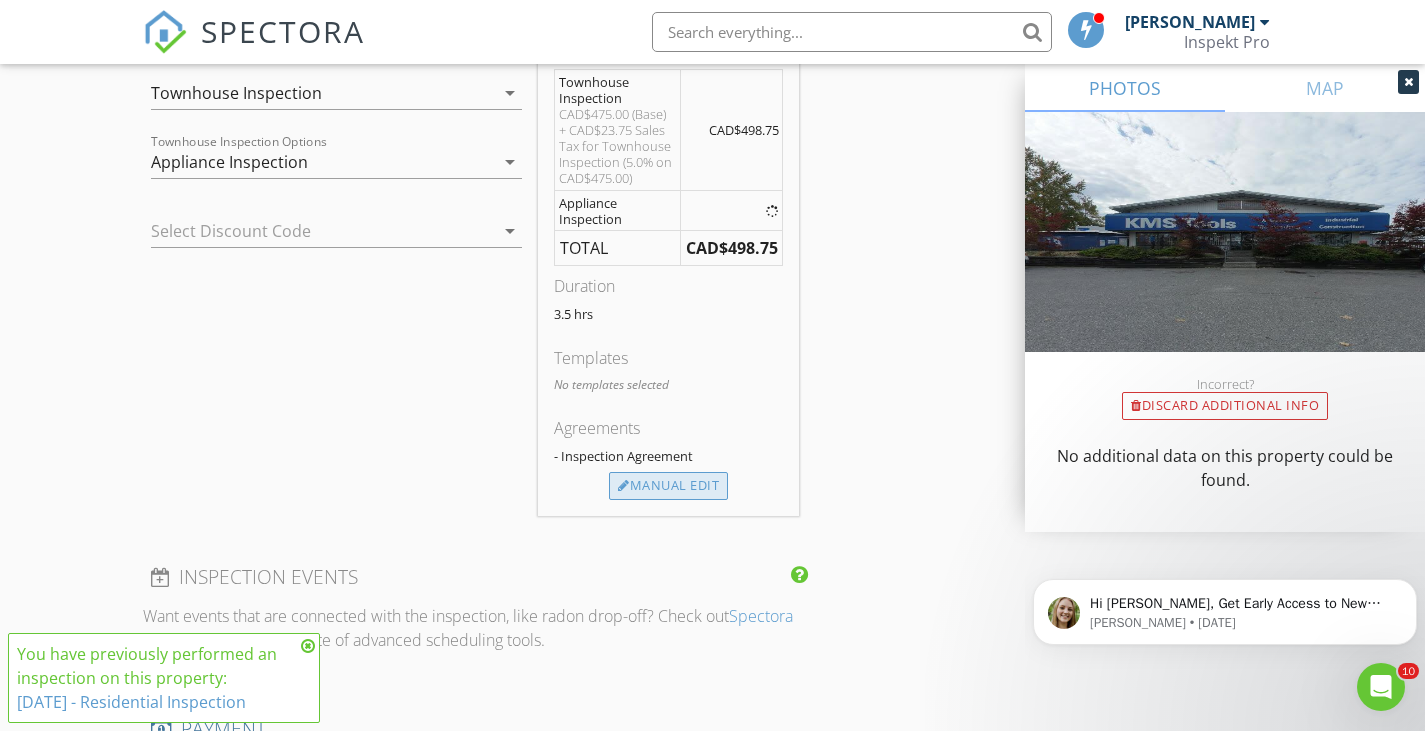 click on "Manual Edit" at bounding box center [668, 486] 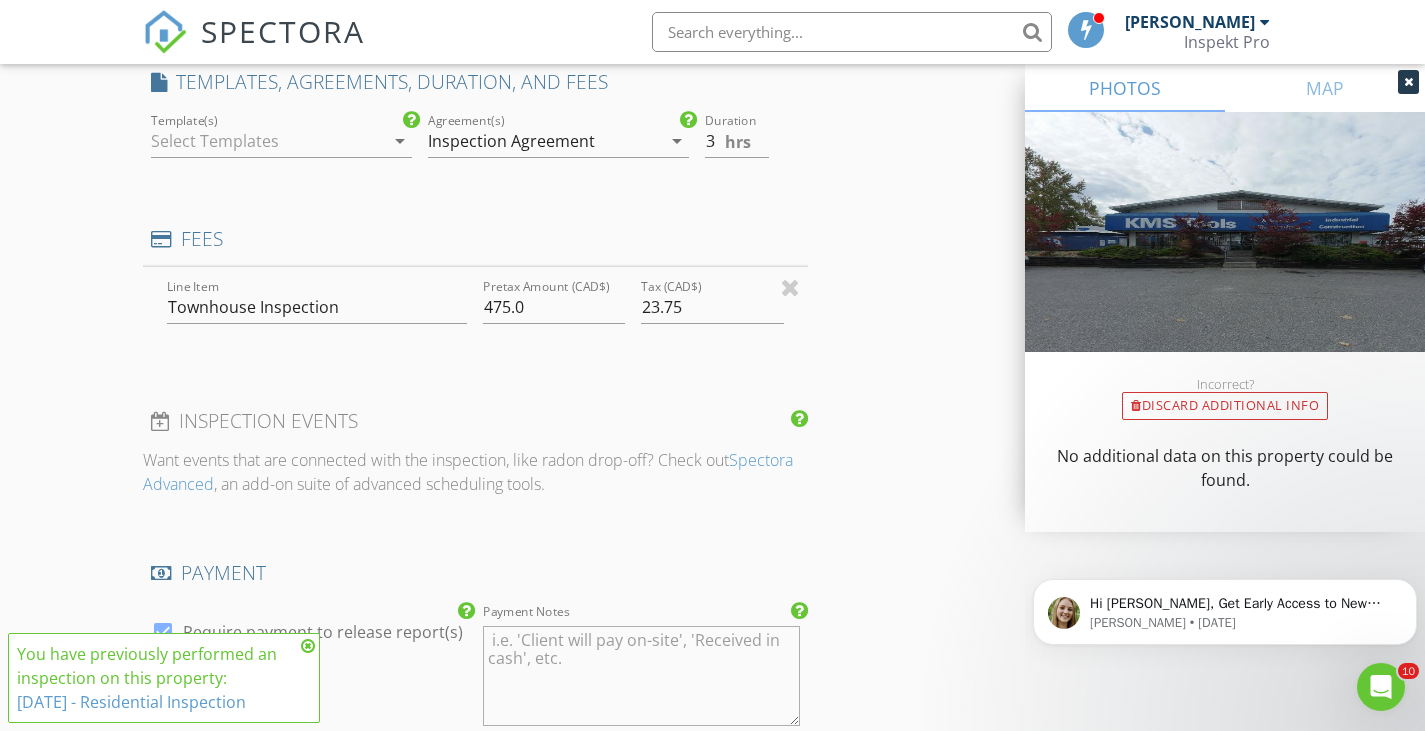 type on "0" 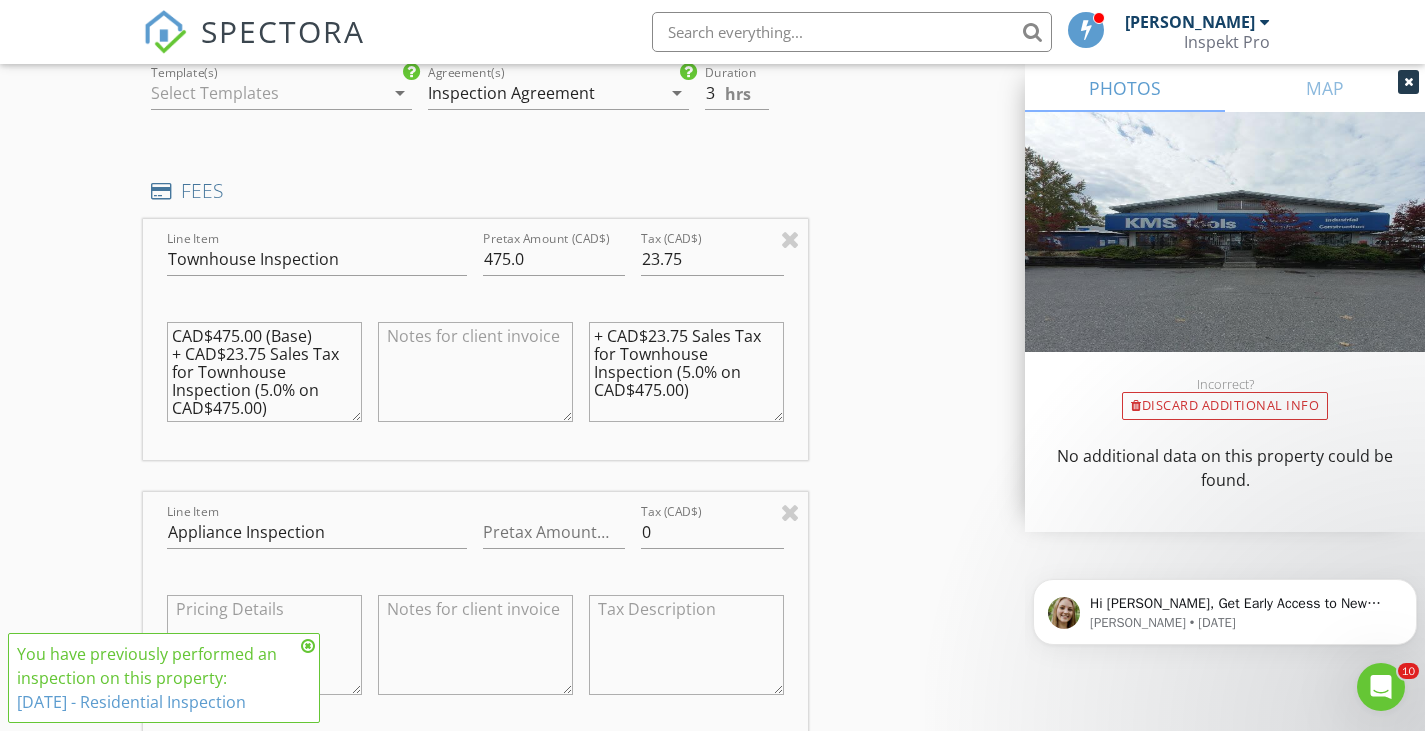 click at bounding box center (267, 93) 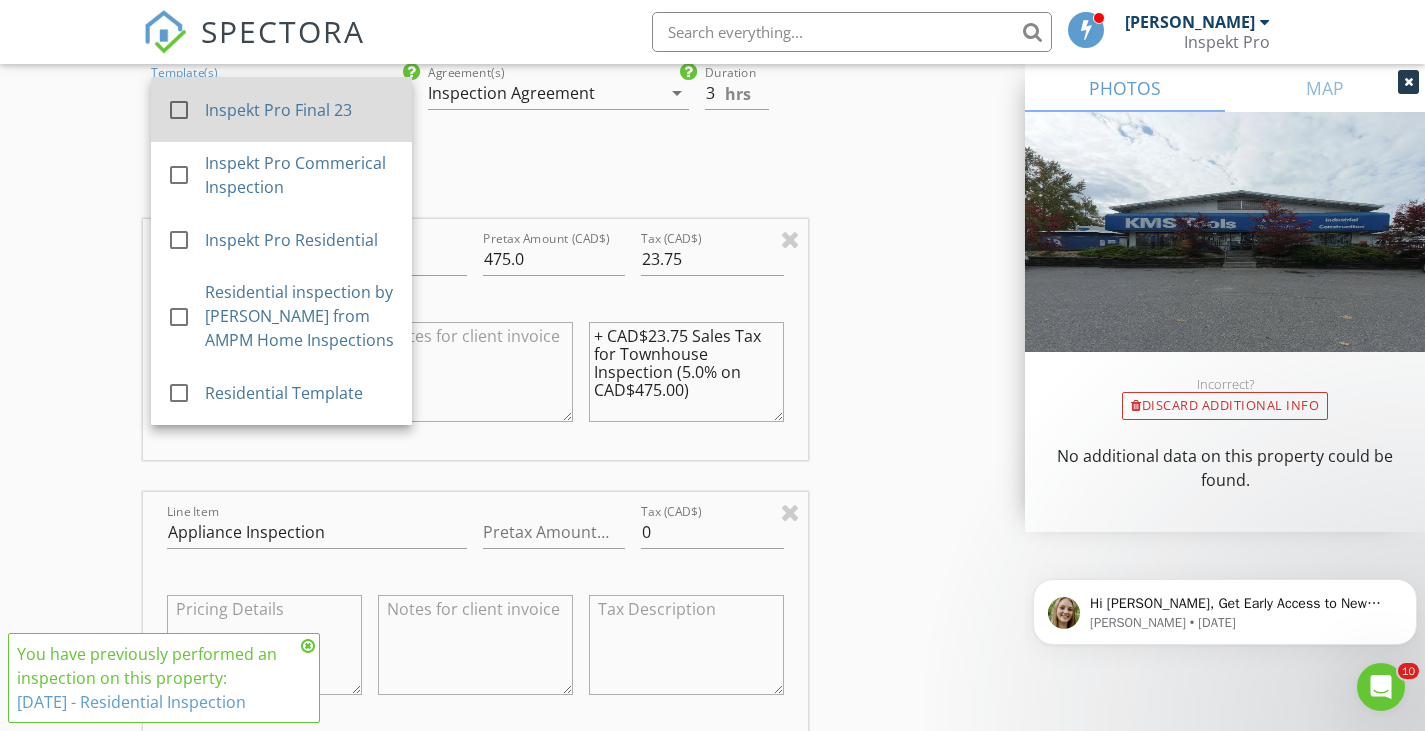 click at bounding box center [186, 128] 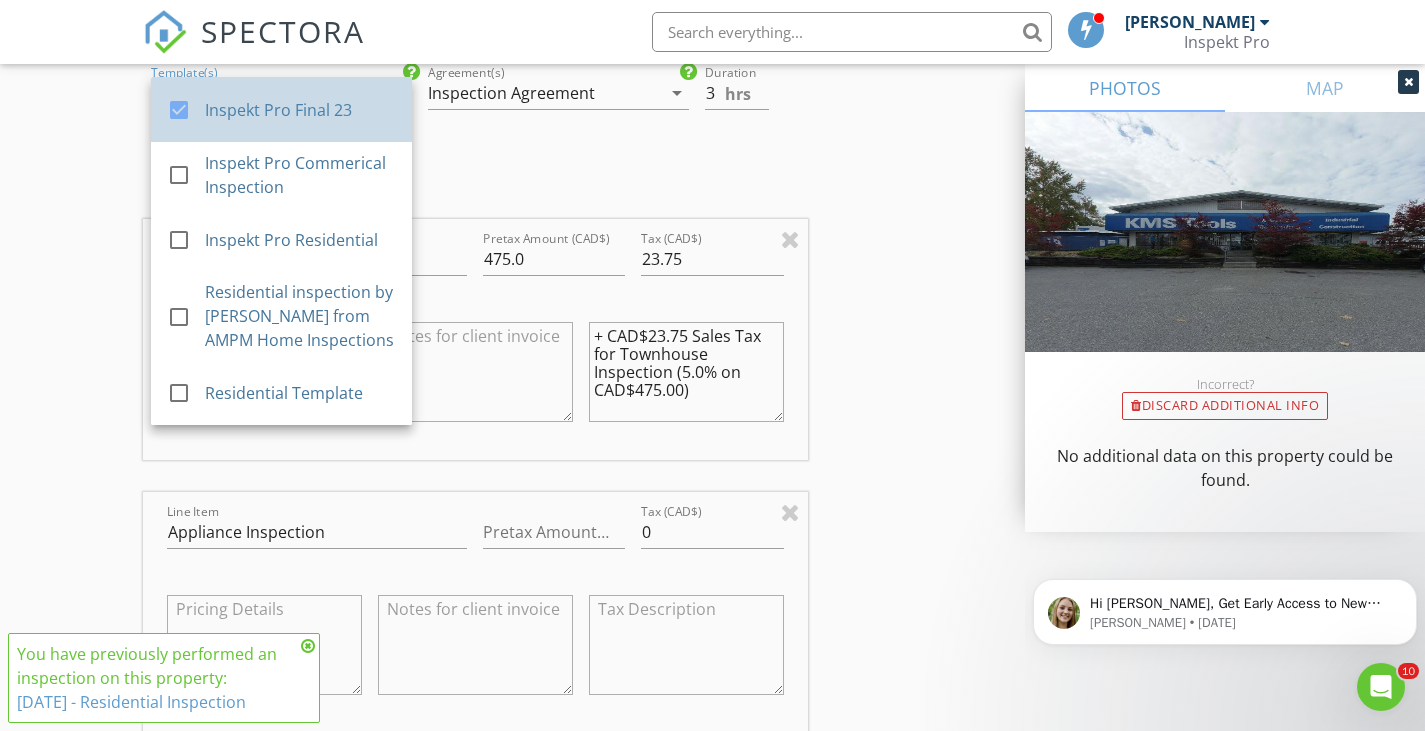 click on "New Inspection
Click here to use the New Order Form
INSPECTOR(S)
check_box   Charlie Rattan   PRIMARY   Charlie Rattan arrow_drop_down   check_box_outline_blank Charlie Rattan specifically requested
Date/Time
07/14/2025 2:30 PM
Location
Address Search       Address 2838 Livingstone Ave   Unit   City Abbotsford   State BC   Zip V2T 0J1   County Fraser Valley     Square Feet 1208   Year Built 2019   Foundation arrow_drop_down     Charlie Rattan     2.3 miles     (6 minutes)
client
check_box Enable Client CC email for this inspection   Client Search     check_box_outline_blank Client is a Company/Organization     First Name Jeffrey   Last Name Grange   Email jeffgrange24@gmail.com   CC Email   Phone 778-552-9883           Notes   Private Notes
ADD ADDITIONAL client
check_box_outline_blank" at bounding box center [712, 398] 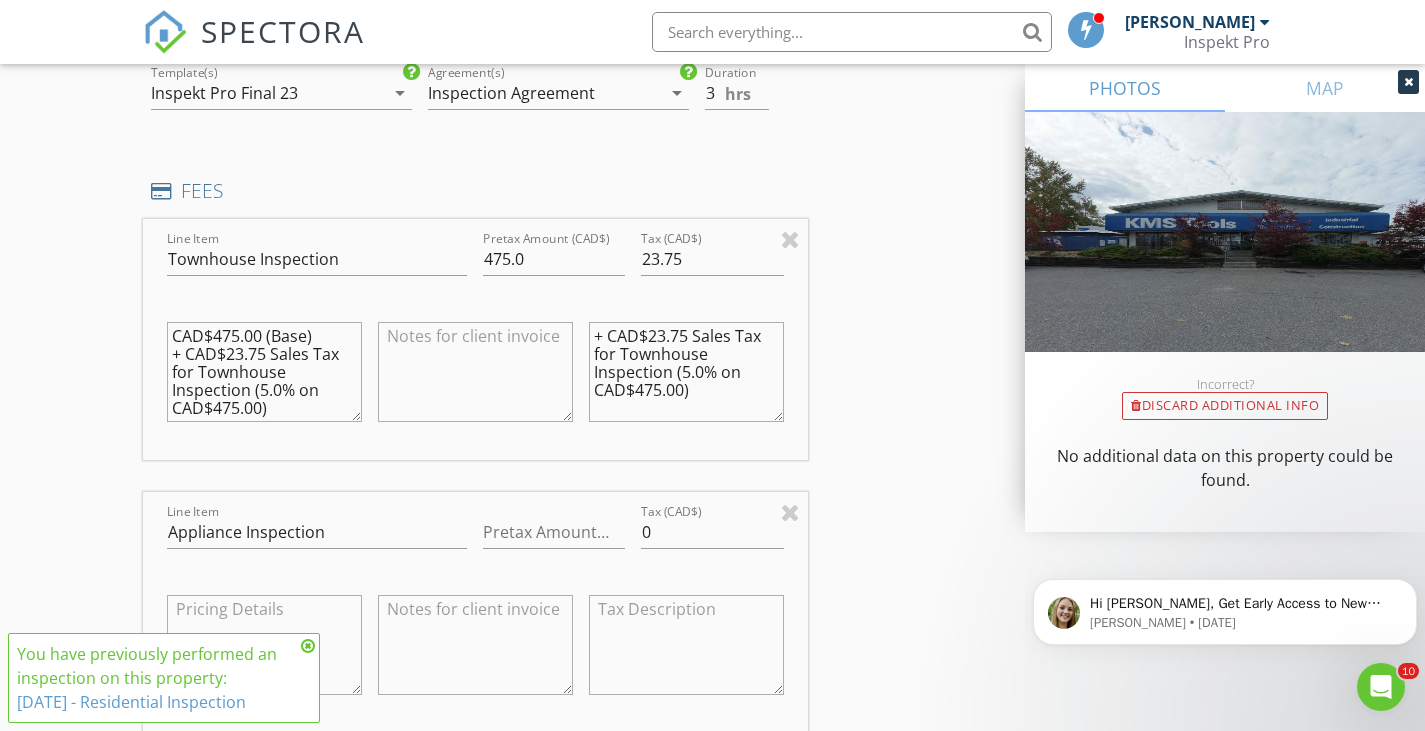 click on "Inspection Agreement" at bounding box center (544, 93) 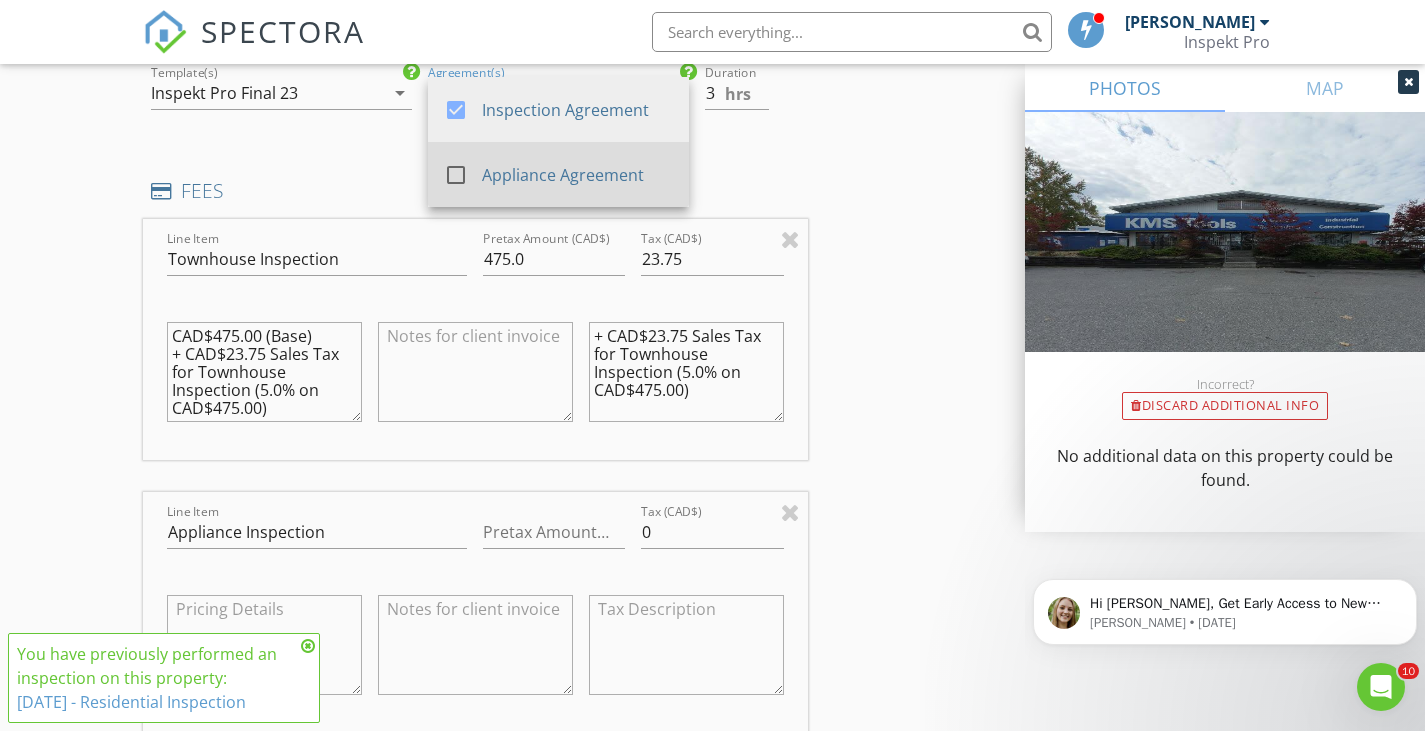 click at bounding box center (456, 175) 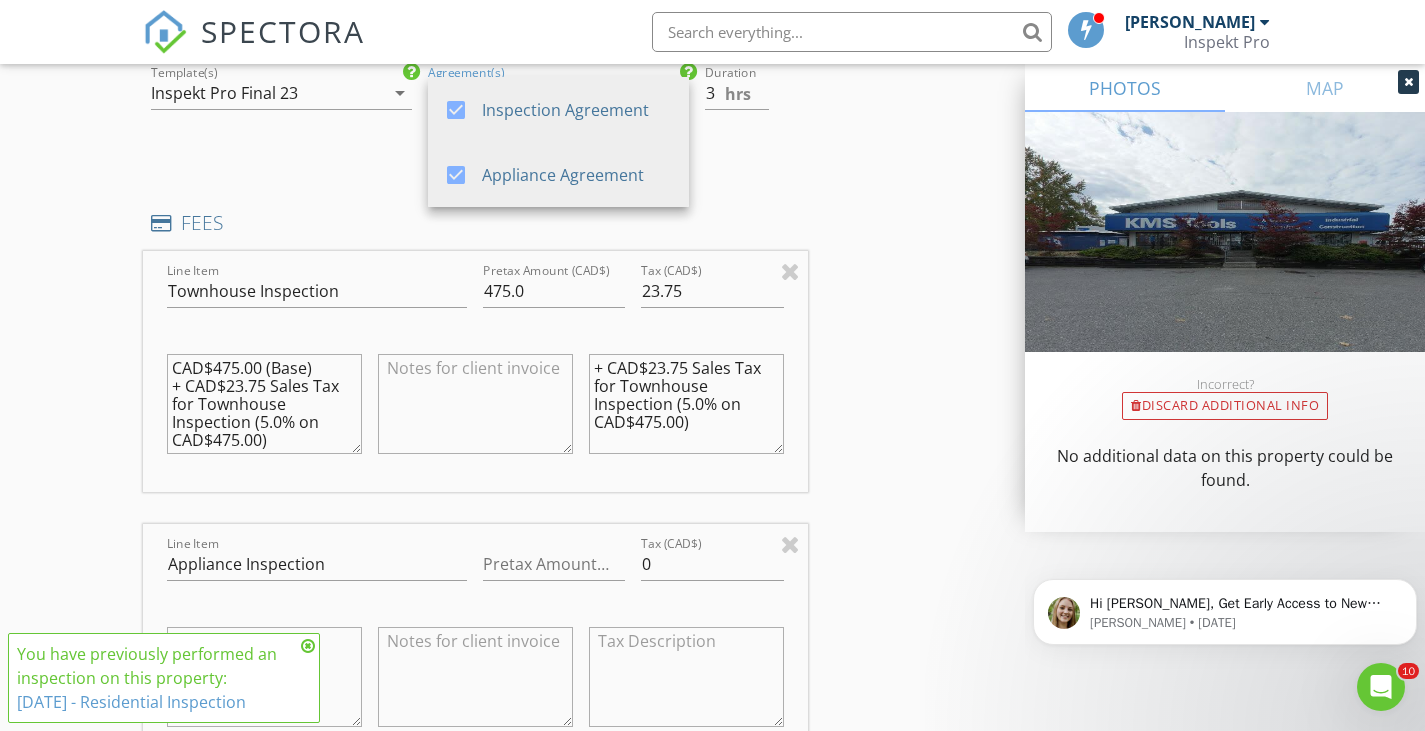 click on "New Inspection
Click here to use the New Order Form
INSPECTOR(S)
check_box   Charlie Rattan   PRIMARY   Charlie Rattan arrow_drop_down   check_box_outline_blank Charlie Rattan specifically requested
Date/Time
07/14/2025 2:30 PM
Location
Address Search       Address 2838 Livingstone Ave   Unit   City Abbotsford   State BC   Zip V2T 0J1   County Fraser Valley     Square Feet 1208   Year Built 2019   Foundation arrow_drop_down     Charlie Rattan     2.3 miles     (6 minutes)
client
check_box Enable Client CC email for this inspection   Client Search     check_box_outline_blank Client is a Company/Organization     First Name Jeffrey   Last Name Grange   Email jeffgrange24@gmail.com   CC Email   Phone 778-552-9883           Notes   Private Notes
ADD ADDITIONAL client
check_box_outline_blank" at bounding box center (712, 414) 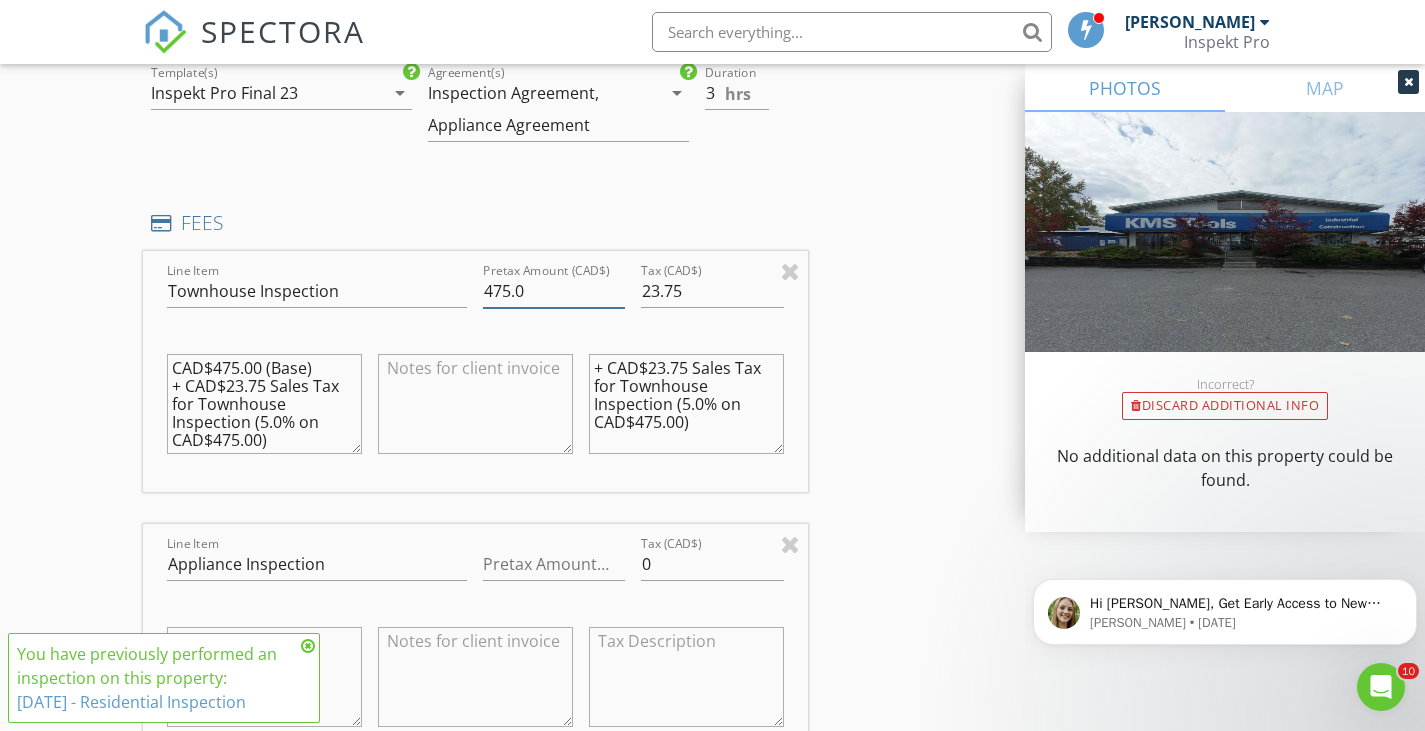 click on "475.0" at bounding box center (554, 291) 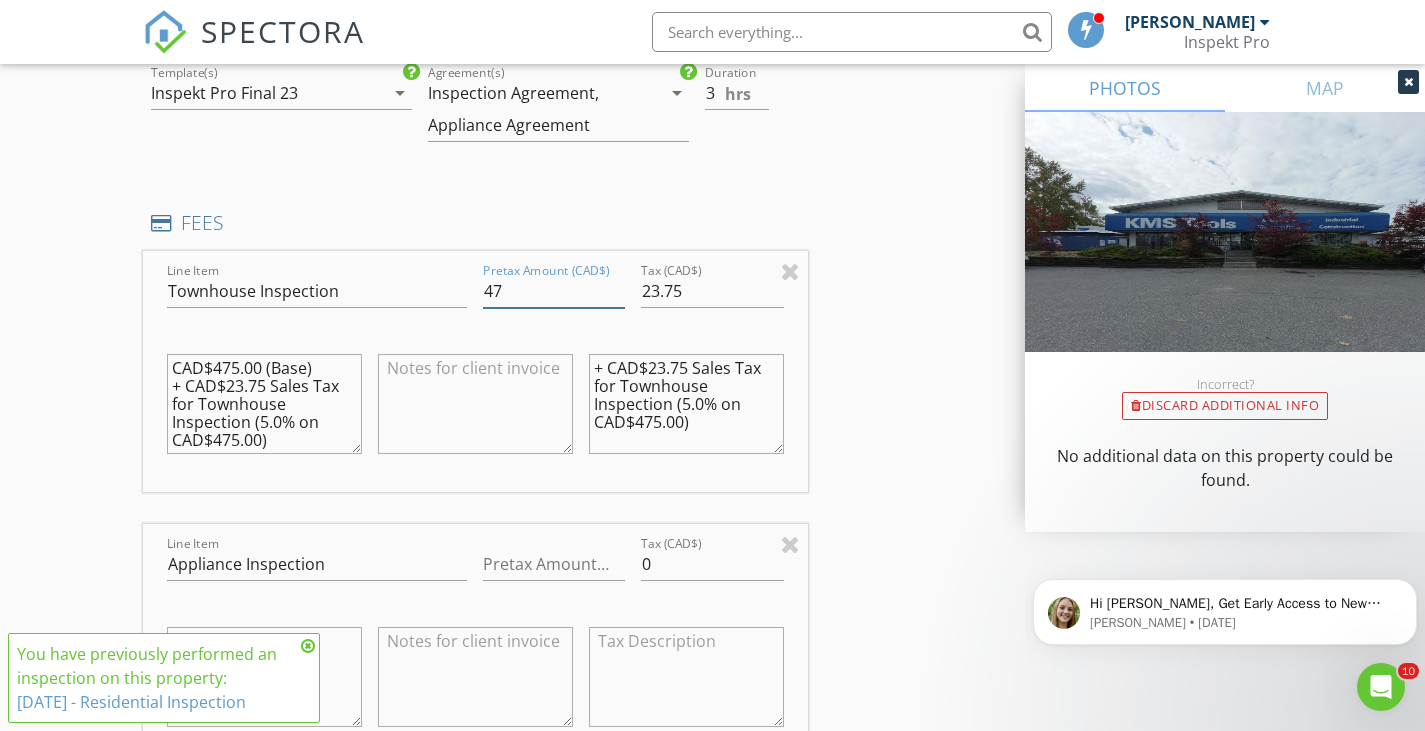 type on "4" 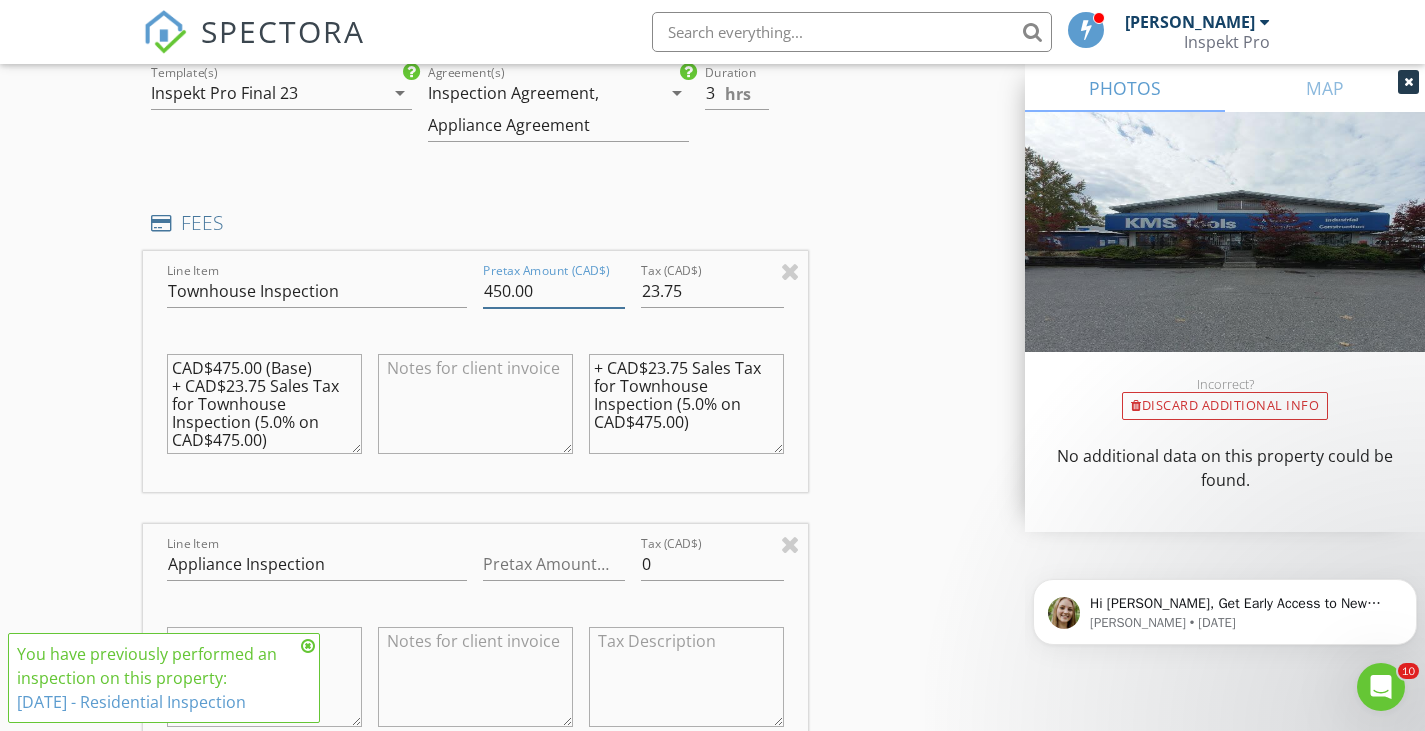 type on "450.00" 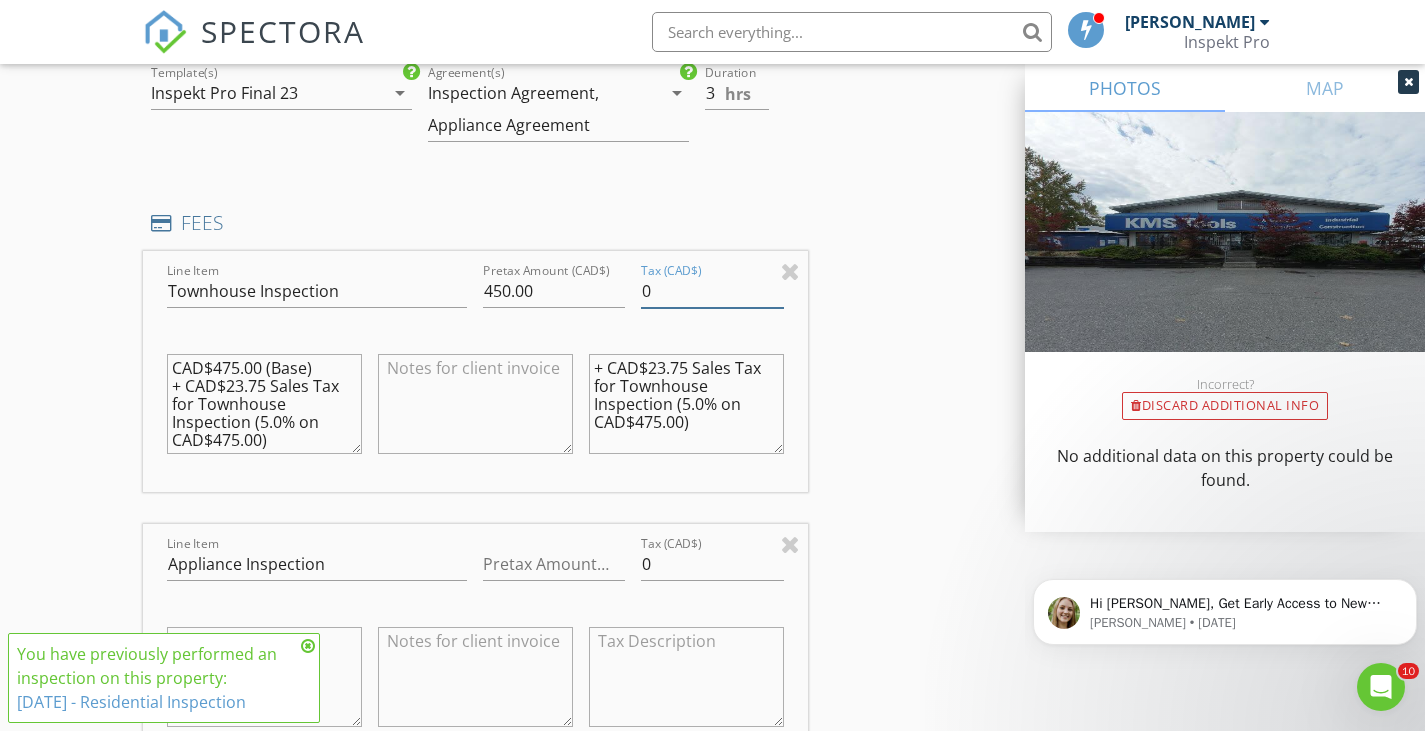 type on "0" 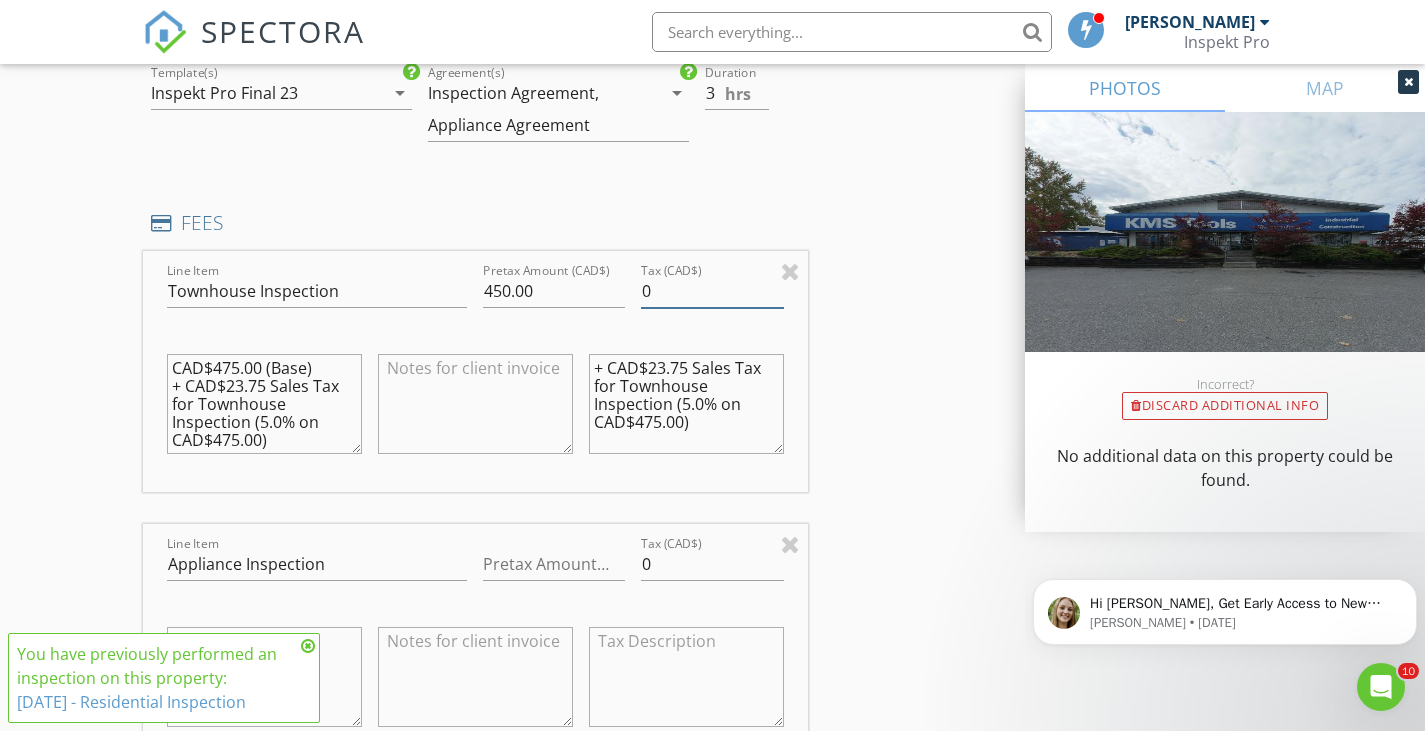 click on "0" at bounding box center [712, 291] 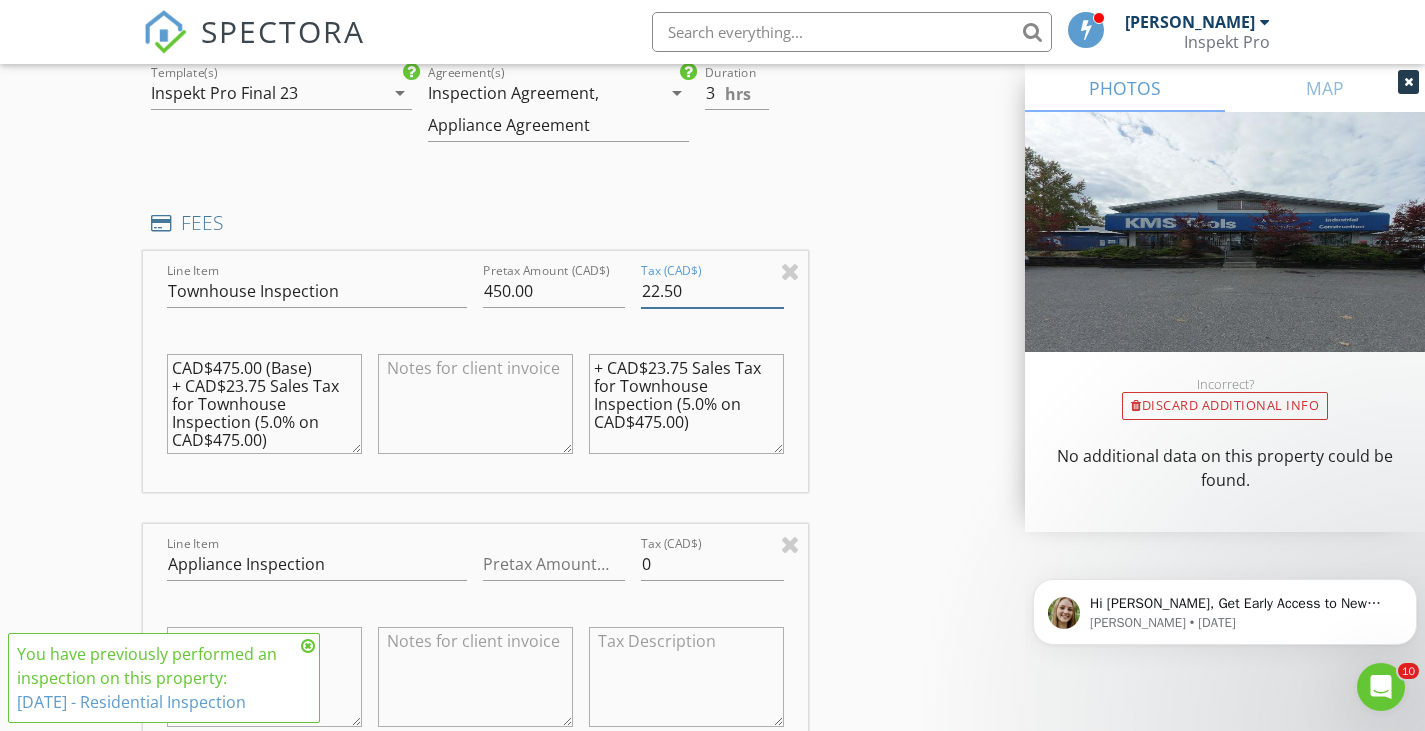 scroll, scrollTop: 1741, scrollLeft: 0, axis: vertical 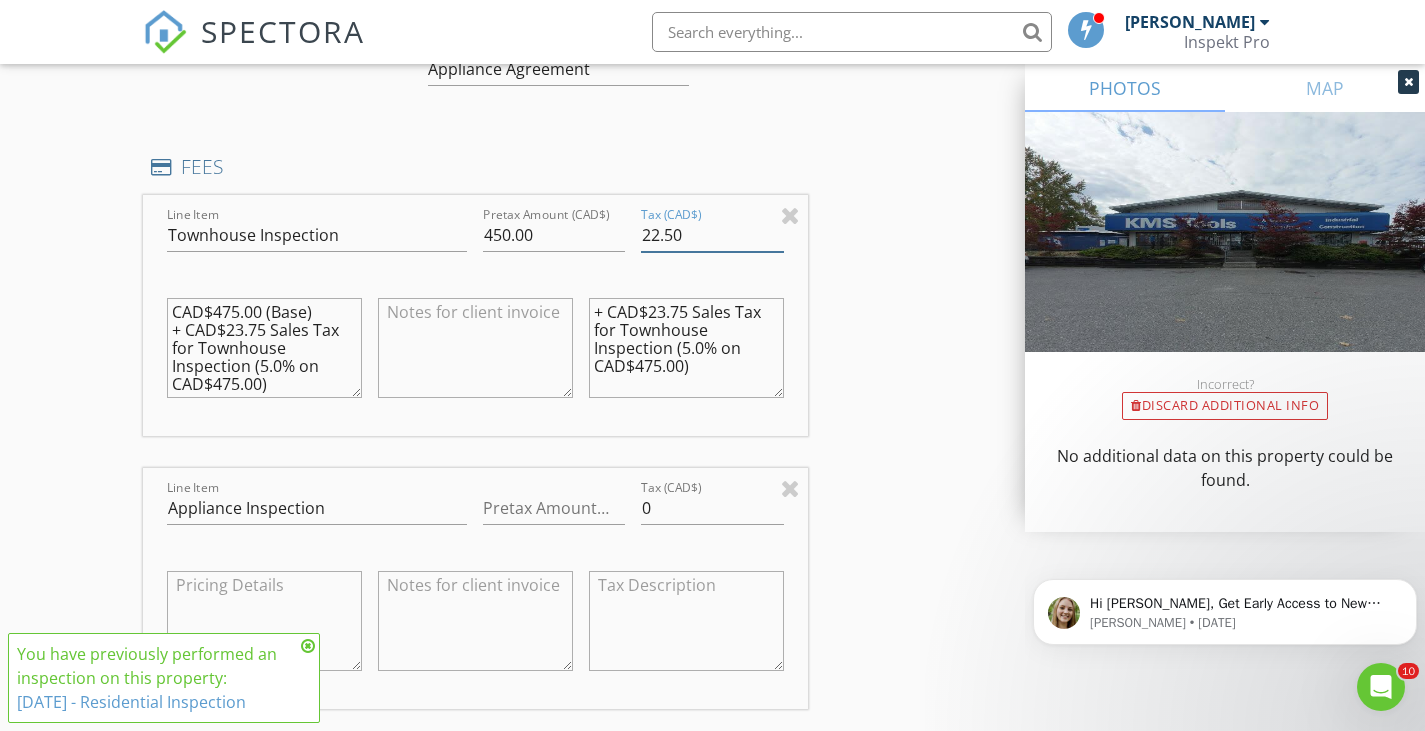 type on "22.50" 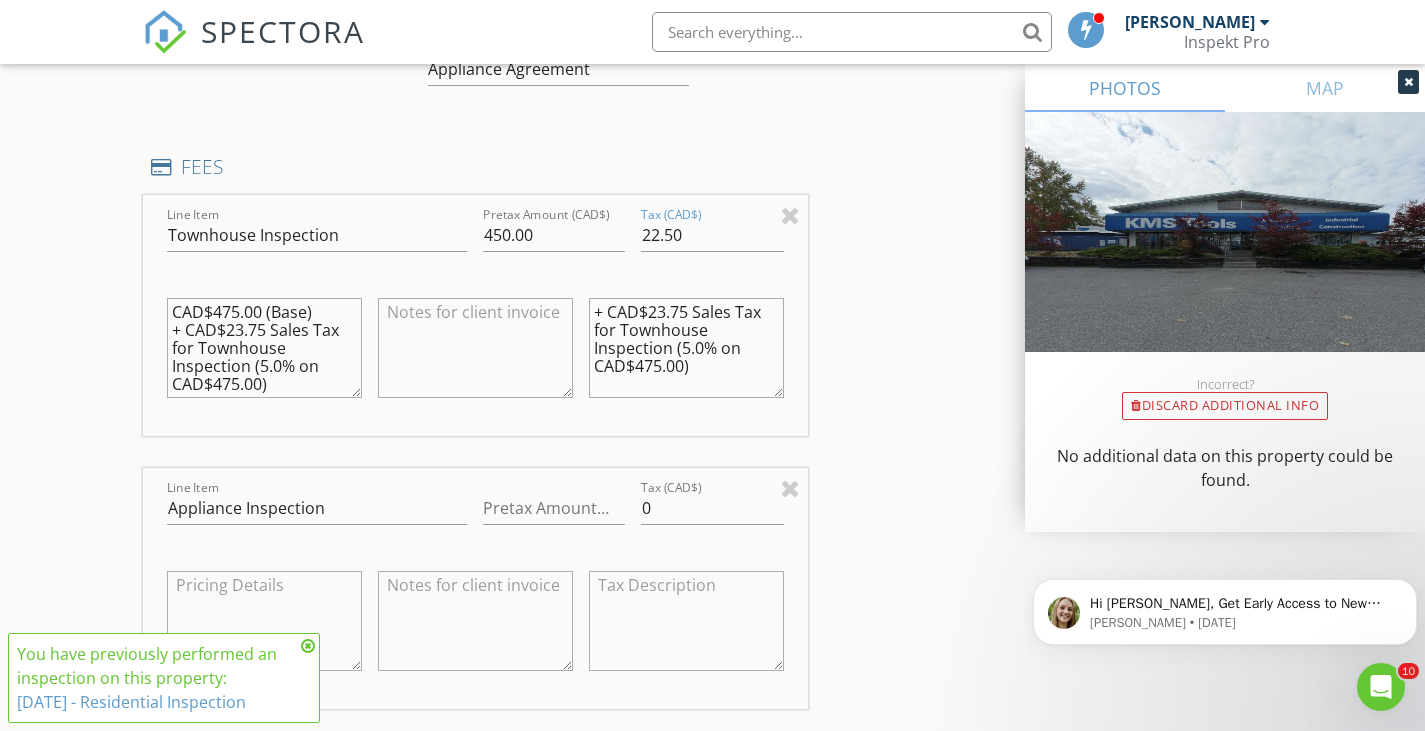 click on "CAD$475.00 (Base)
+ CAD$23.75 Sales Tax for Townhouse Inspection (5.0% on CAD$475.00)" at bounding box center (264, 348) 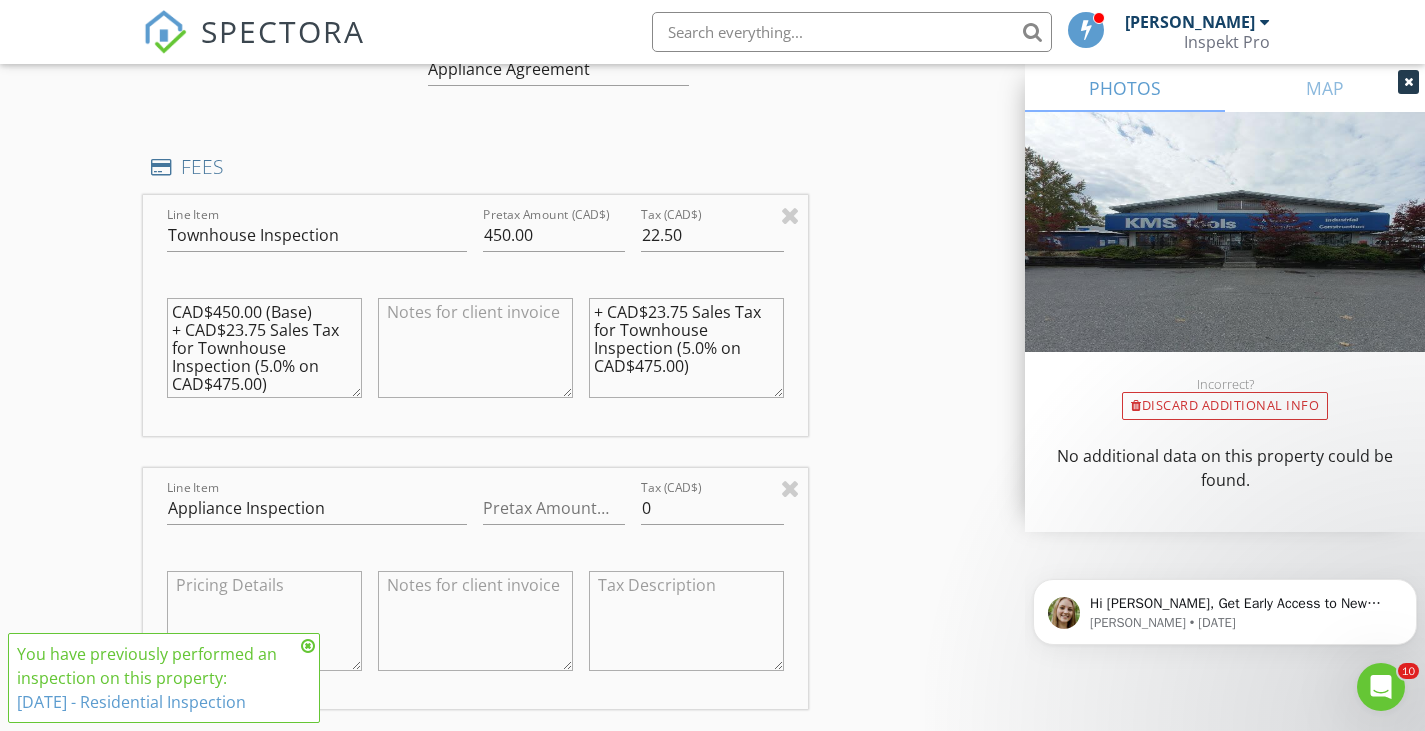 click on "CAD$450.00 (Base)
+ CAD$23.75 Sales Tax for Townhouse Inspection (5.0% on CAD$475.00)" at bounding box center [264, 348] 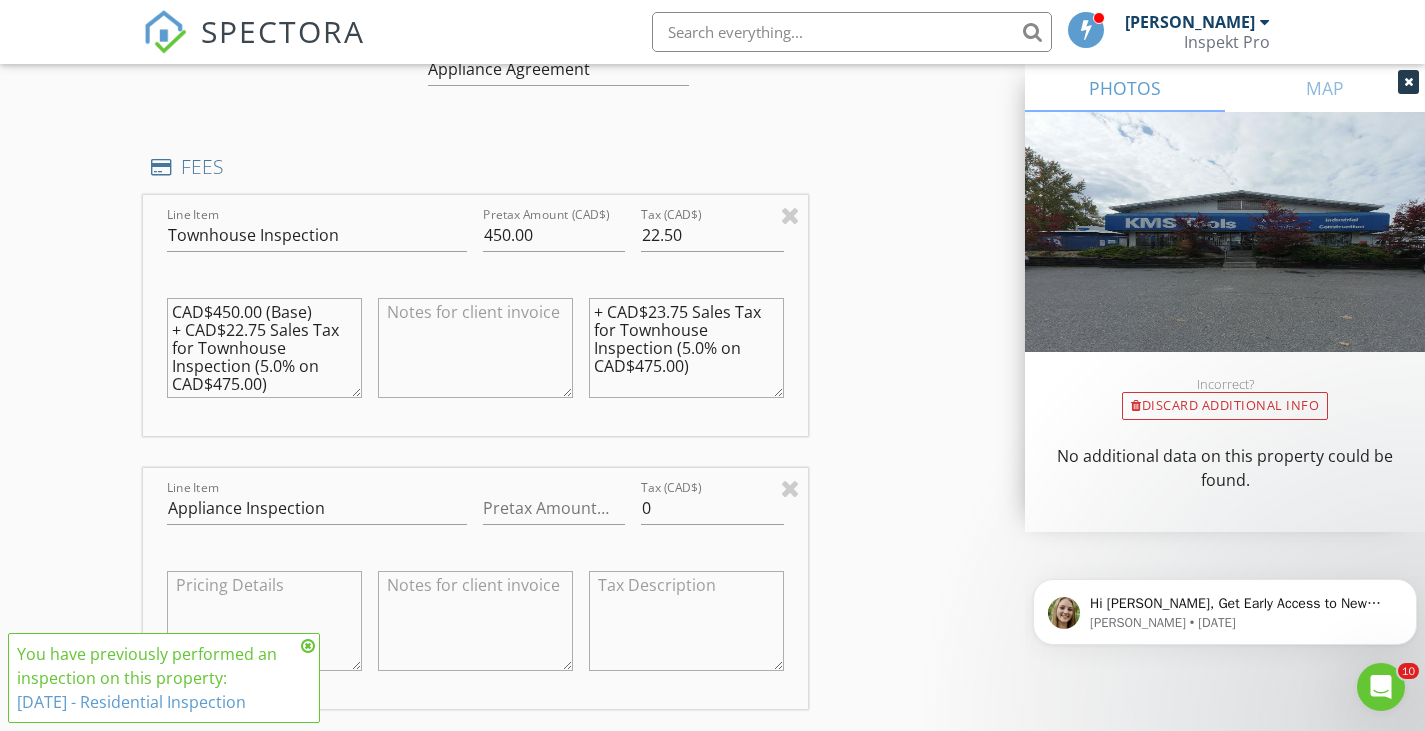 click on "CAD$450.00 (Base)
+ CAD$22.75 Sales Tax for Townhouse Inspection (5.0% on CAD$475.00)" at bounding box center (264, 348) 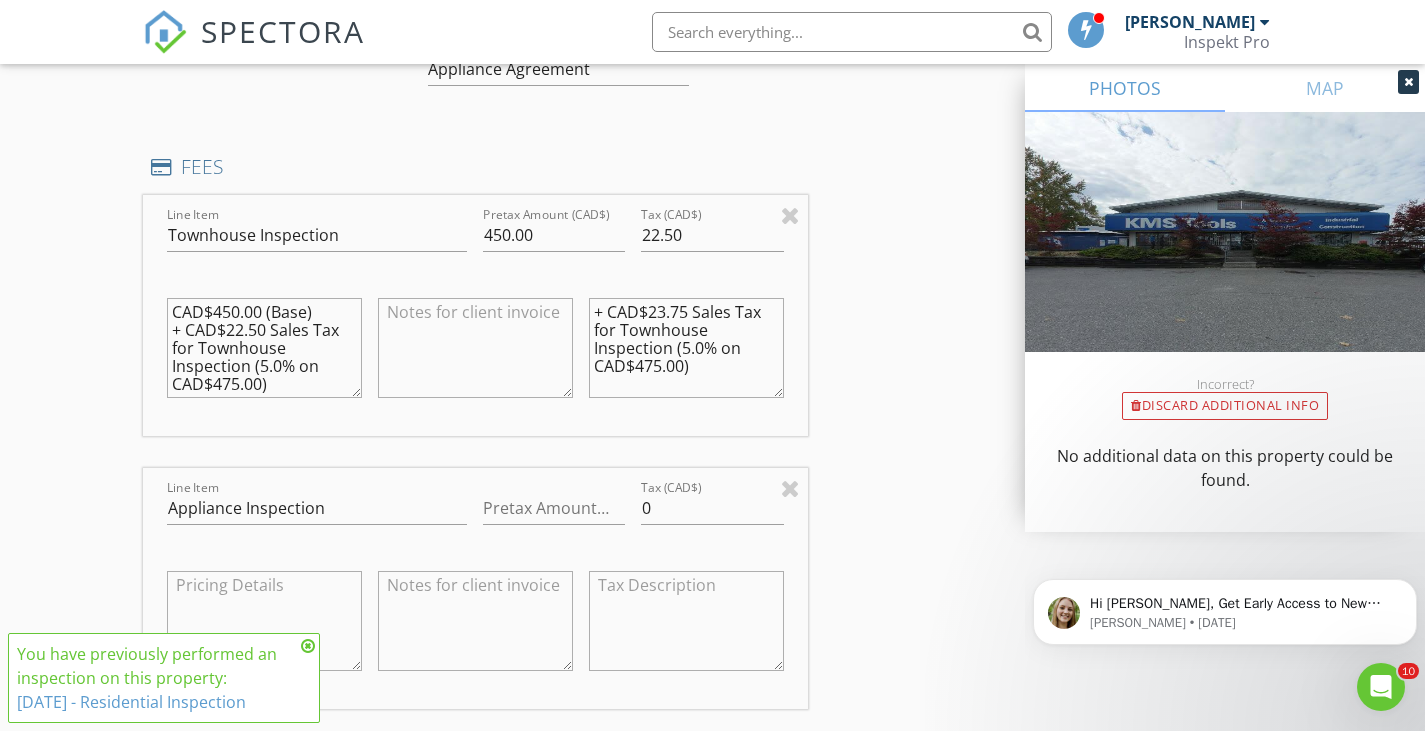 click on "CAD$450.00 (Base)
+ CAD$22.50 Sales Tax for Townhouse Inspection (5.0% on CAD$475.00)" at bounding box center (264, 348) 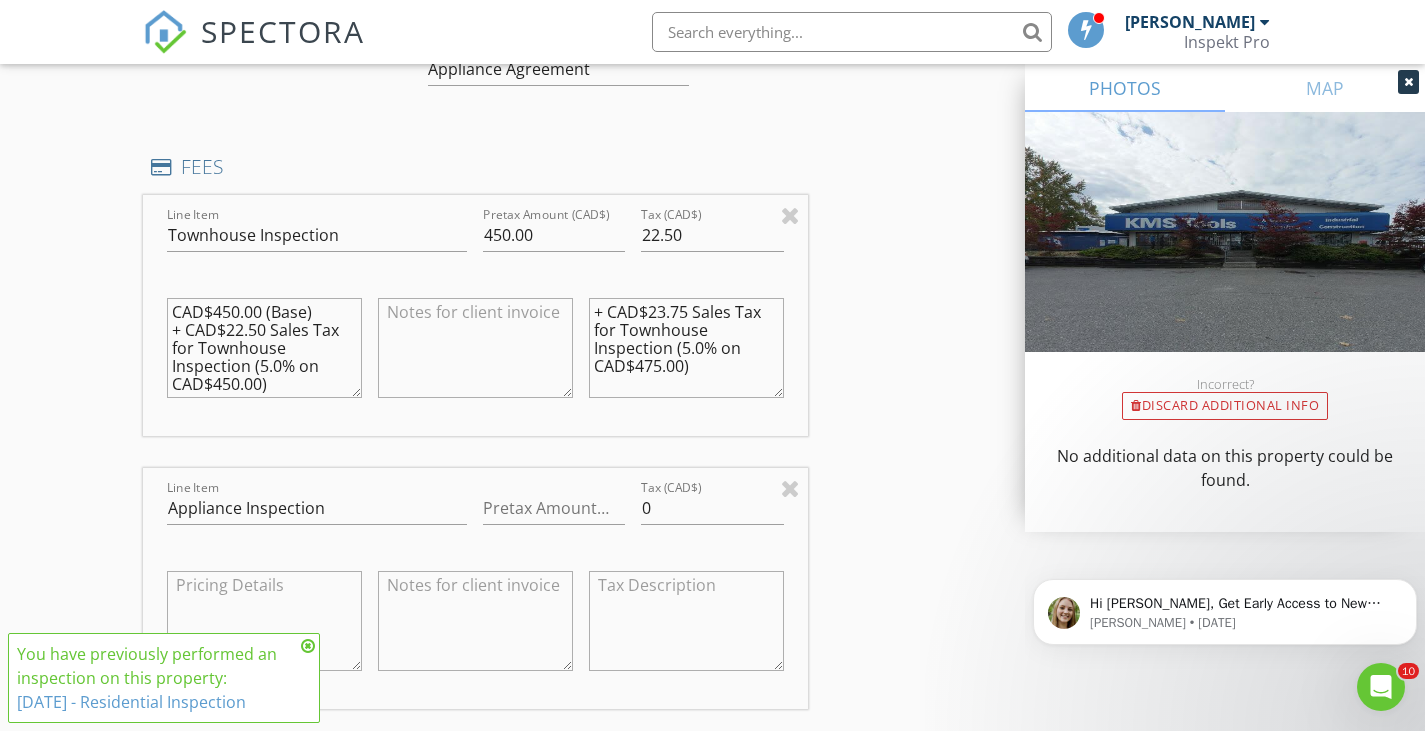 scroll, scrollTop: 18, scrollLeft: 0, axis: vertical 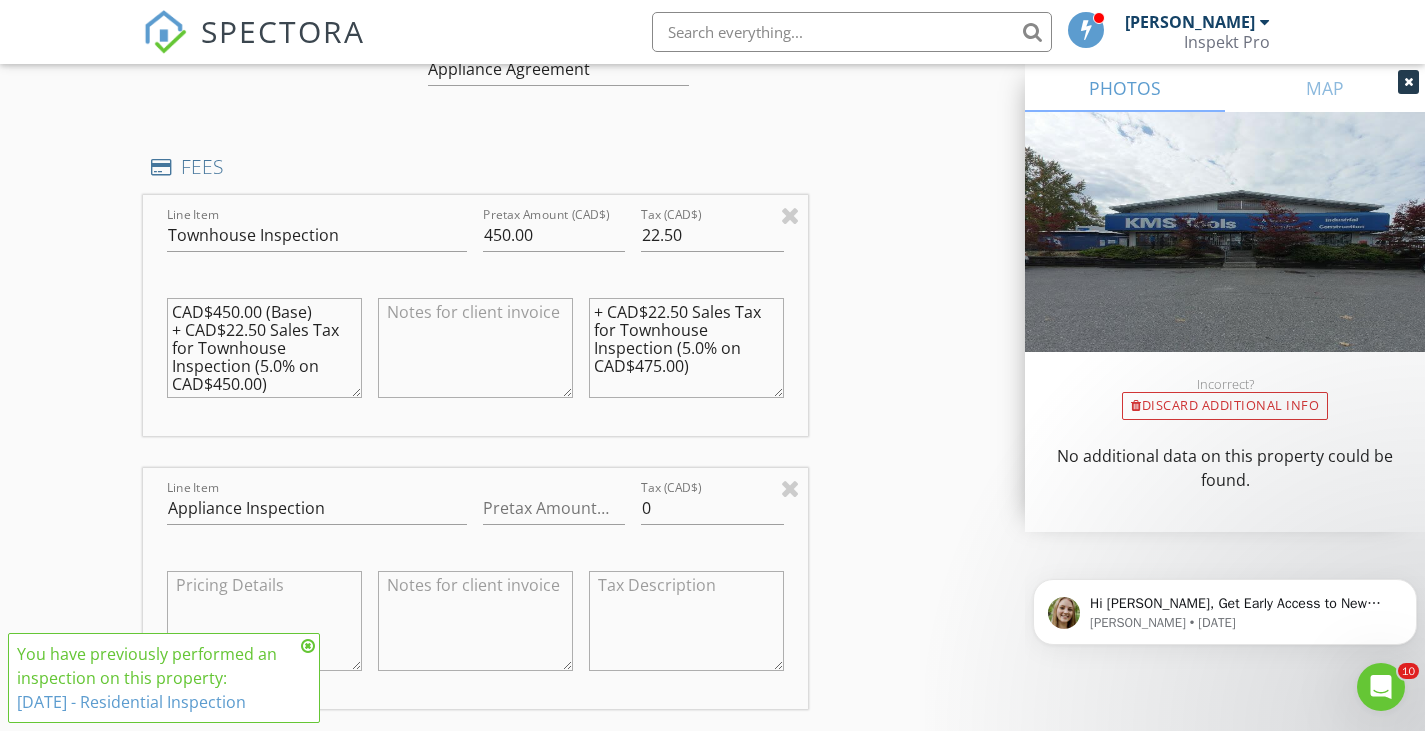 click on "+ CAD$22.50 Sales Tax for Townhouse Inspection (5.0% on CAD$475.00)" at bounding box center (686, 348) 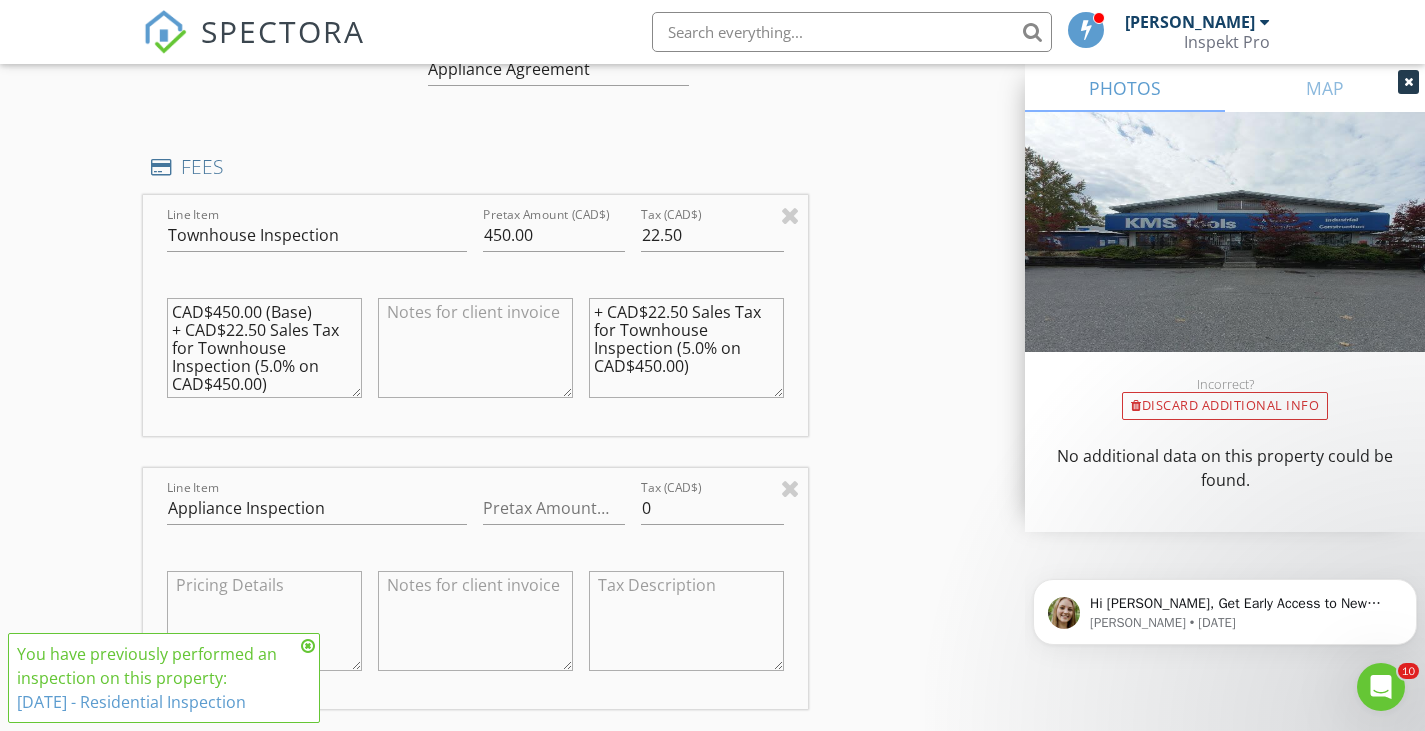 type on "+ CAD$22.50 Sales Tax for Townhouse Inspection (5.0% on CAD$450.00)" 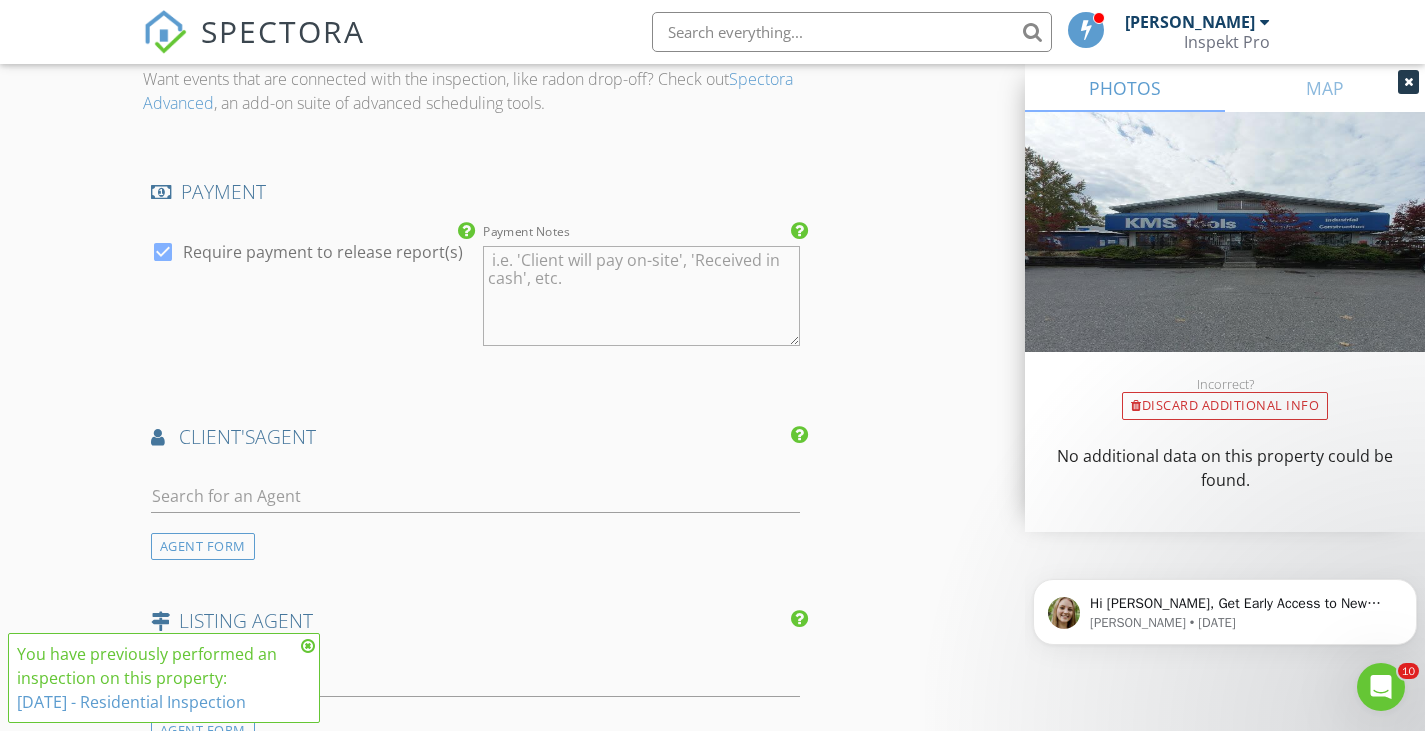 scroll, scrollTop: 2634, scrollLeft: 0, axis: vertical 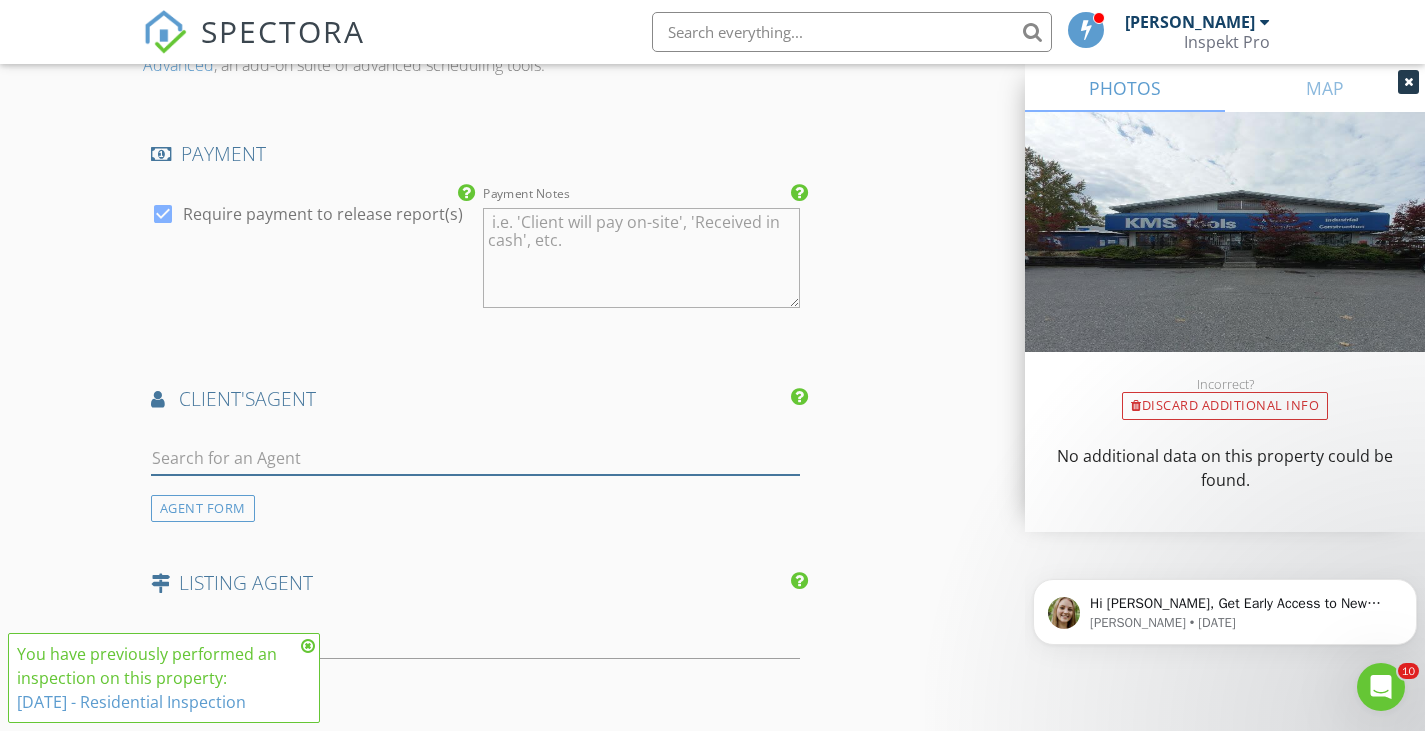 click at bounding box center [475, 458] 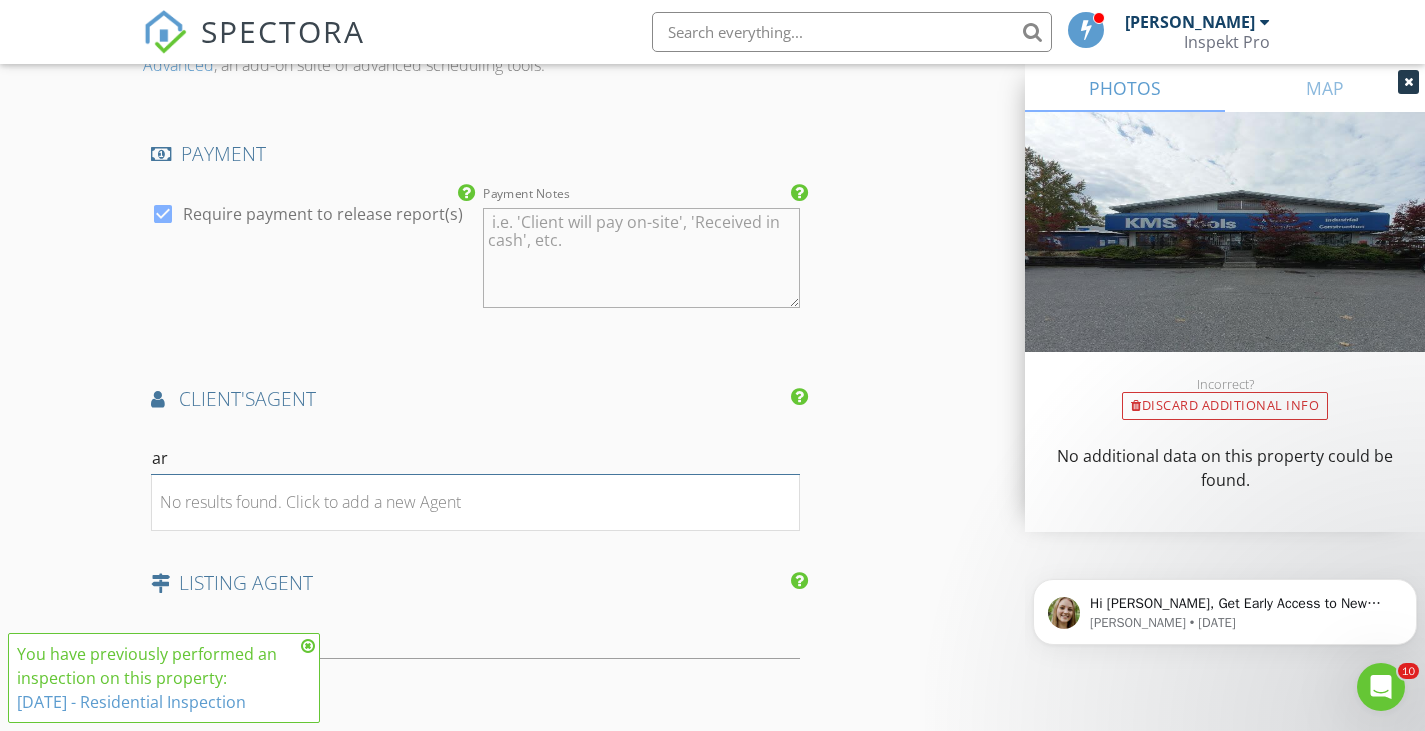 type on "a" 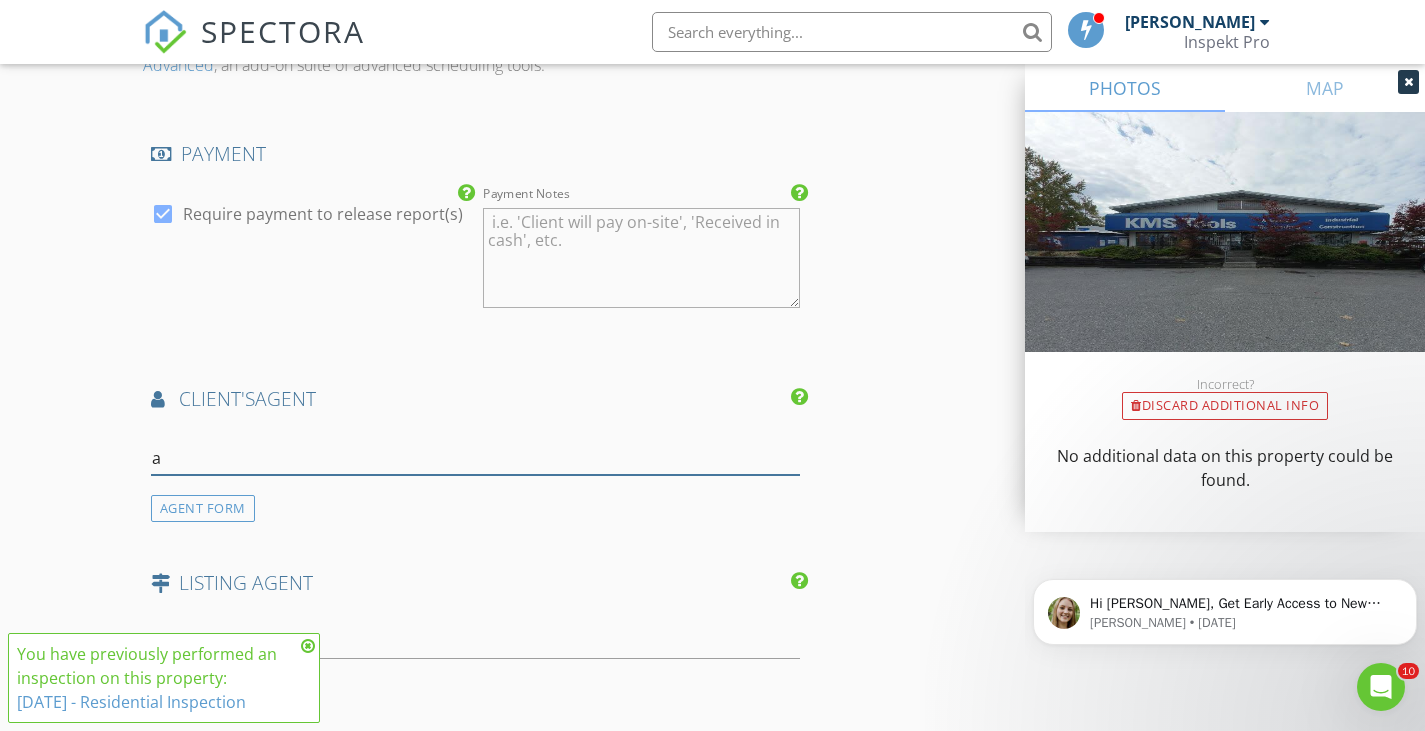 type 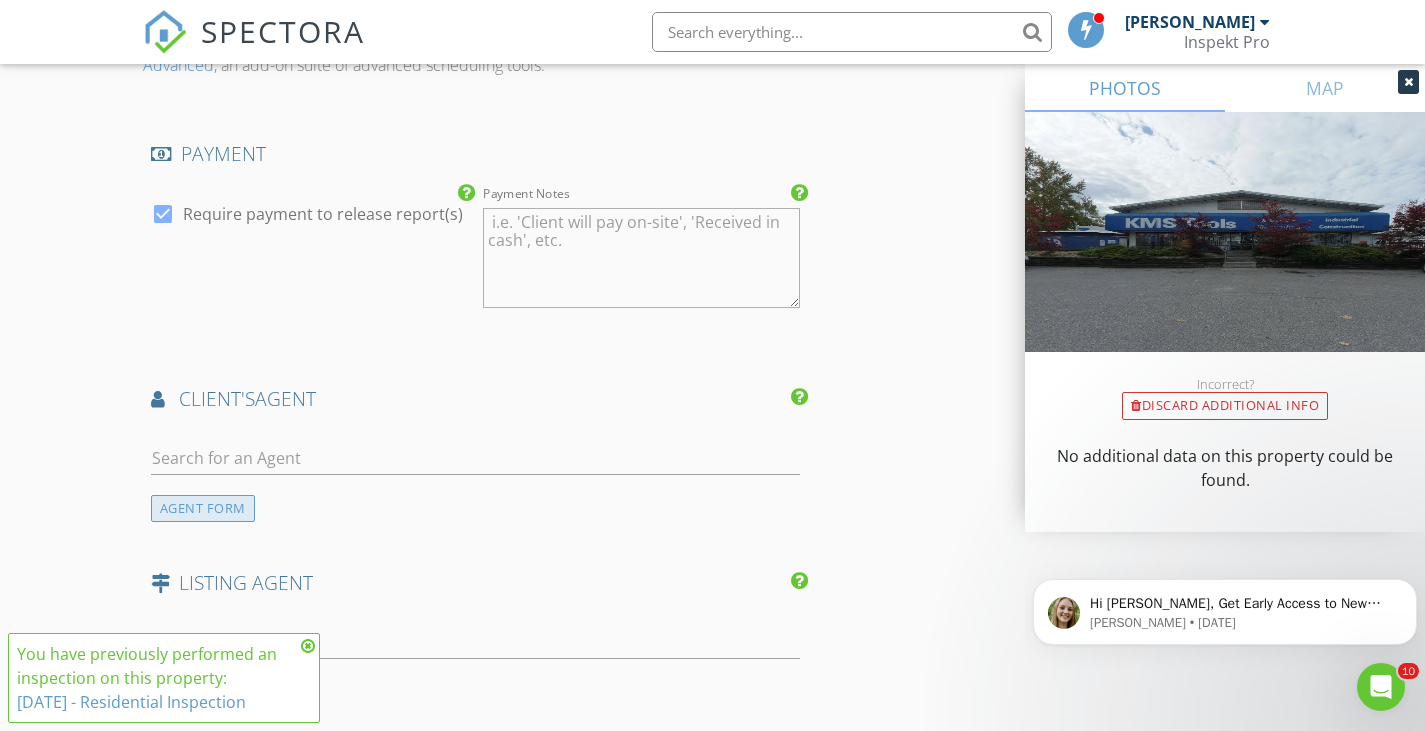 click on "AGENT FORM" at bounding box center [203, 508] 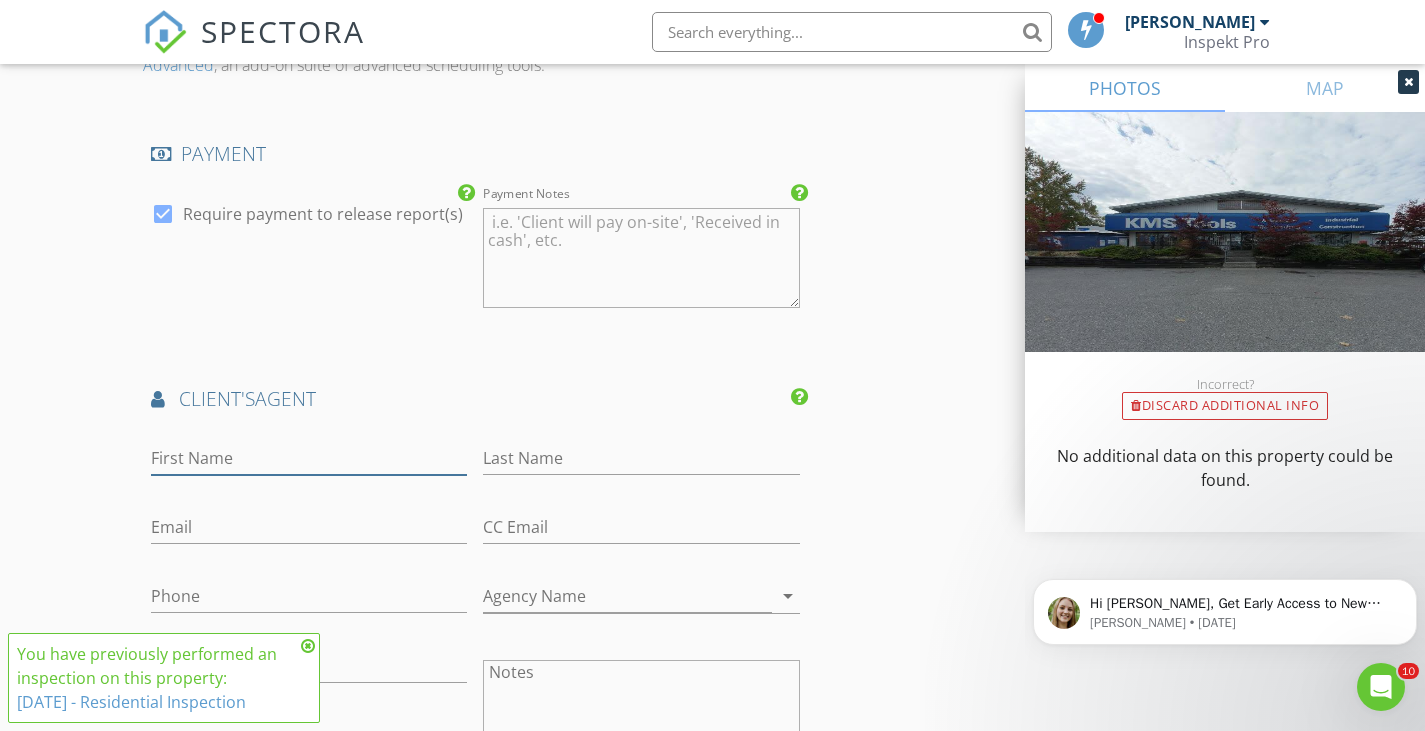 click on "First Name" at bounding box center [309, 458] 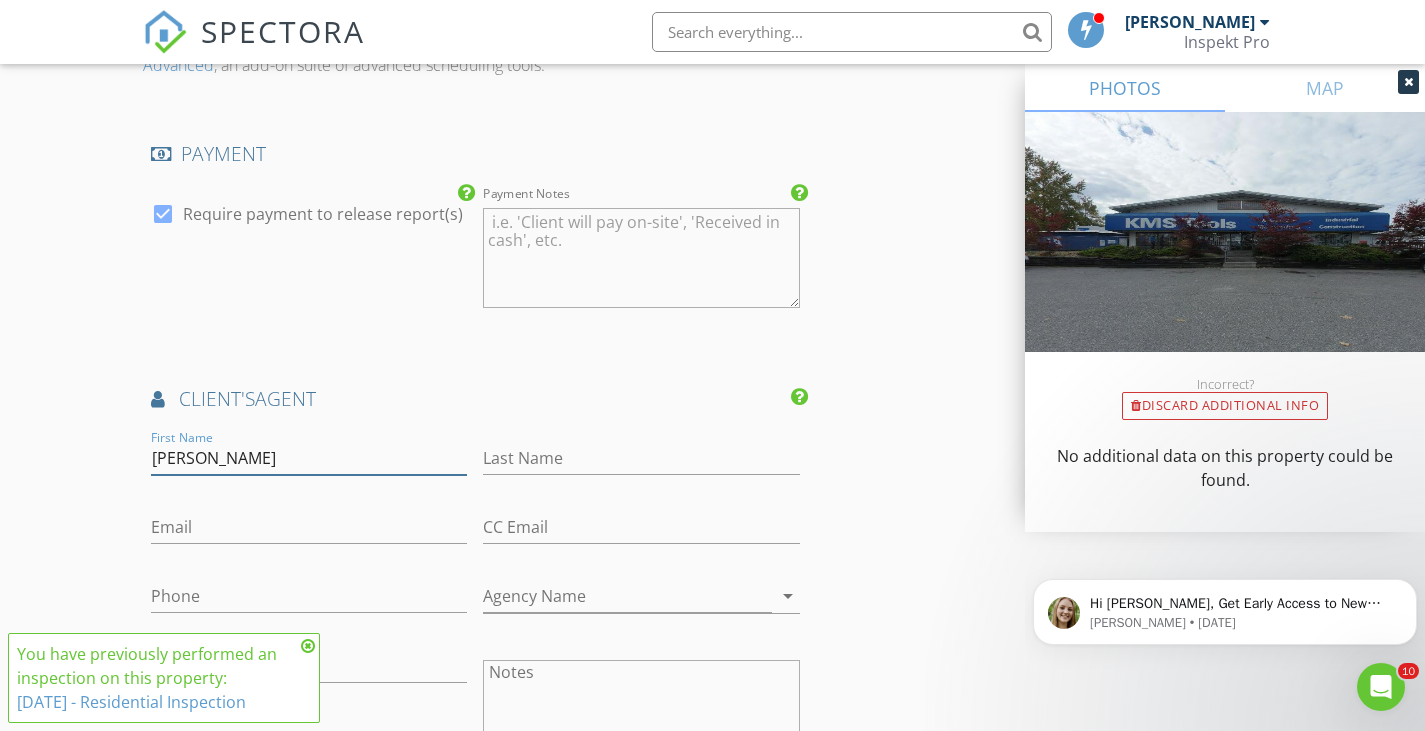 type on "Arpit" 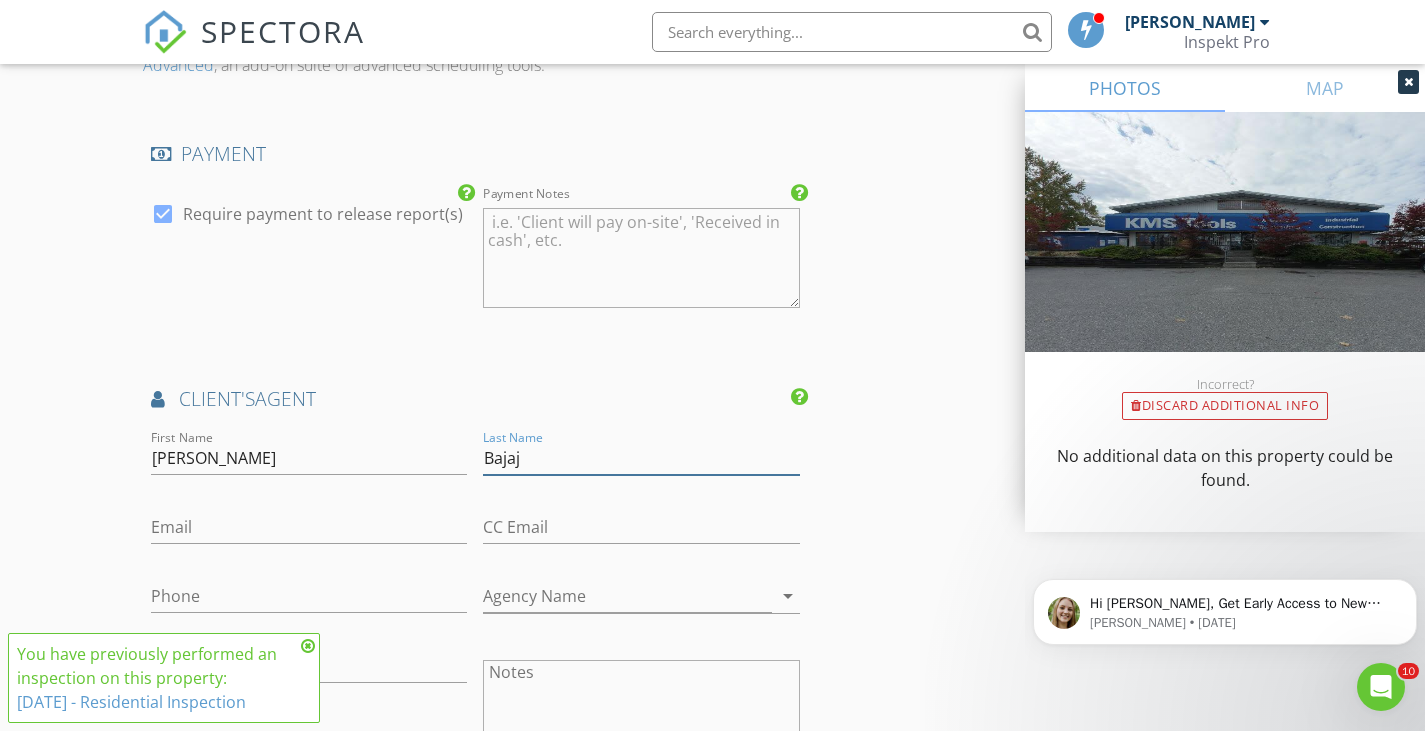 type on "Bajaj" 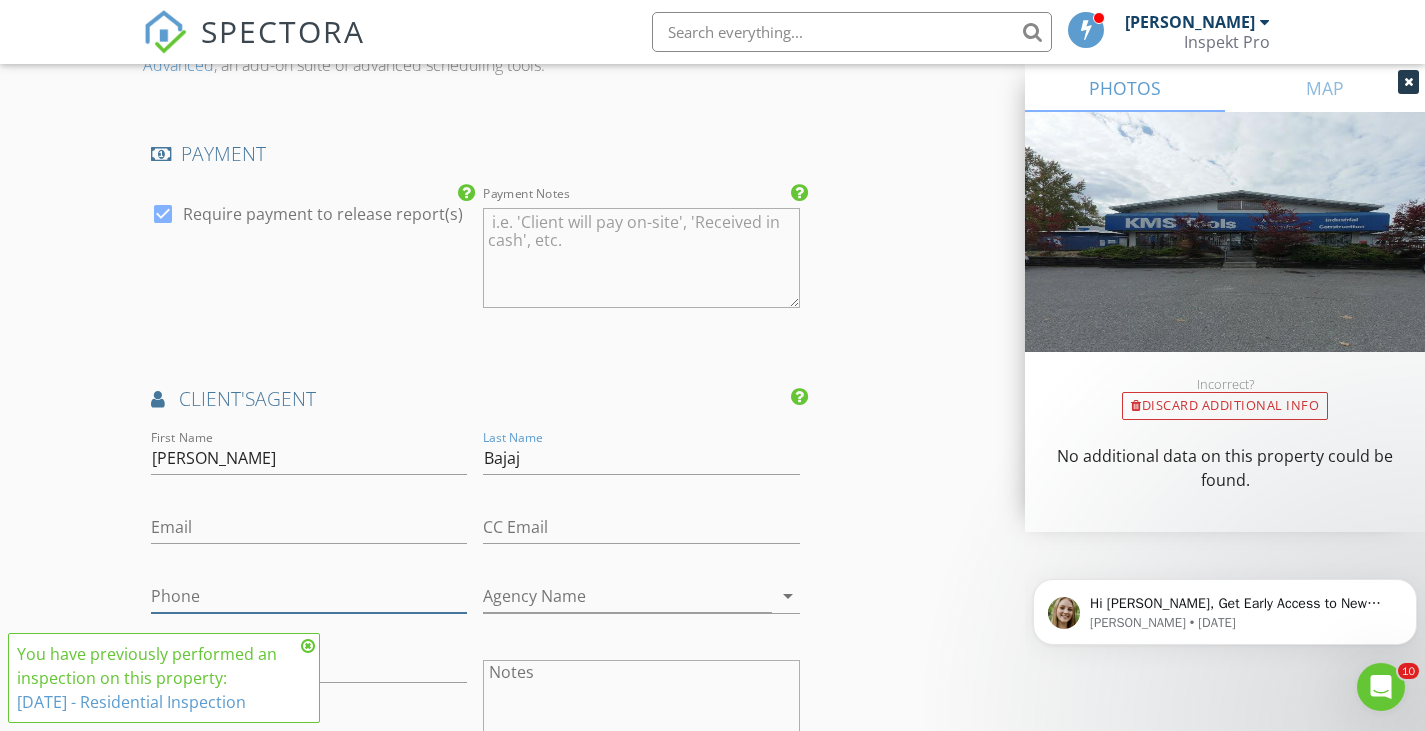 click on "Phone" at bounding box center [309, 596] 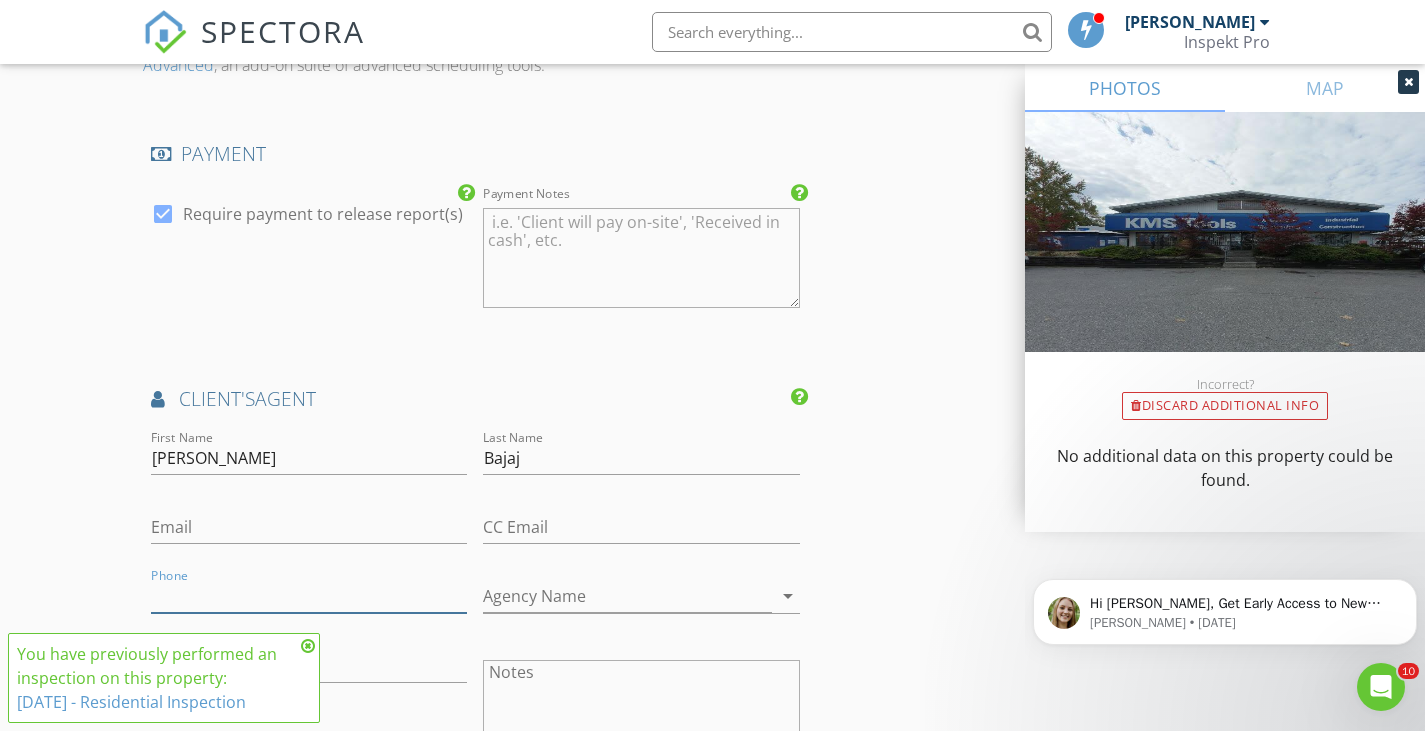 paste on "778-707-0020" 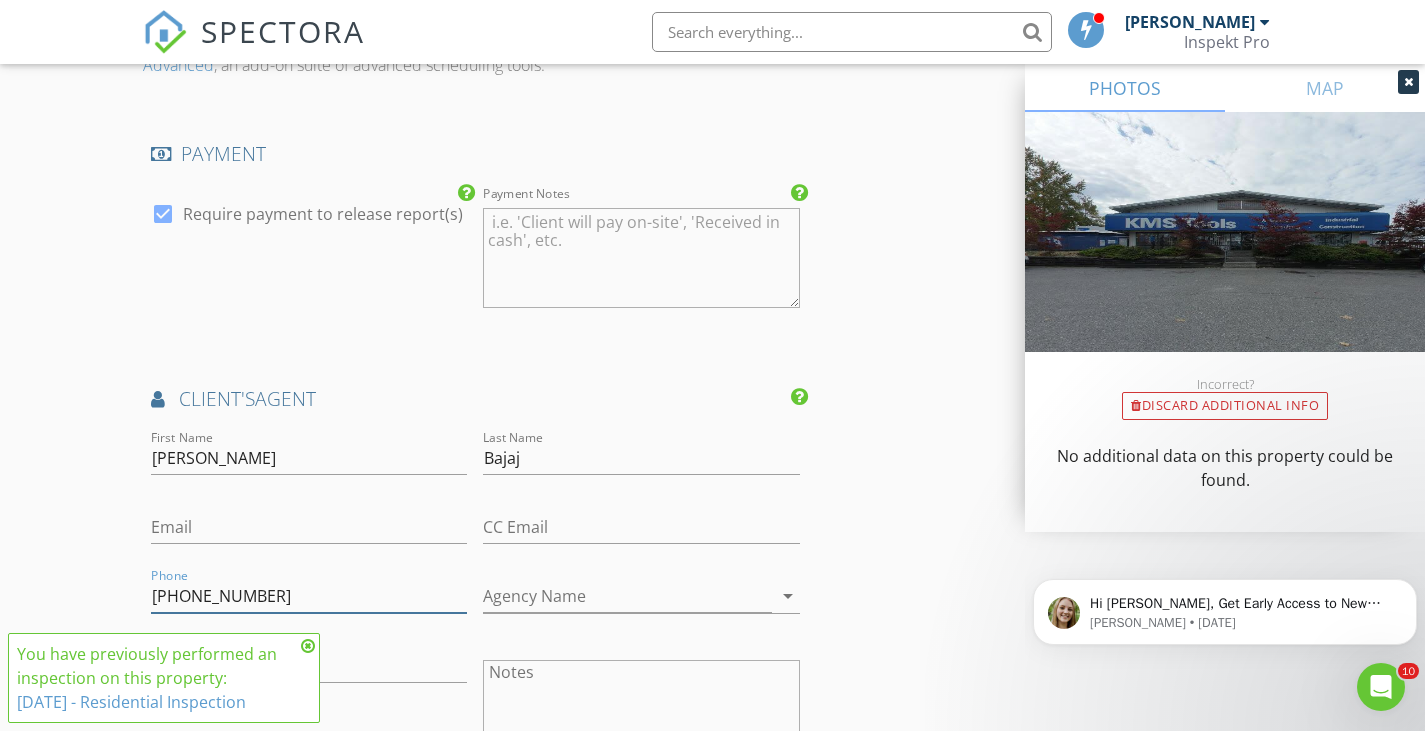 type on "778-707-0020" 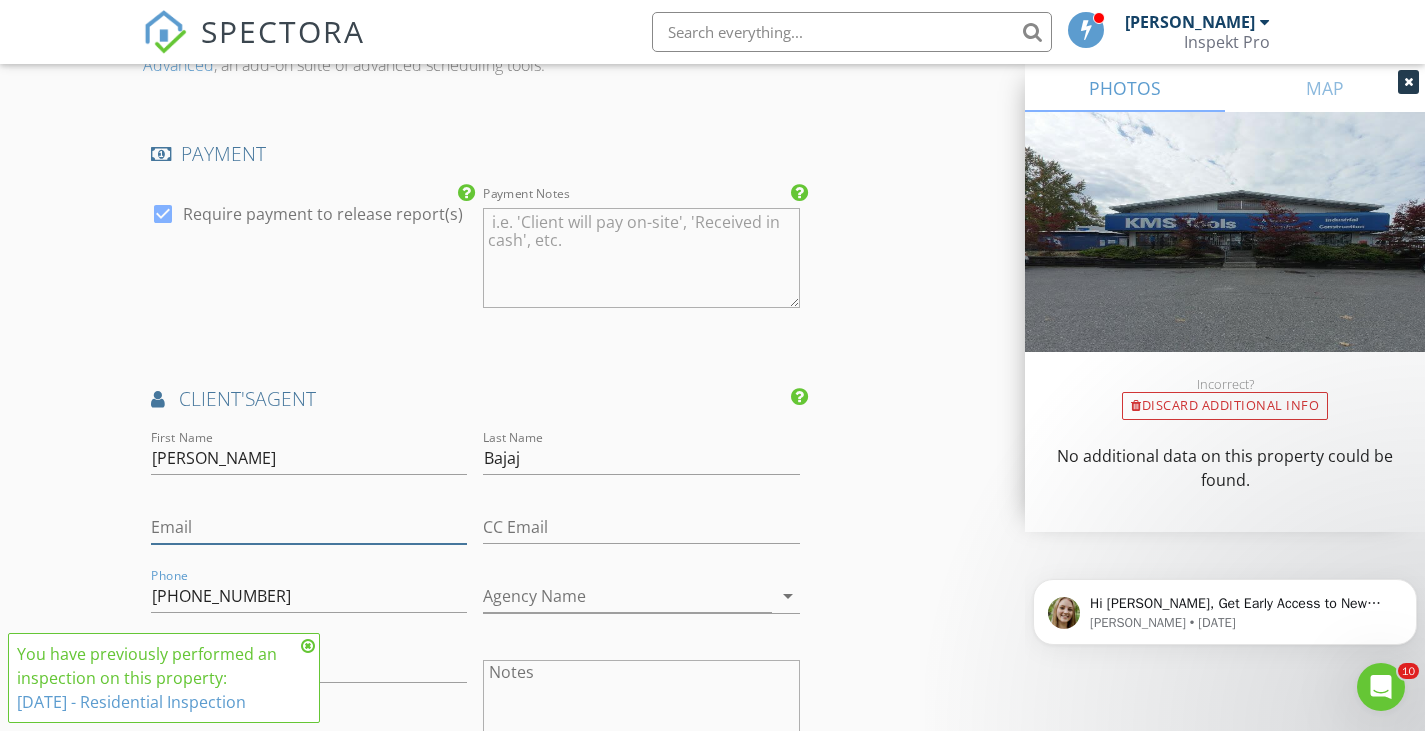 click on "Email" at bounding box center (309, 527) 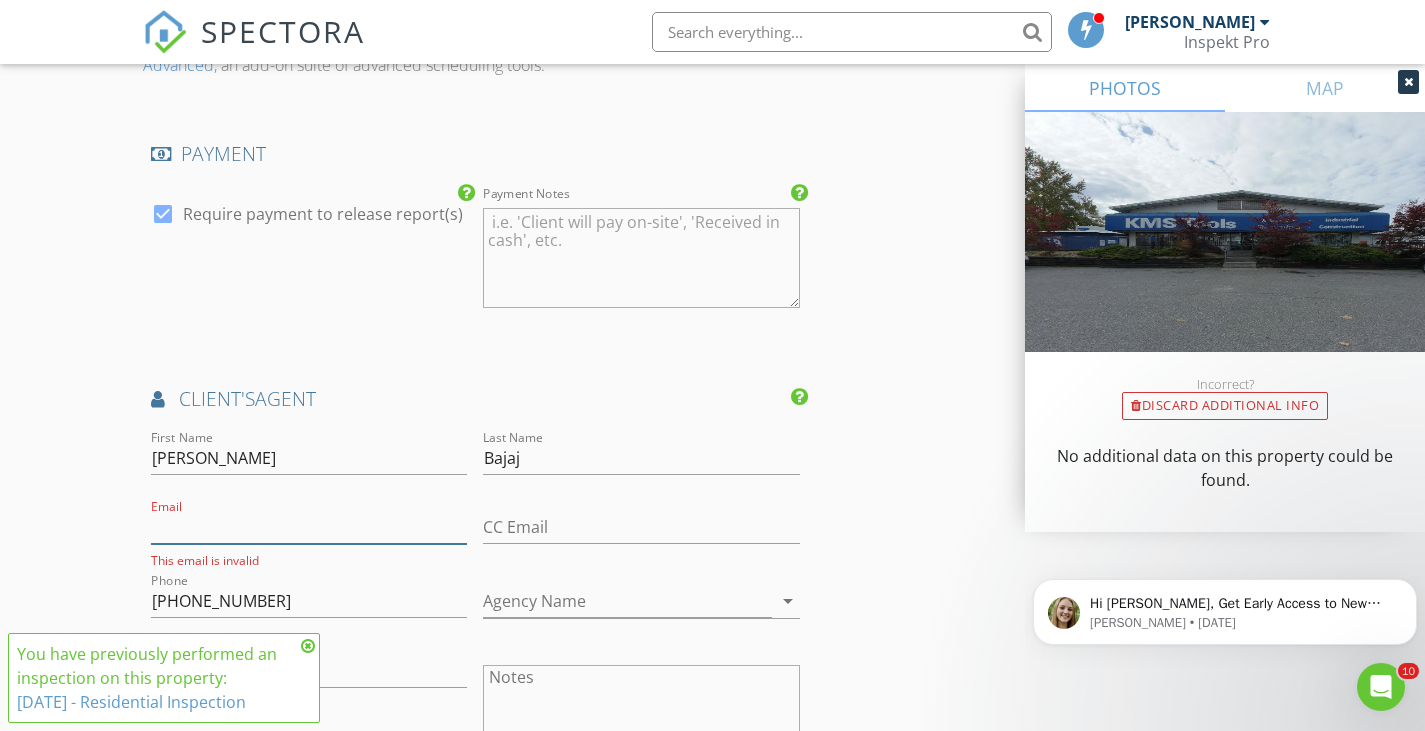 paste on "info@arpitbajaj.ca" 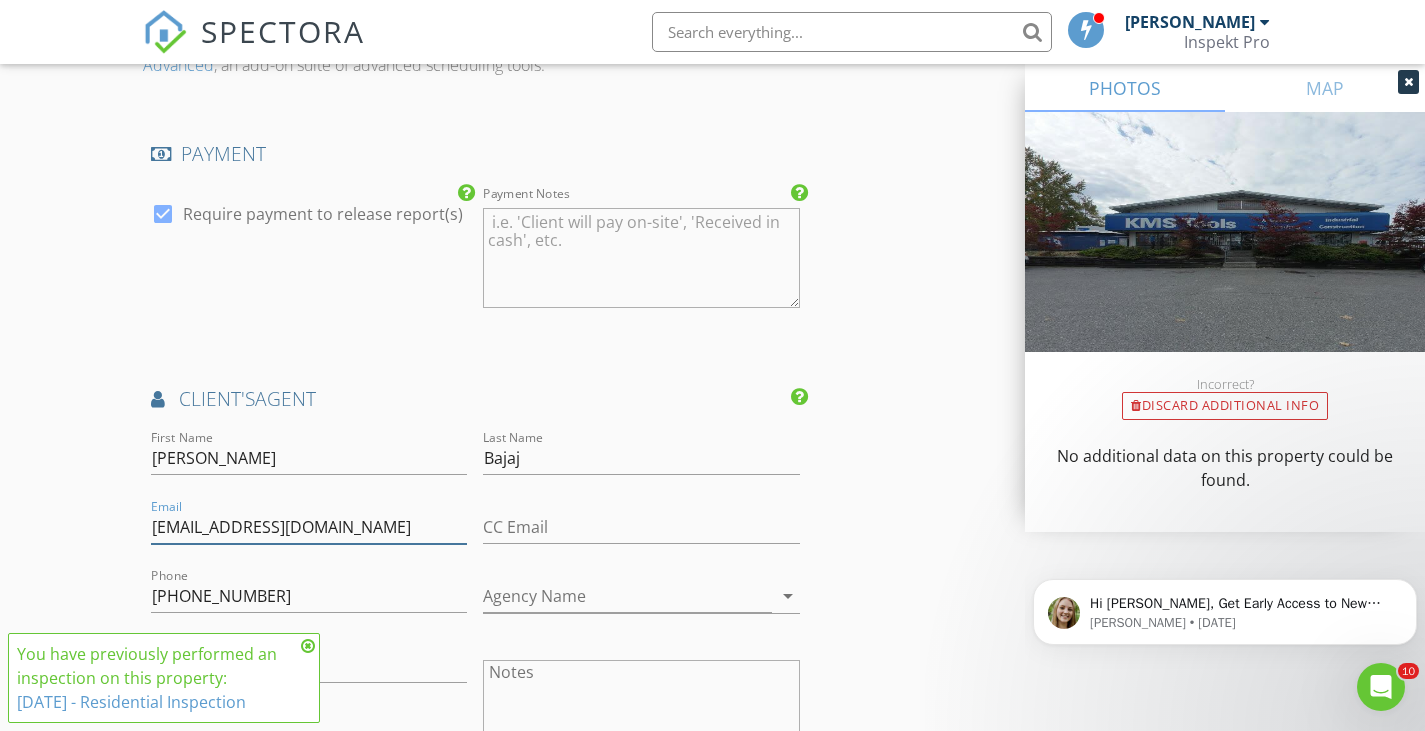 type on "info@arpitbajaj.ca" 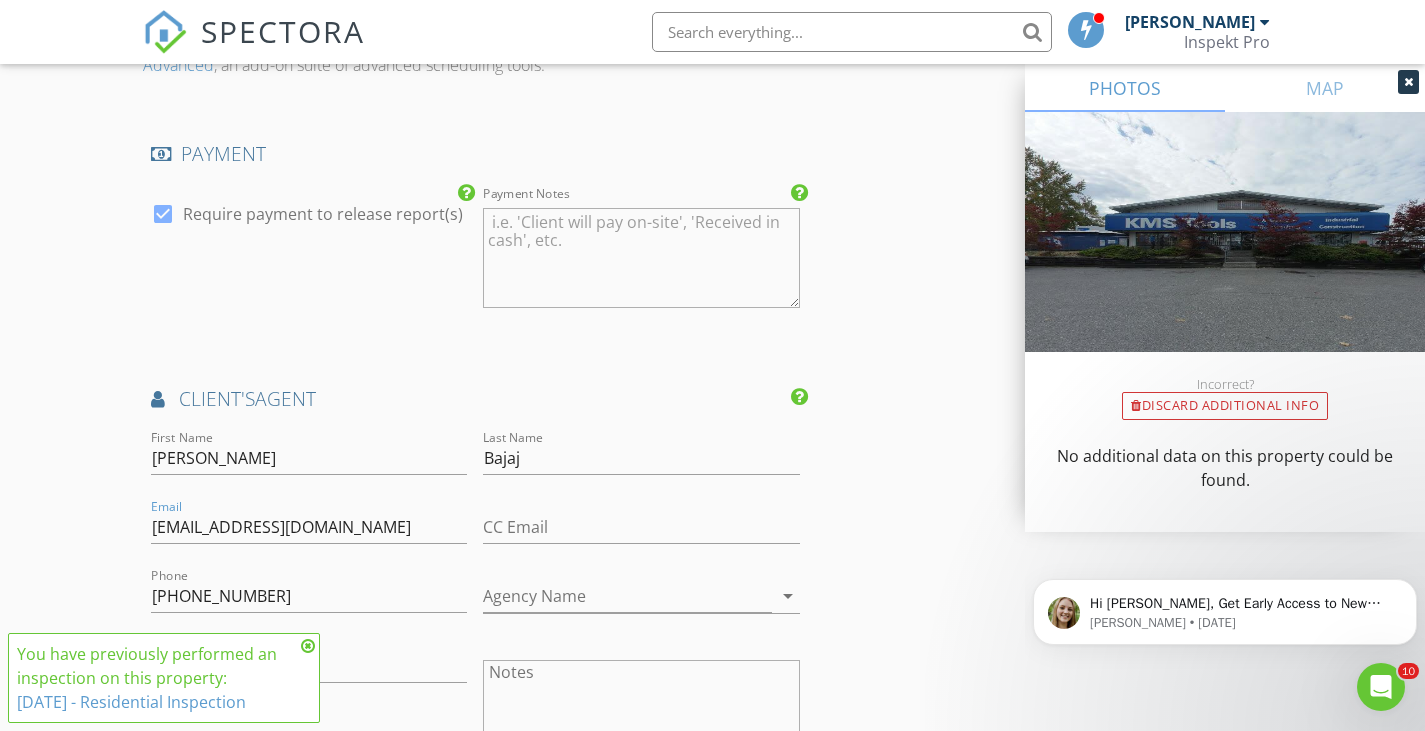 click on "New Inspection
Click here to use the New Order Form
INSPECTOR(S)
check_box   Charlie Rattan   PRIMARY   Charlie Rattan arrow_drop_down   check_box_outline_blank Charlie Rattan specifically requested
Date/Time
07/14/2025 2:30 PM
Location
Address Search       Address 2838 Livingstone Ave   Unit   City Abbotsford   State BC   Zip V2T 0J1   County Fraser Valley     Square Feet 1208   Year Built 2019   Foundation arrow_drop_down     Charlie Rattan     2.3 miles     (6 minutes)
client
check_box Enable Client CC email for this inspection   Client Search     check_box_outline_blank Client is a Company/Organization     First Name Jeffrey   Last Name Grange   Email jeffgrange24@gmail.com   CC Email   Phone 778-552-9883           Notes   Private Notes
ADD ADDITIONAL client
check_box_outline_blank" at bounding box center [712, -309] 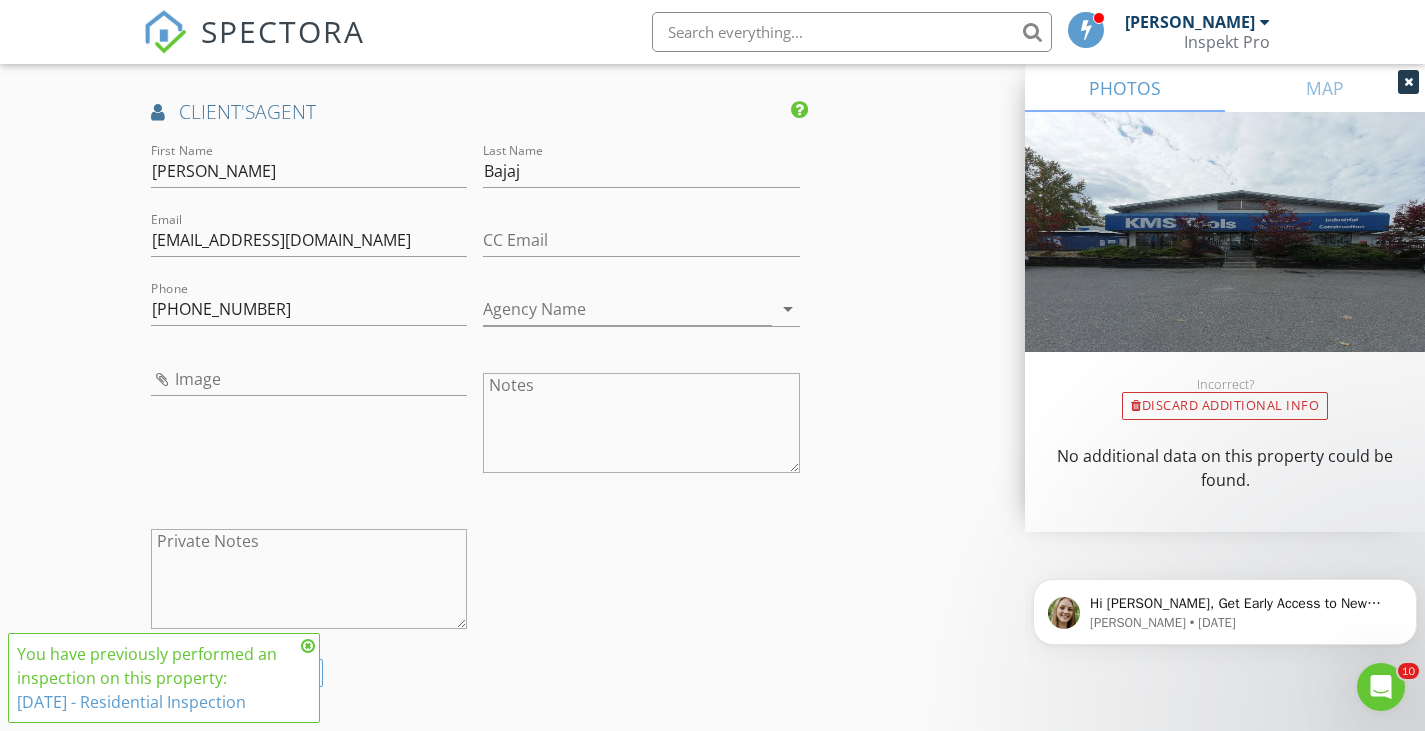 scroll, scrollTop: 2939, scrollLeft: 0, axis: vertical 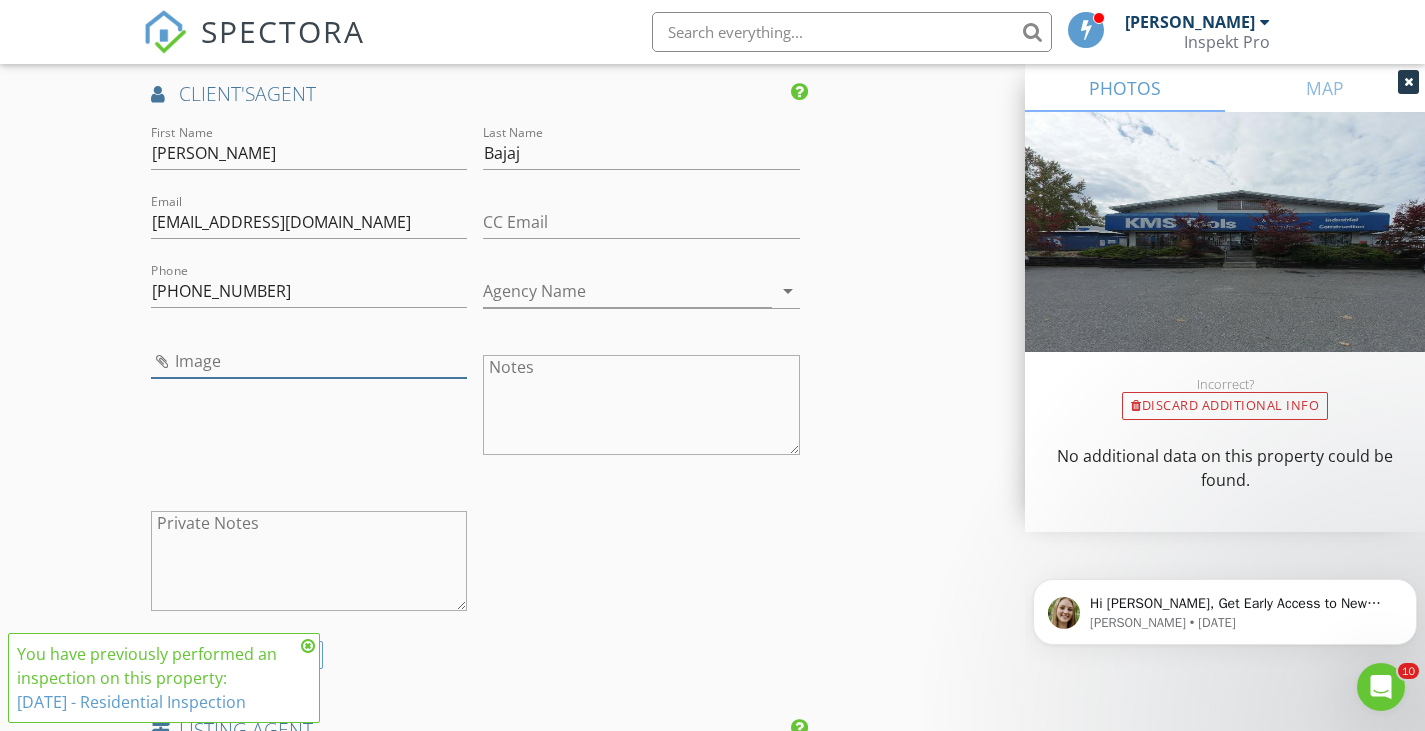 click at bounding box center (309, 361) 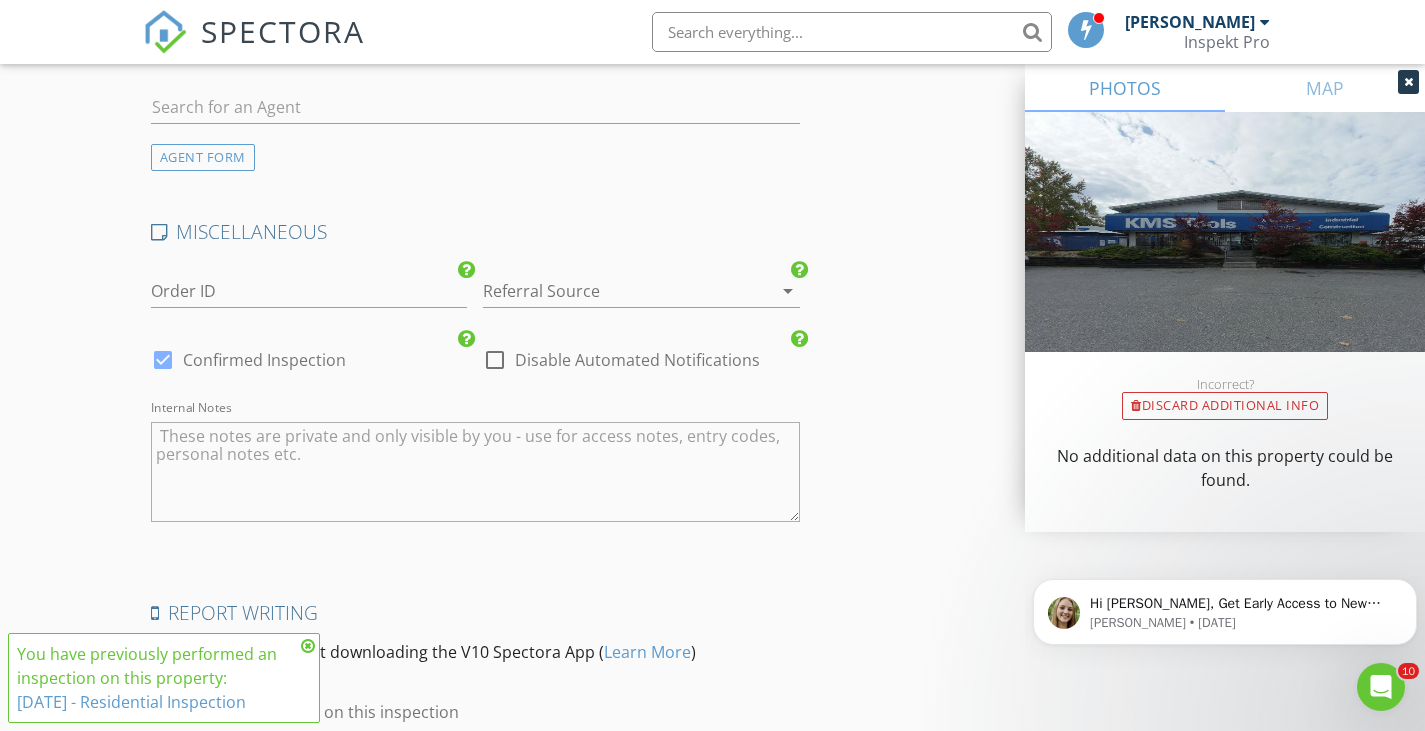 scroll, scrollTop: 3802, scrollLeft: 0, axis: vertical 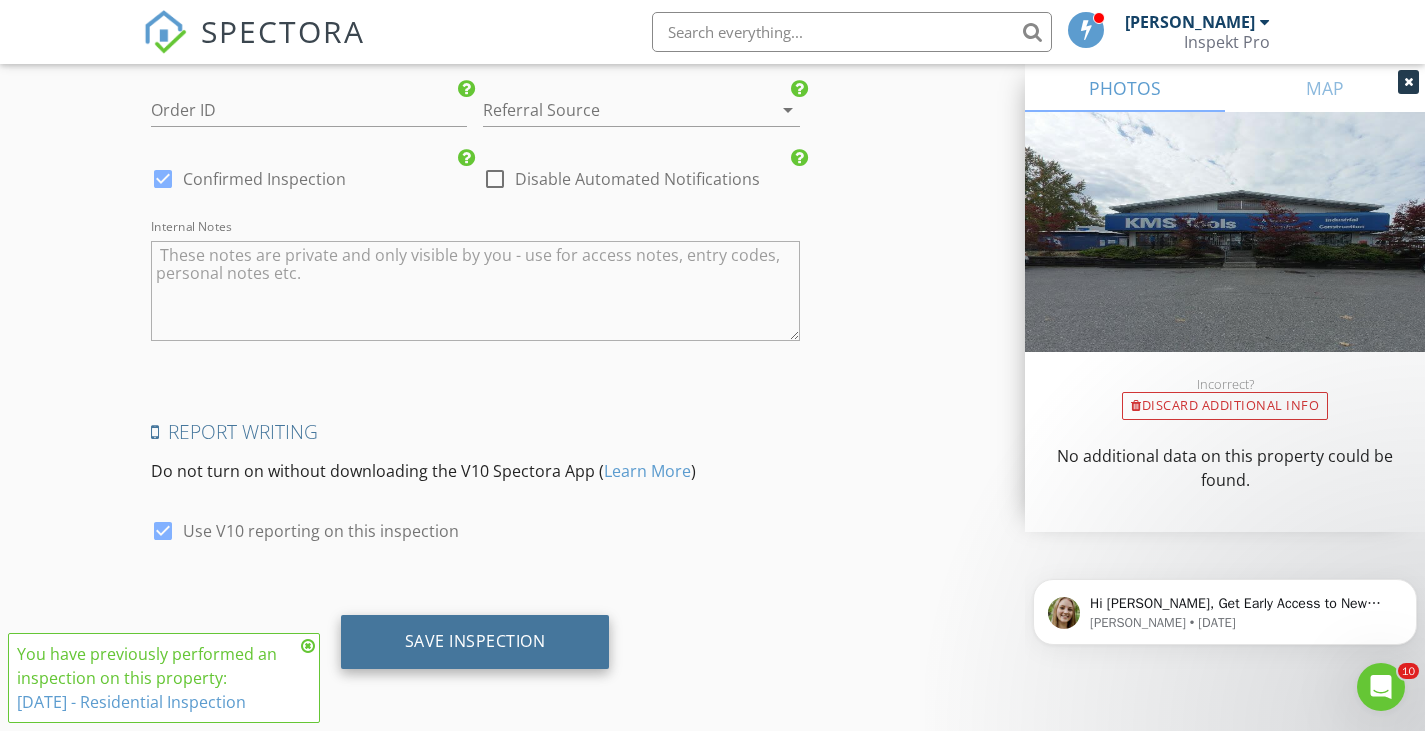 click on "Save Inspection" at bounding box center (475, 641) 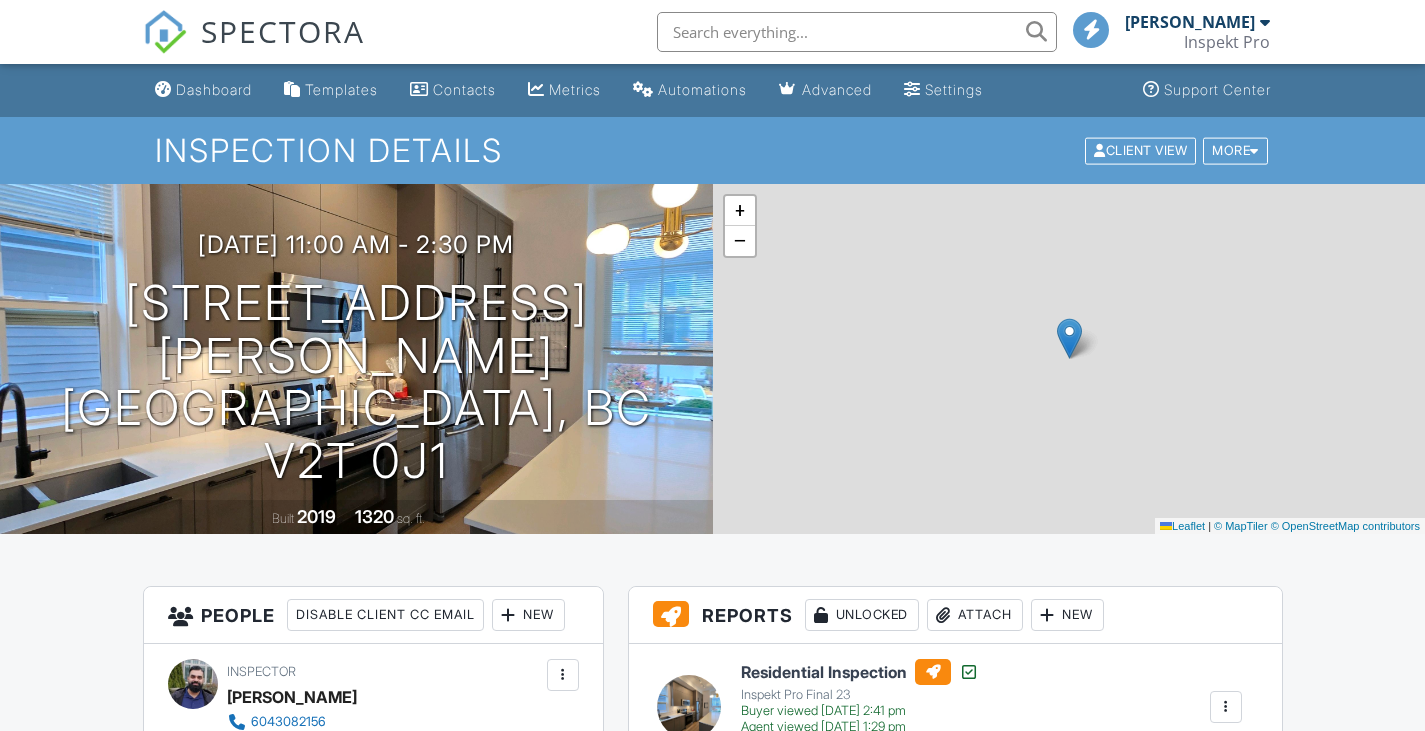 scroll, scrollTop: 0, scrollLeft: 0, axis: both 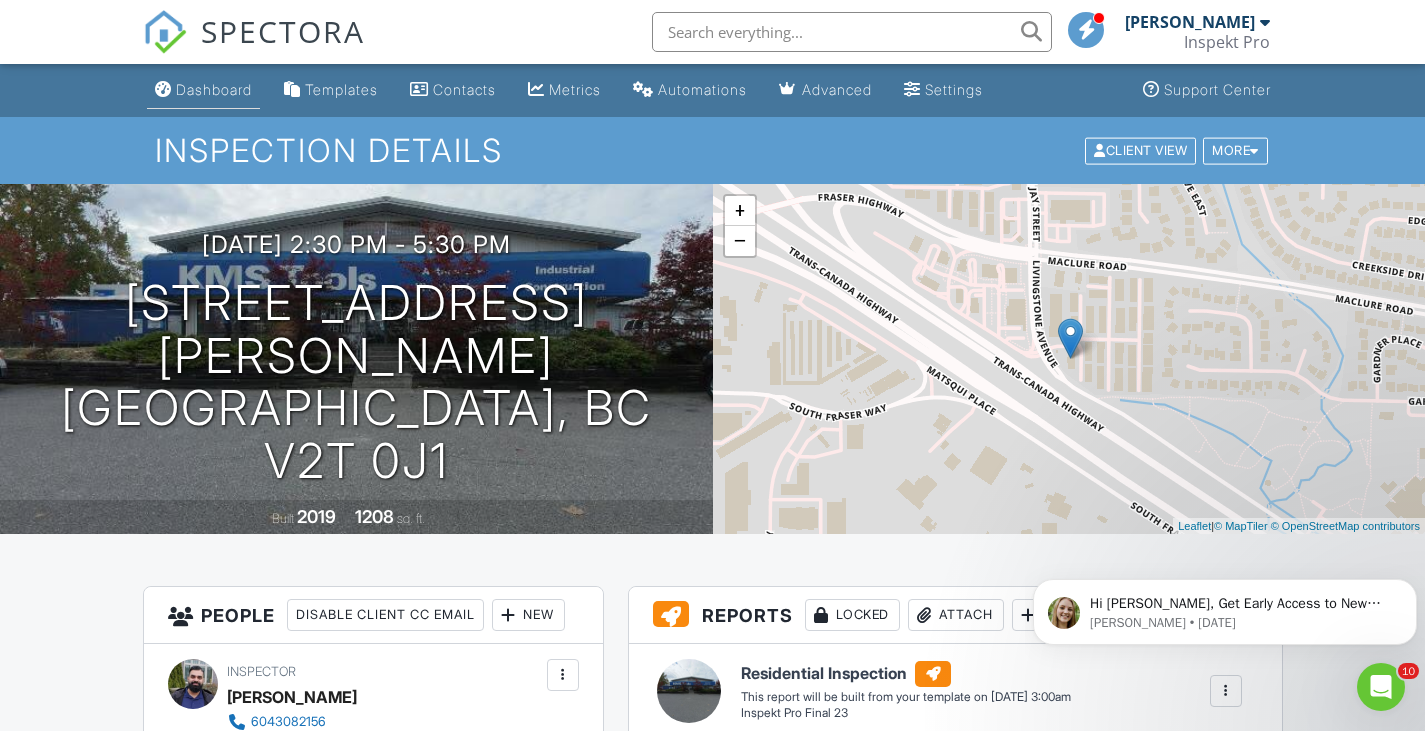 click on "Dashboard" at bounding box center (214, 89) 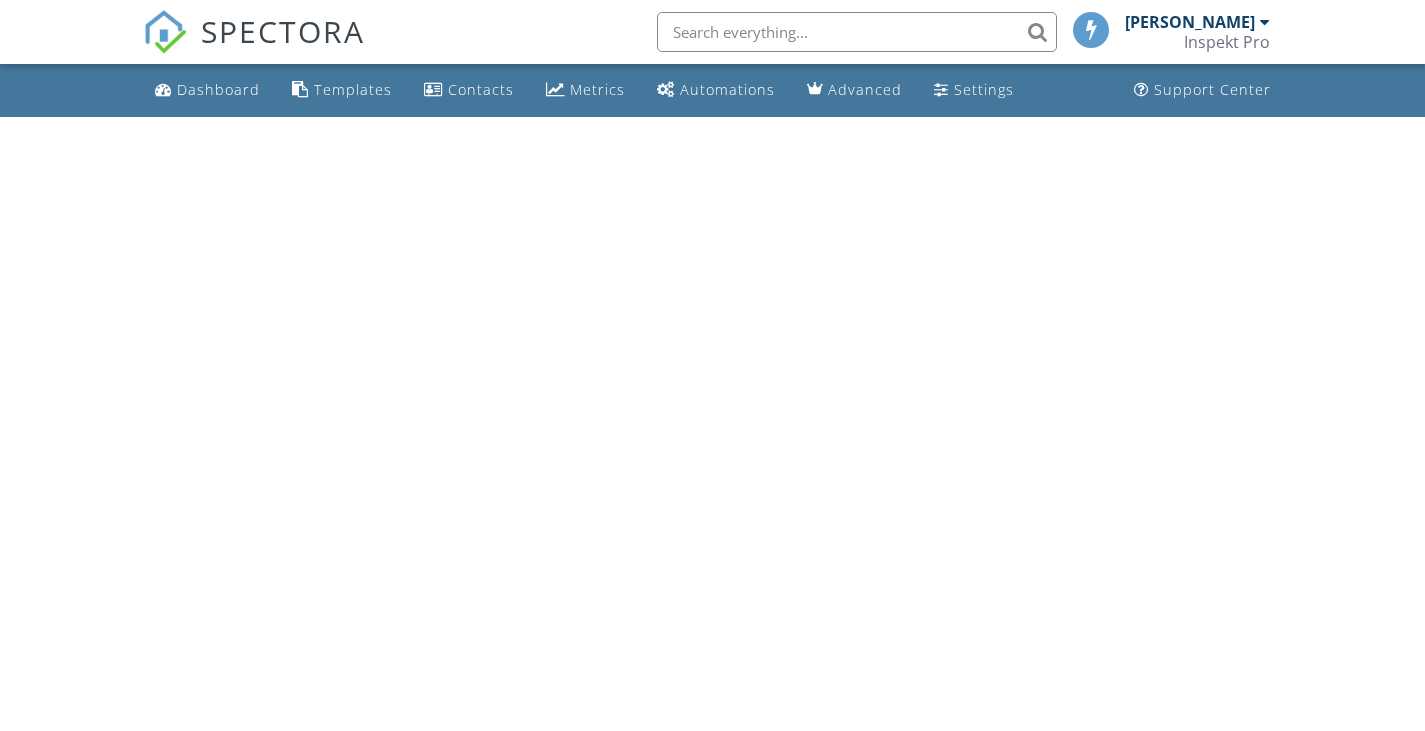 scroll, scrollTop: 0, scrollLeft: 0, axis: both 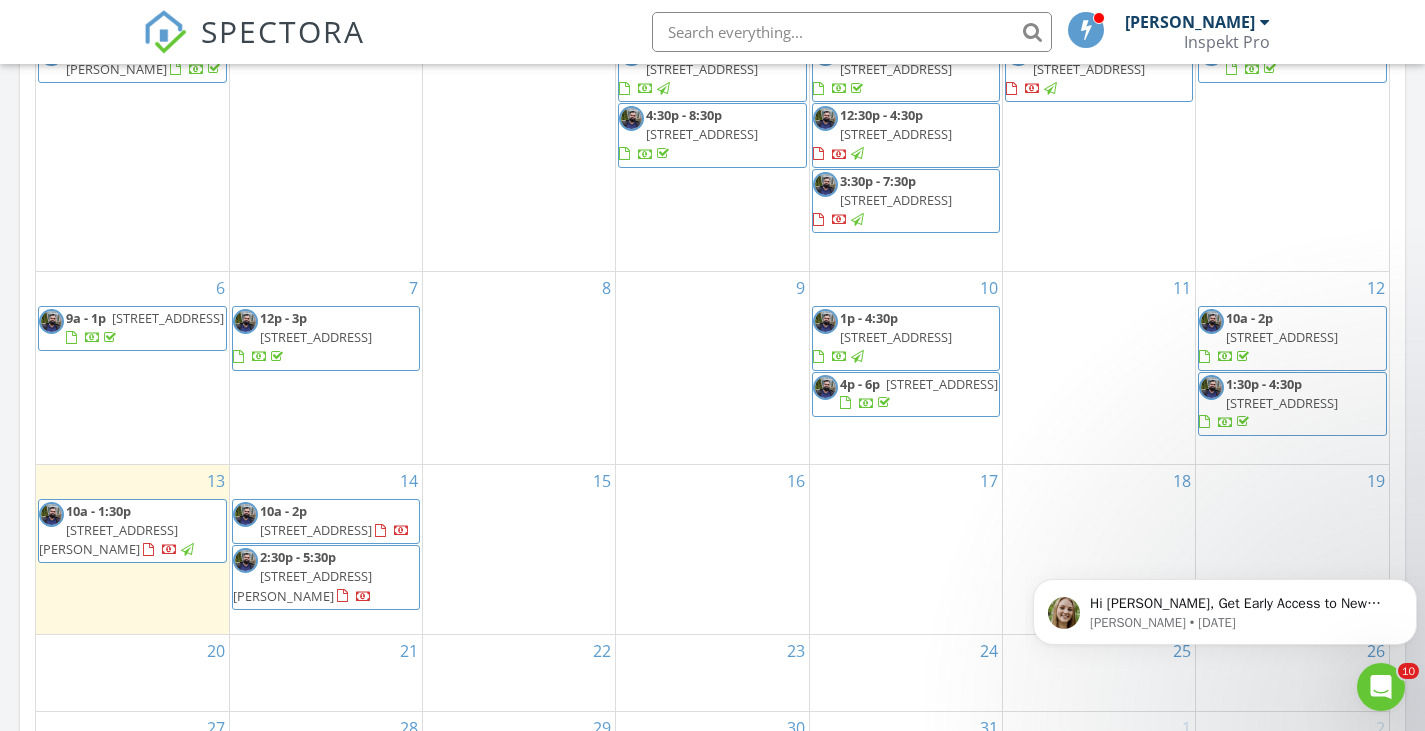 click at bounding box center (821, 156) 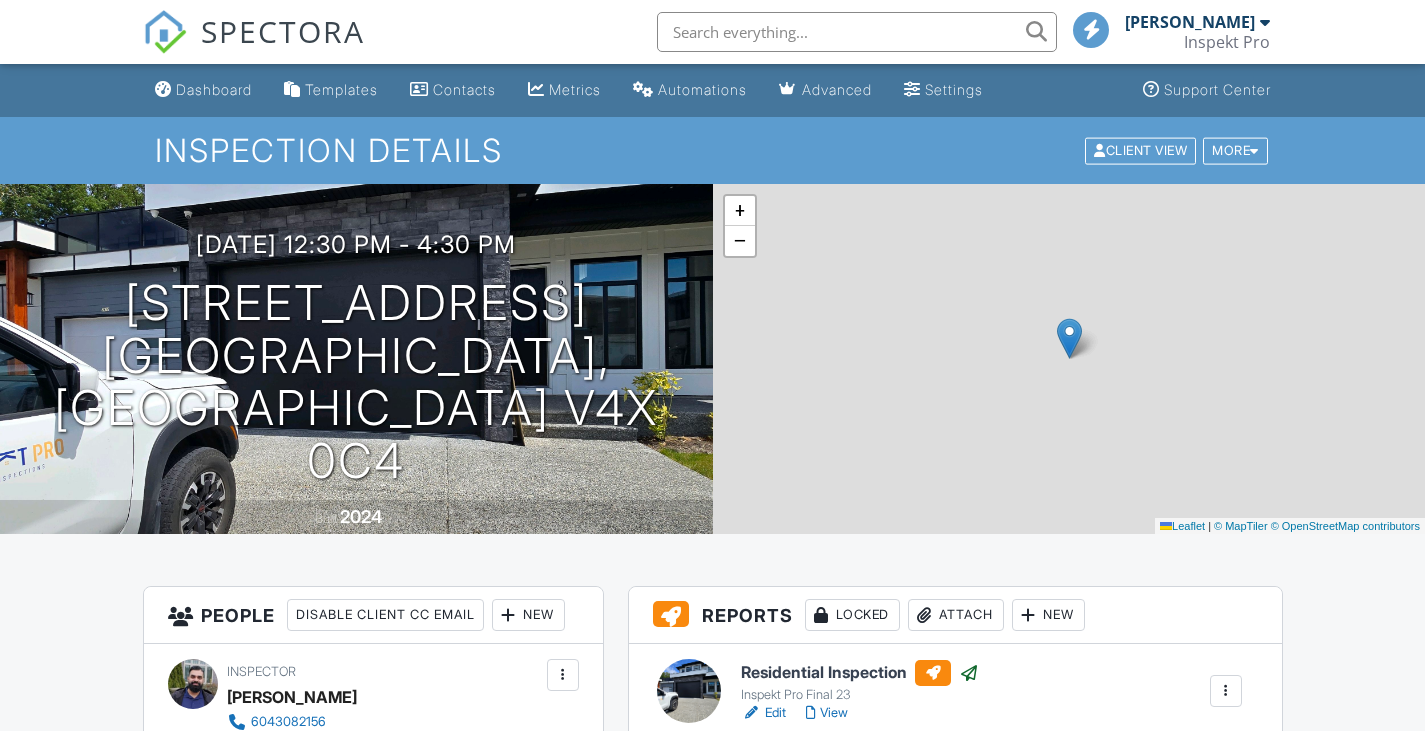 scroll, scrollTop: 2121, scrollLeft: 0, axis: vertical 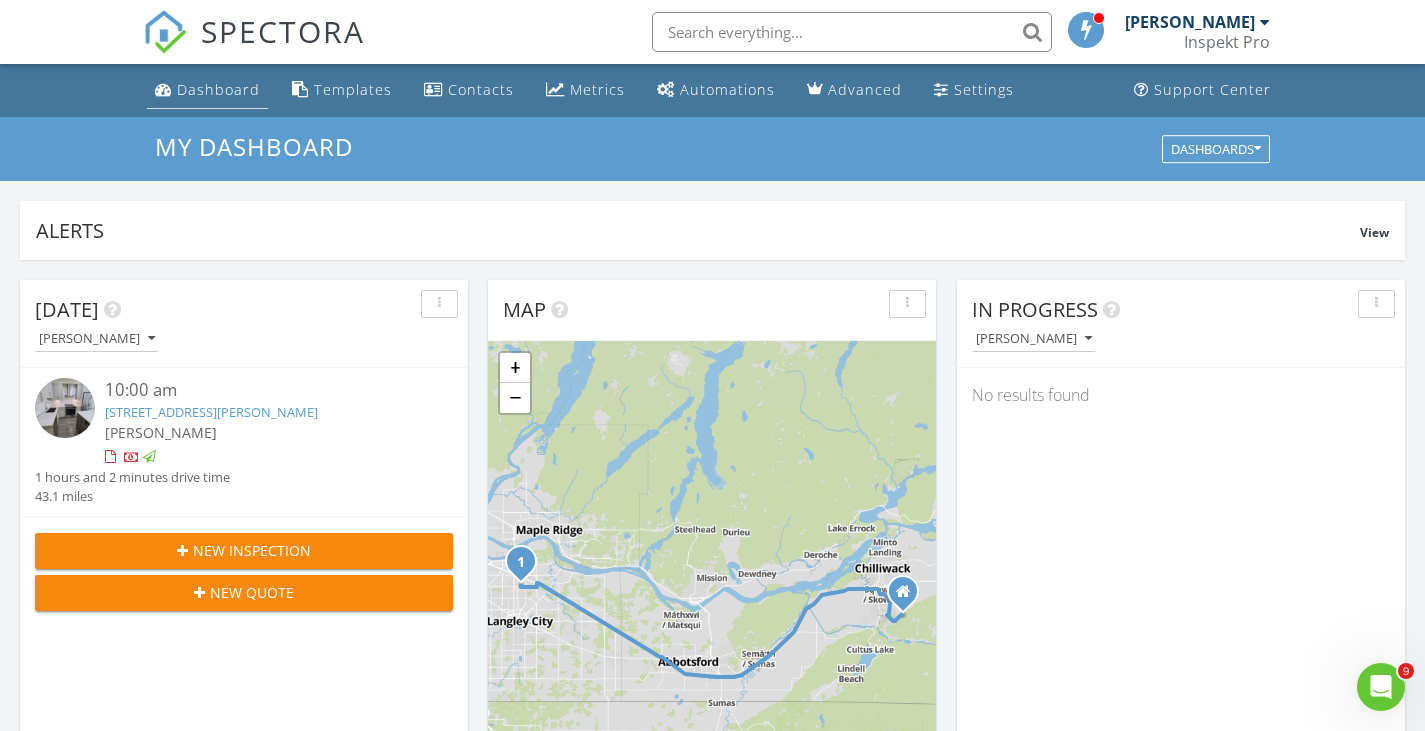 click on "Dashboard" at bounding box center [207, 90] 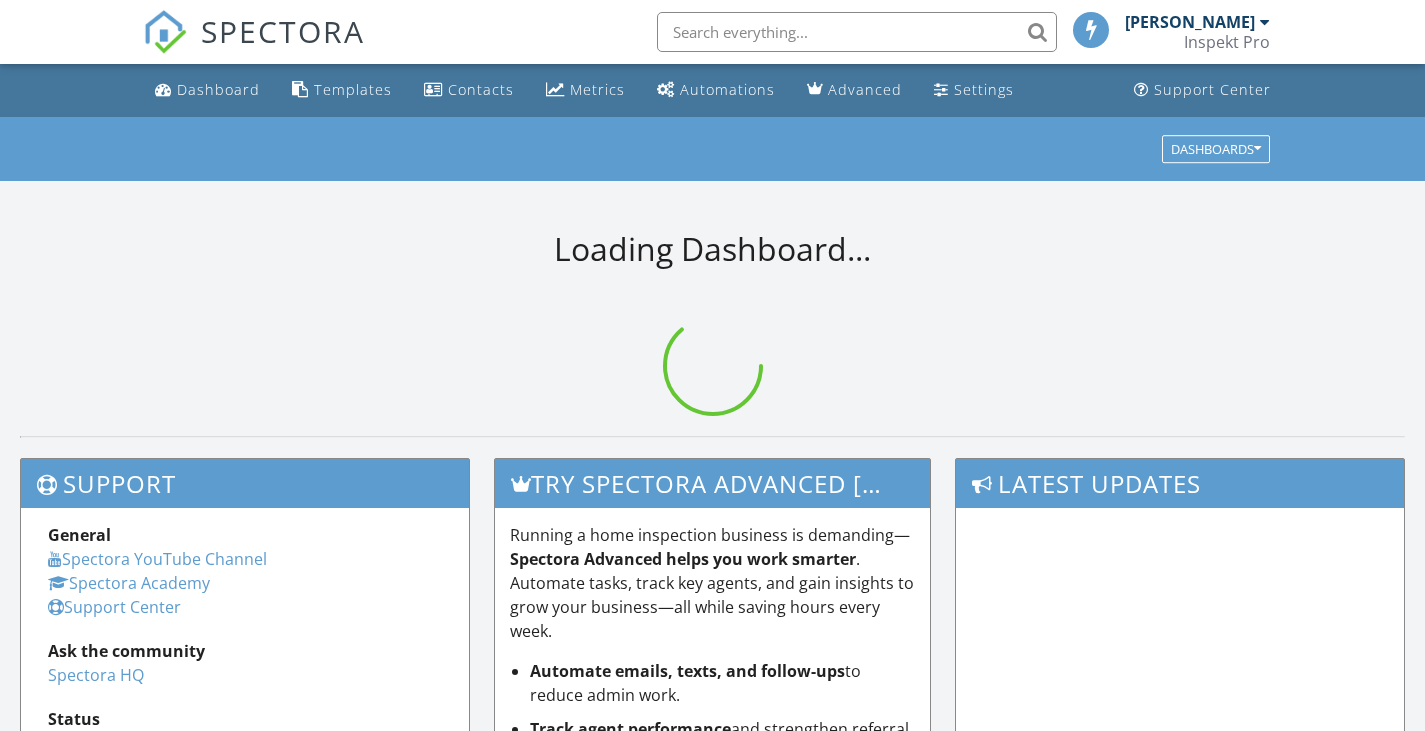 scroll, scrollTop: 0, scrollLeft: 0, axis: both 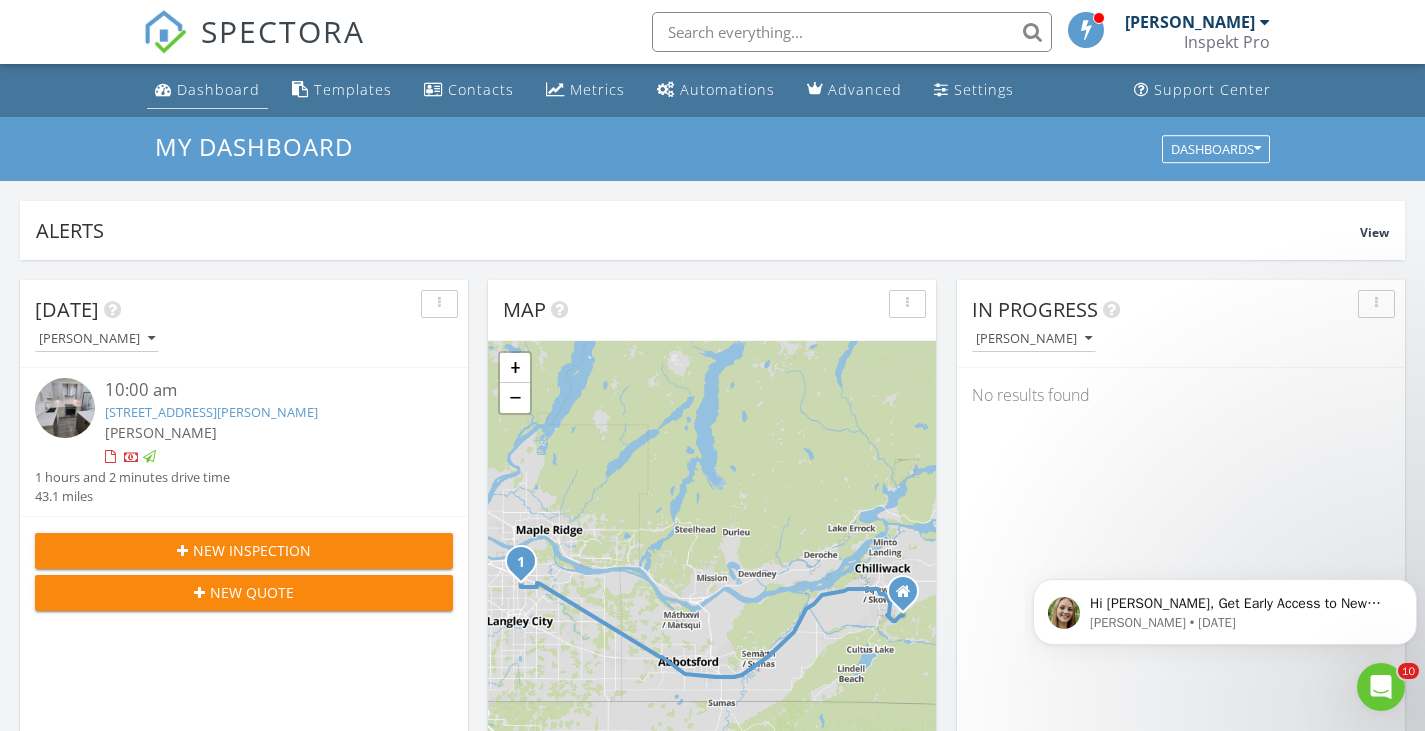 click on "Dashboard" at bounding box center (218, 89) 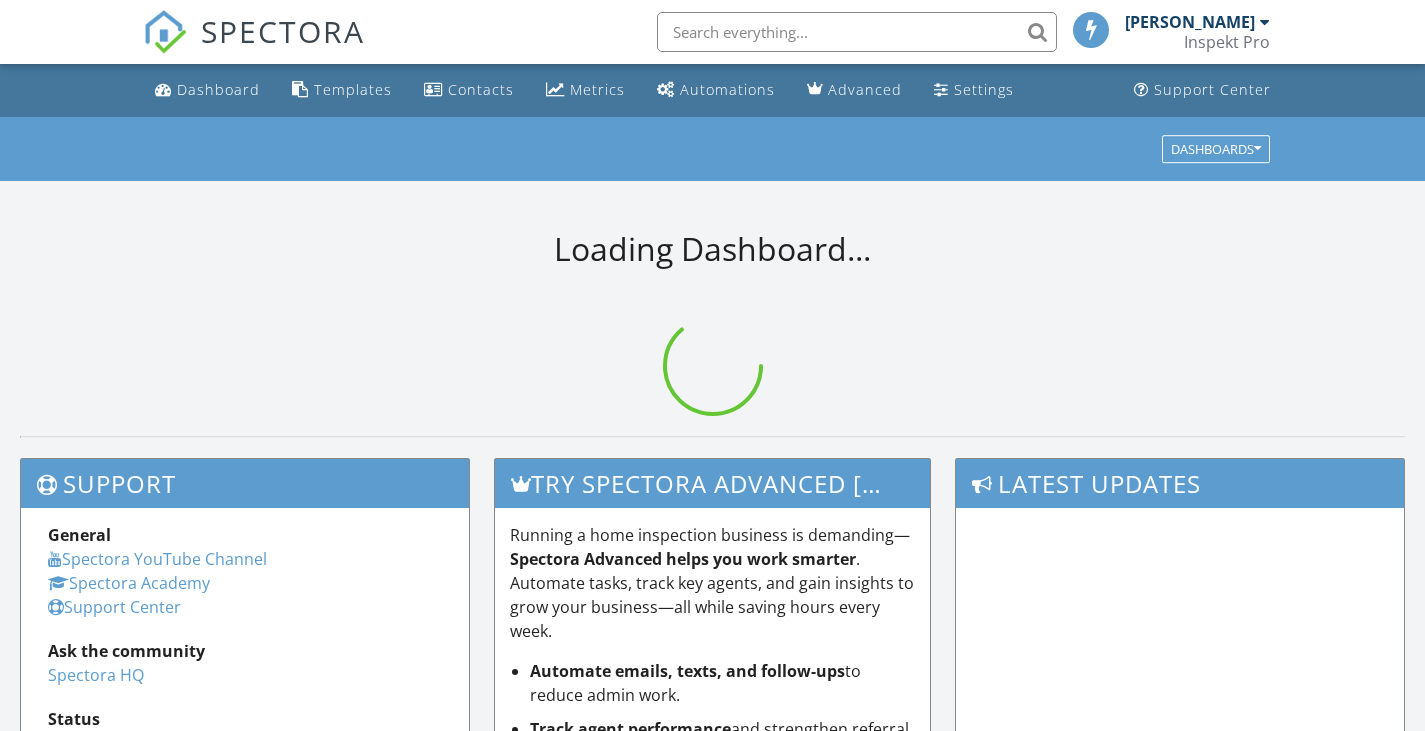 scroll, scrollTop: 0, scrollLeft: 0, axis: both 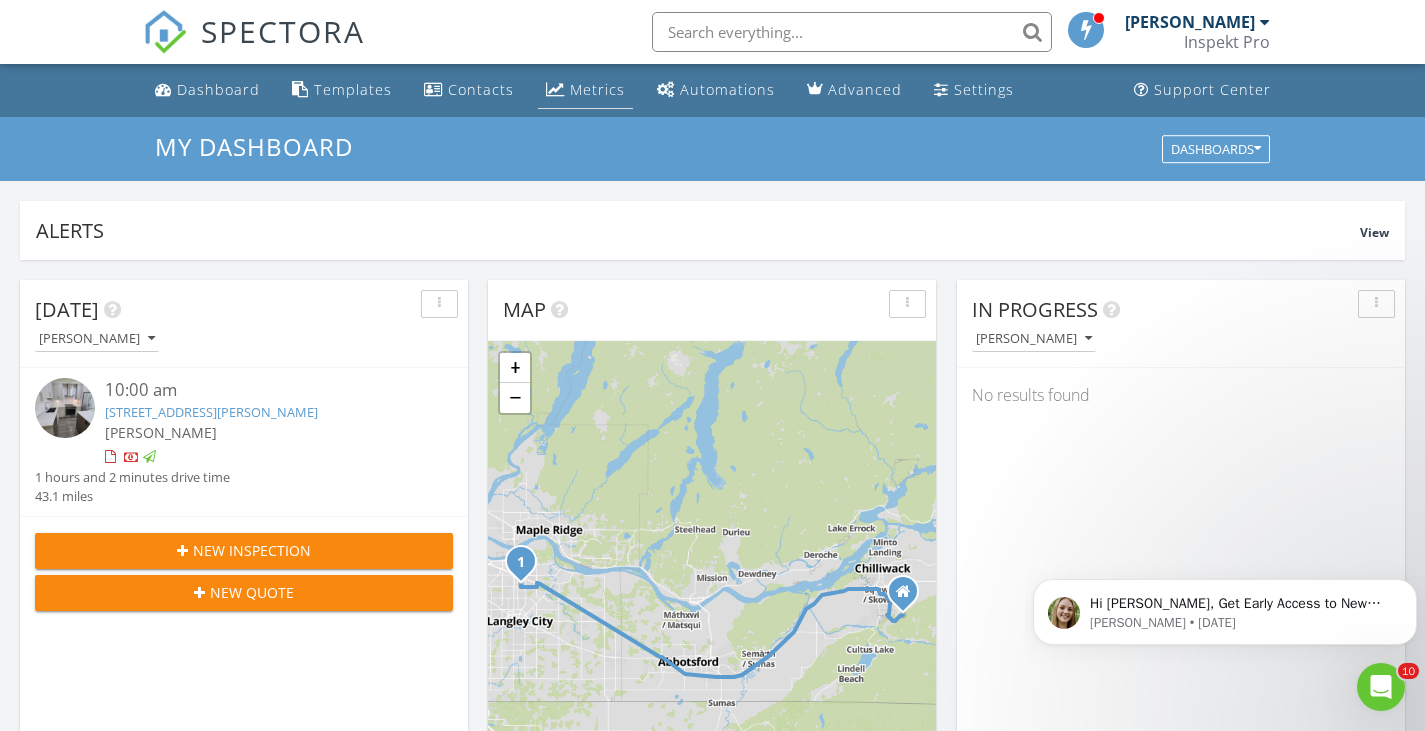 click on "Metrics" at bounding box center (597, 89) 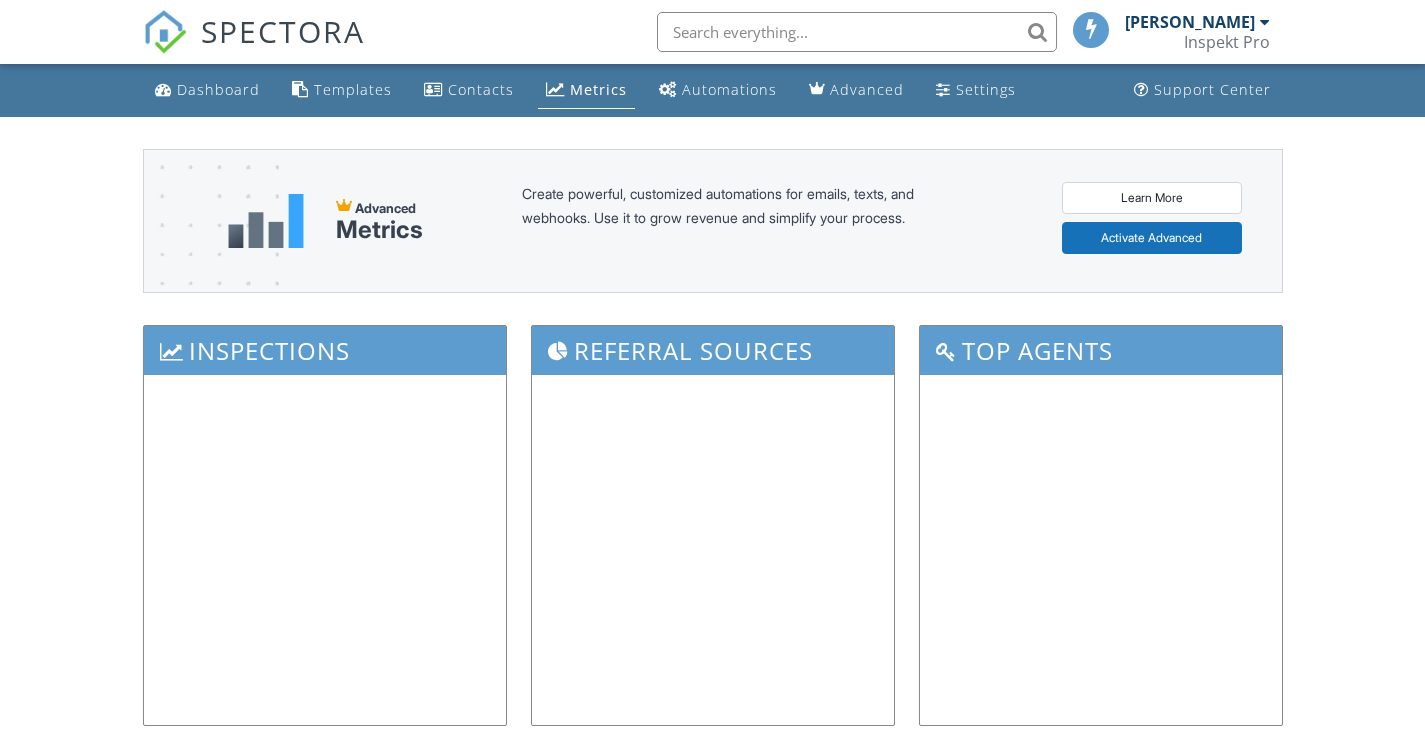 scroll, scrollTop: 0, scrollLeft: 0, axis: both 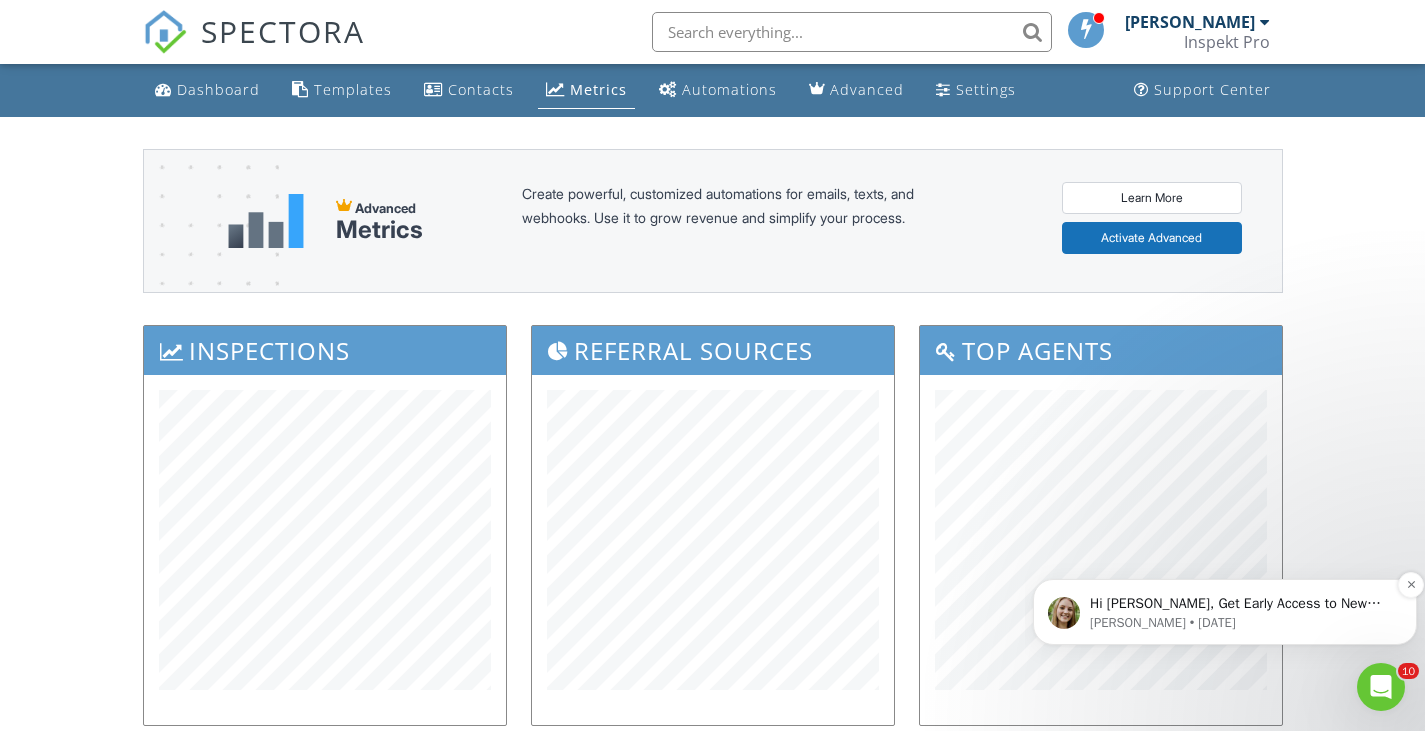 click on "Hi Charlie, Get Early Access to New Report Writing Features &amp; Updates Want to be the first to try Spectora’s latest updates? Join our early access group and be the first to use new features before they’re released. Features and updates coming soon that you will get early access to include: Update: The upgraded Rapid Fire Camera, New: Photo preview before adding images to a report, New: The .5 camera lens" at bounding box center (1241, 604) 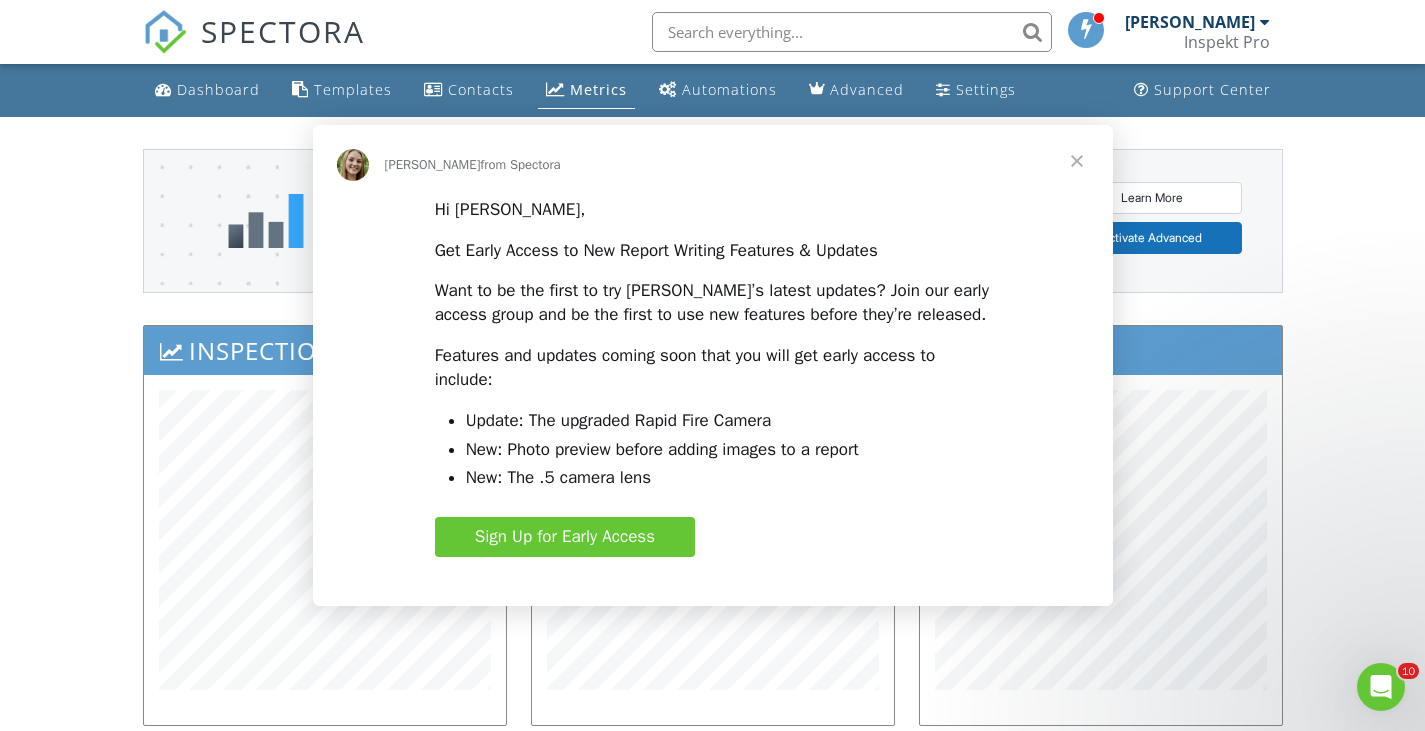 scroll, scrollTop: 0, scrollLeft: 0, axis: both 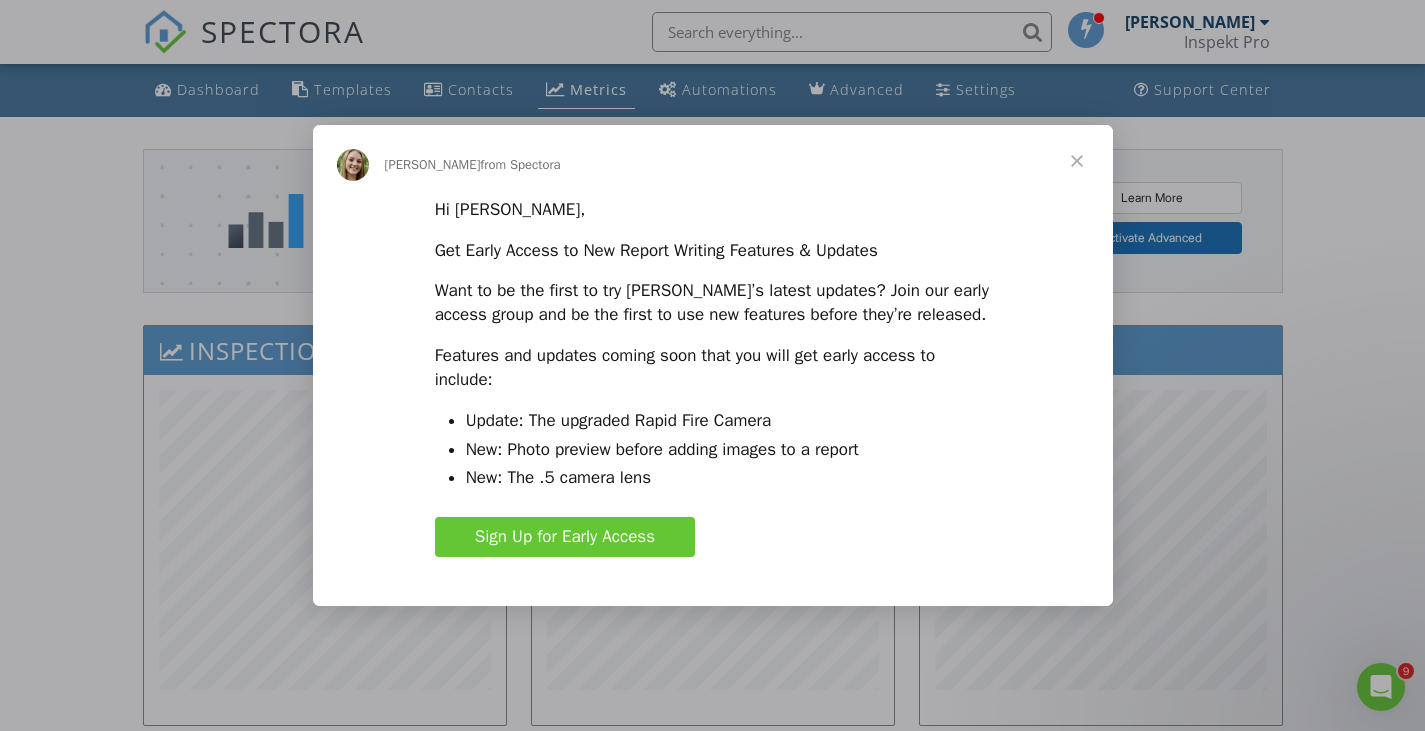 click on "Sign Up for Early Access" at bounding box center (565, 536) 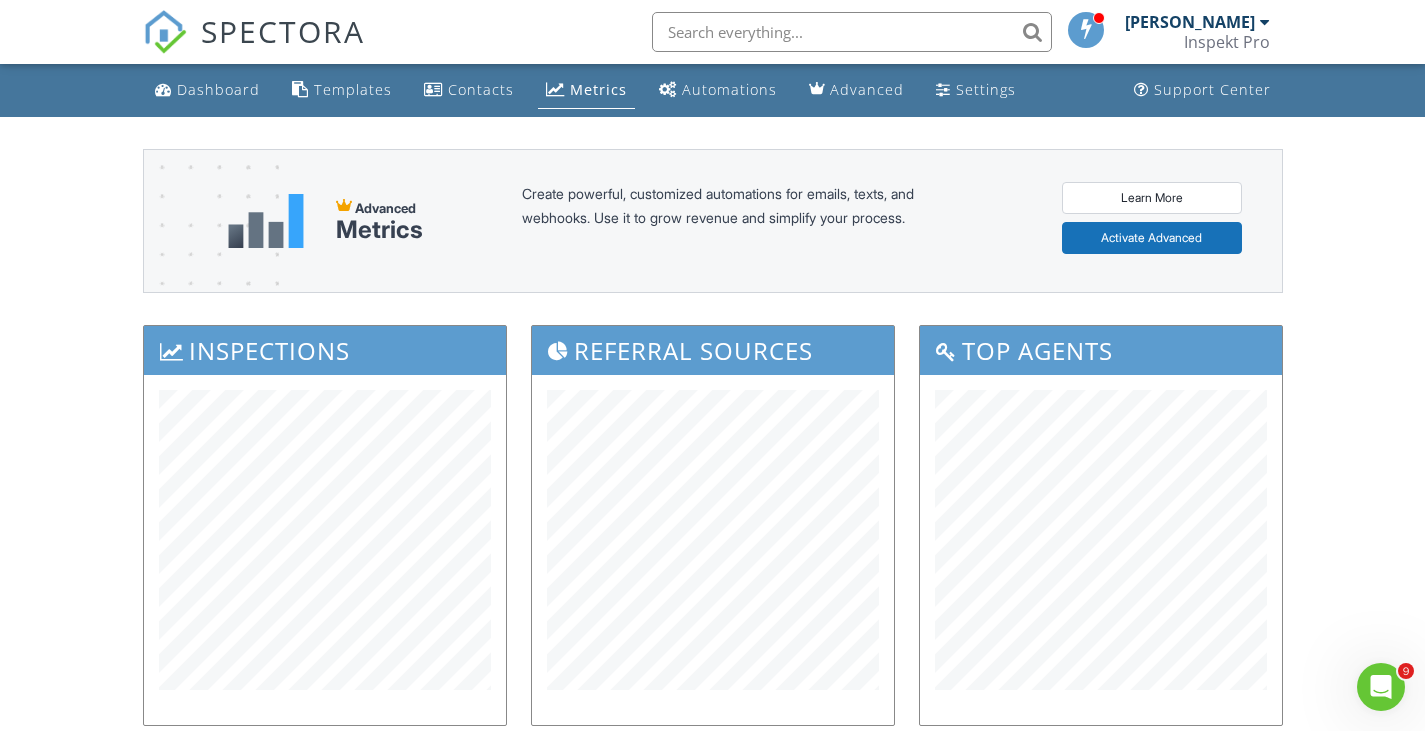 click on "Metrics" at bounding box center (586, 90) 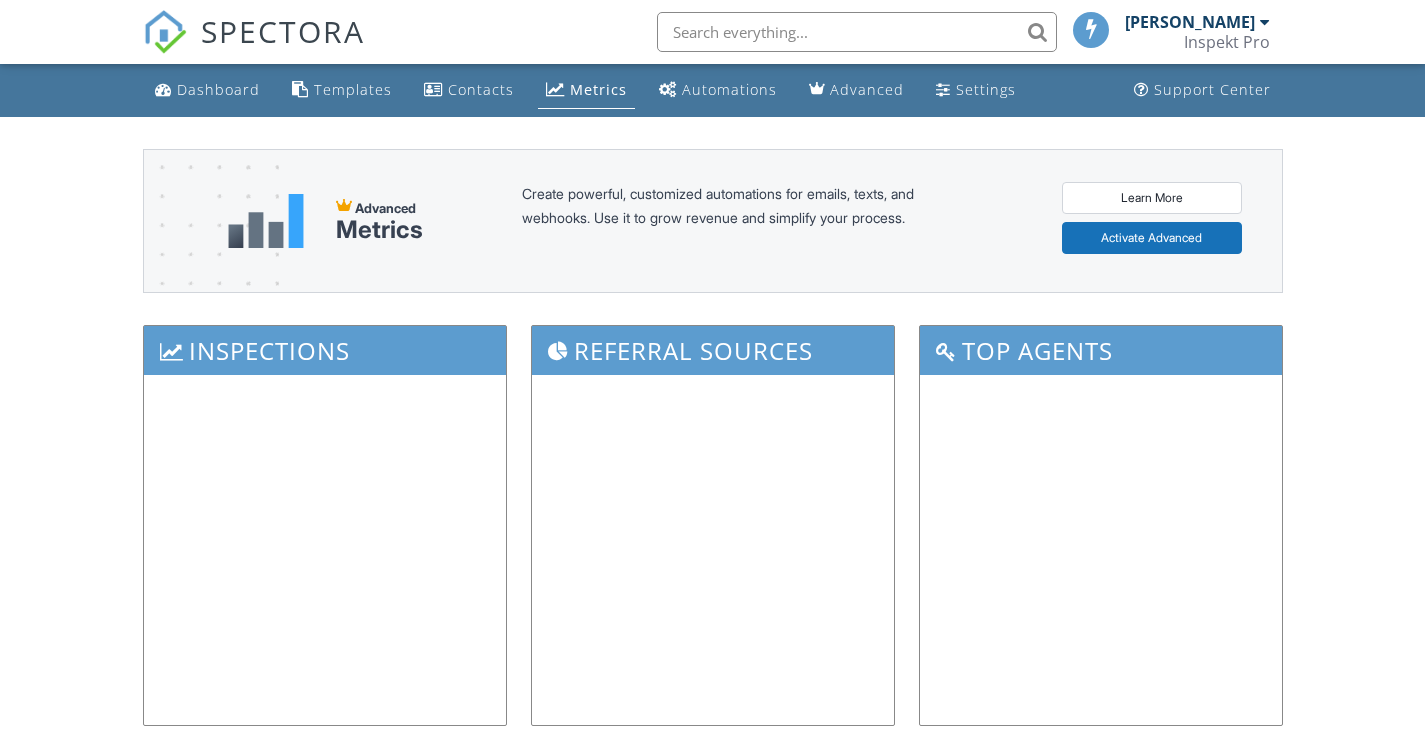scroll, scrollTop: 0, scrollLeft: 0, axis: both 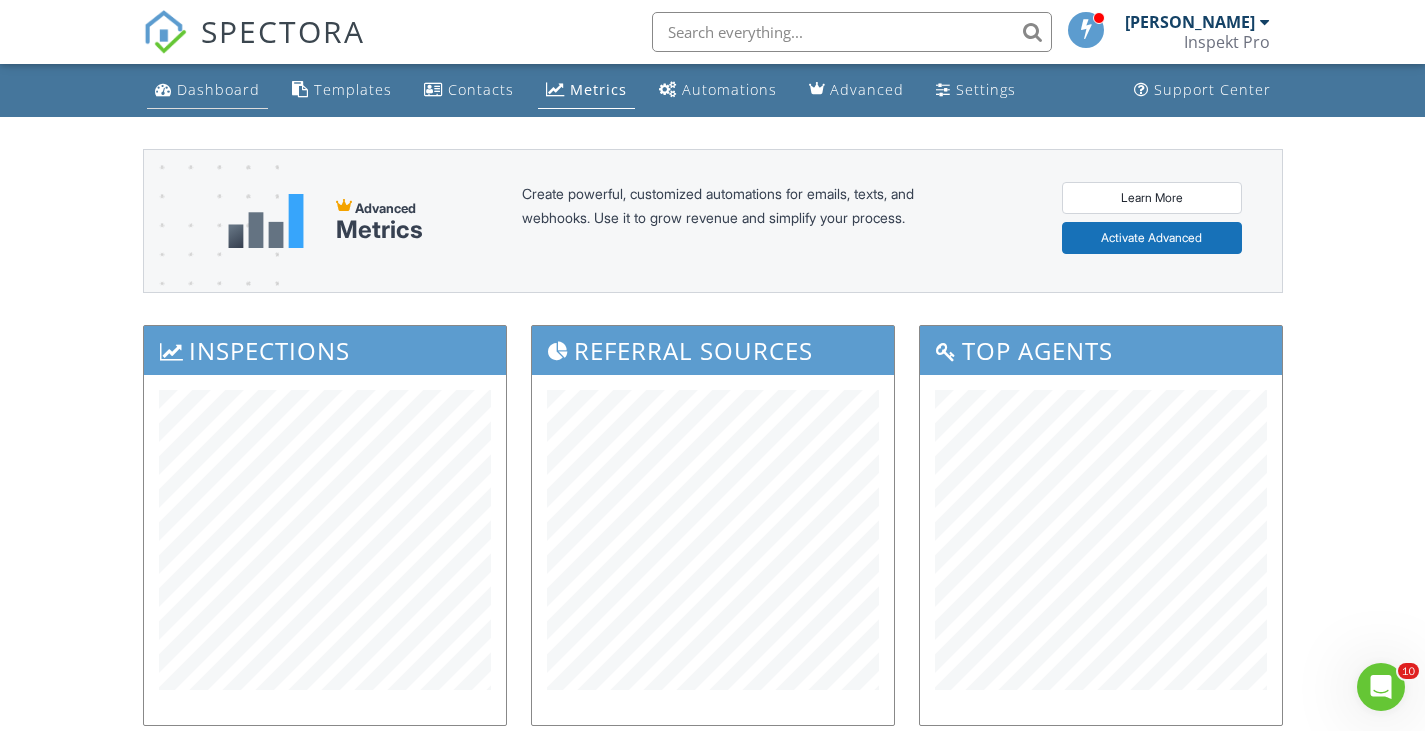 click on "Dashboard" at bounding box center [218, 89] 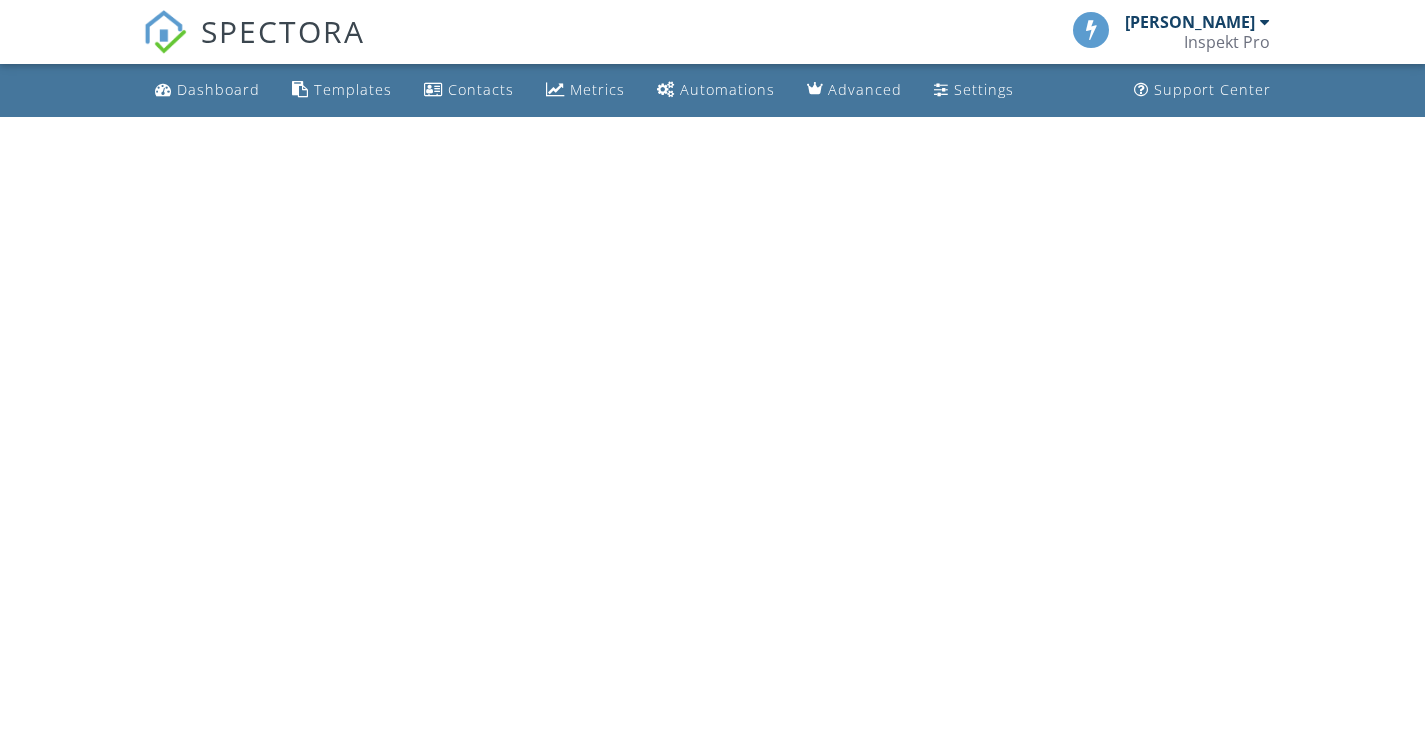 scroll, scrollTop: 0, scrollLeft: 0, axis: both 